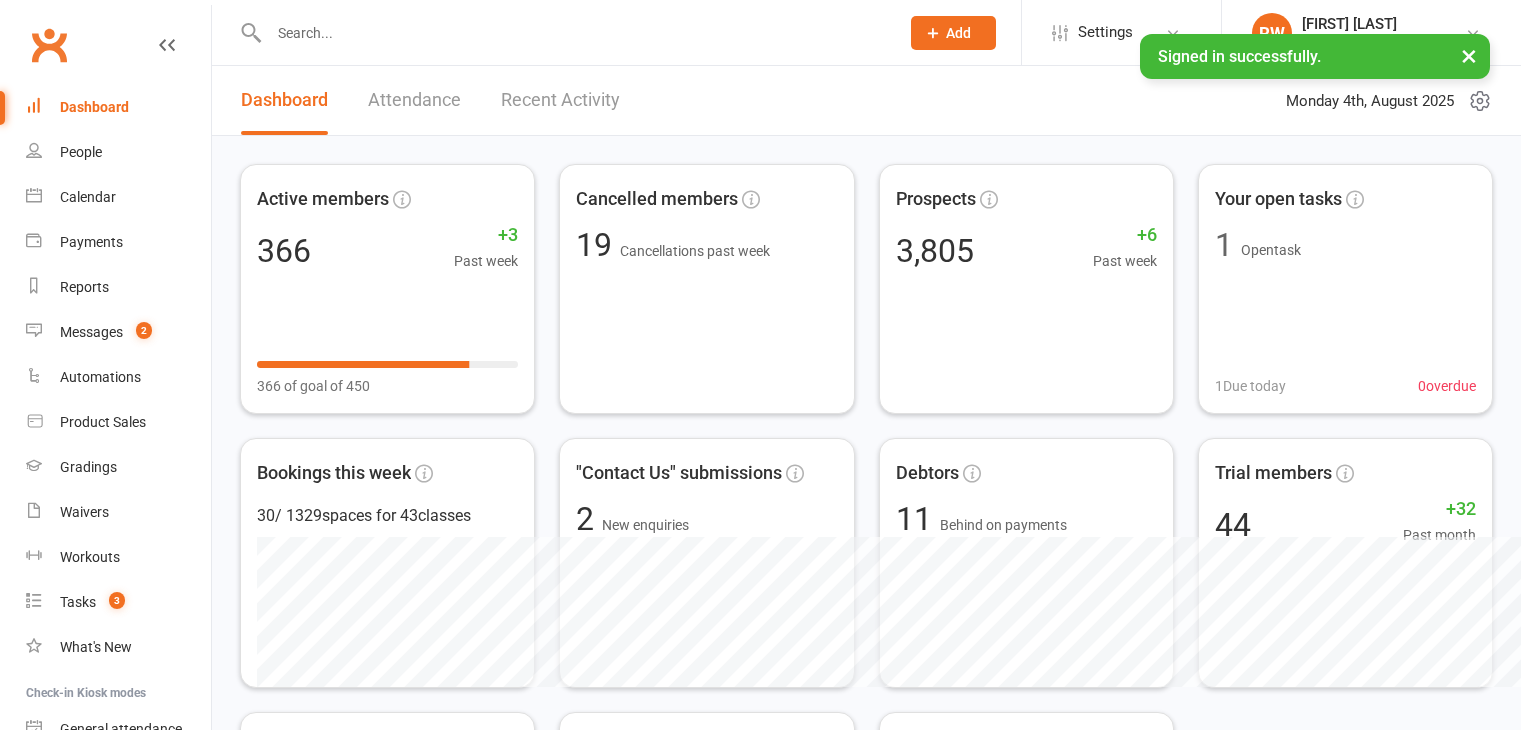 scroll, scrollTop: 0, scrollLeft: 0, axis: both 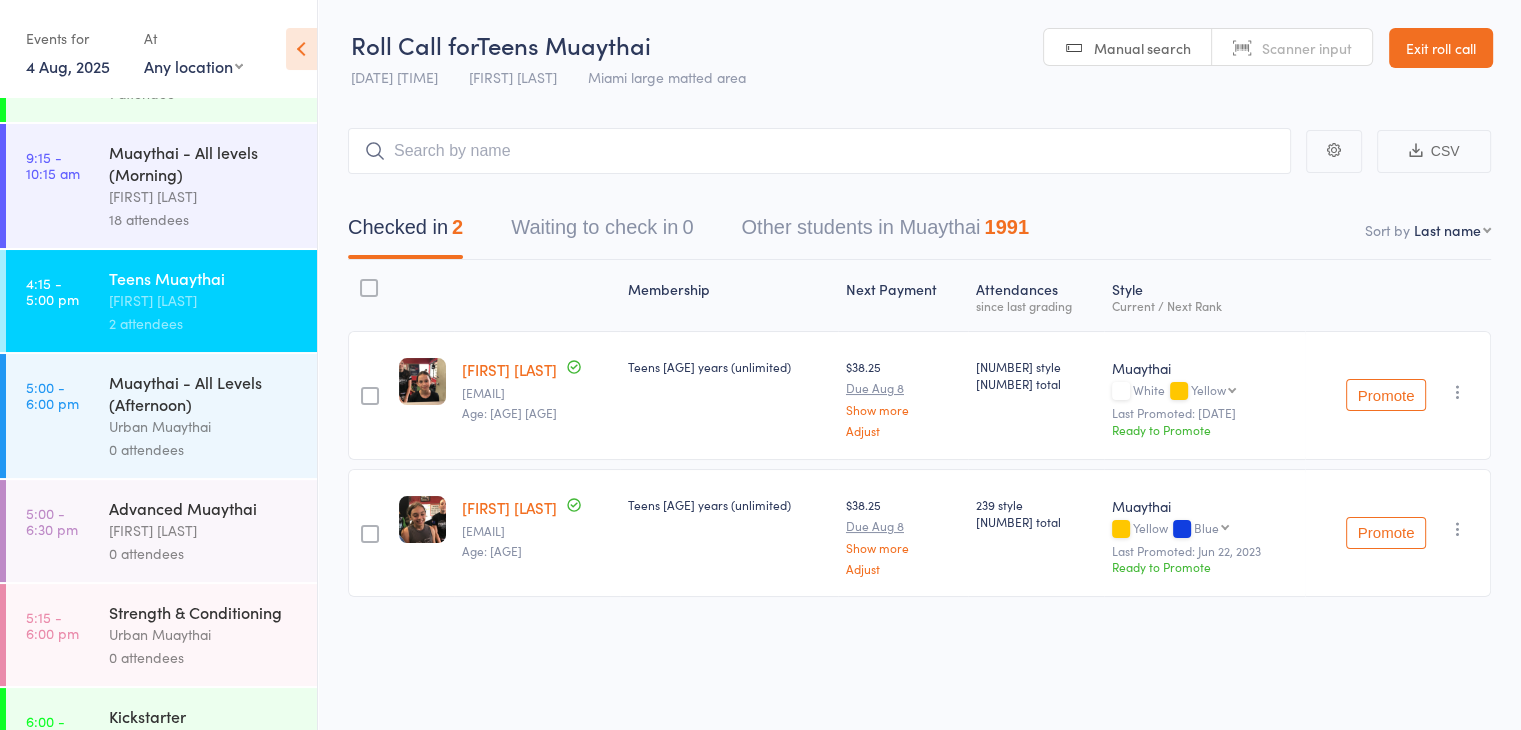 click on "[FIRST] [LAST]" at bounding box center [204, 530] 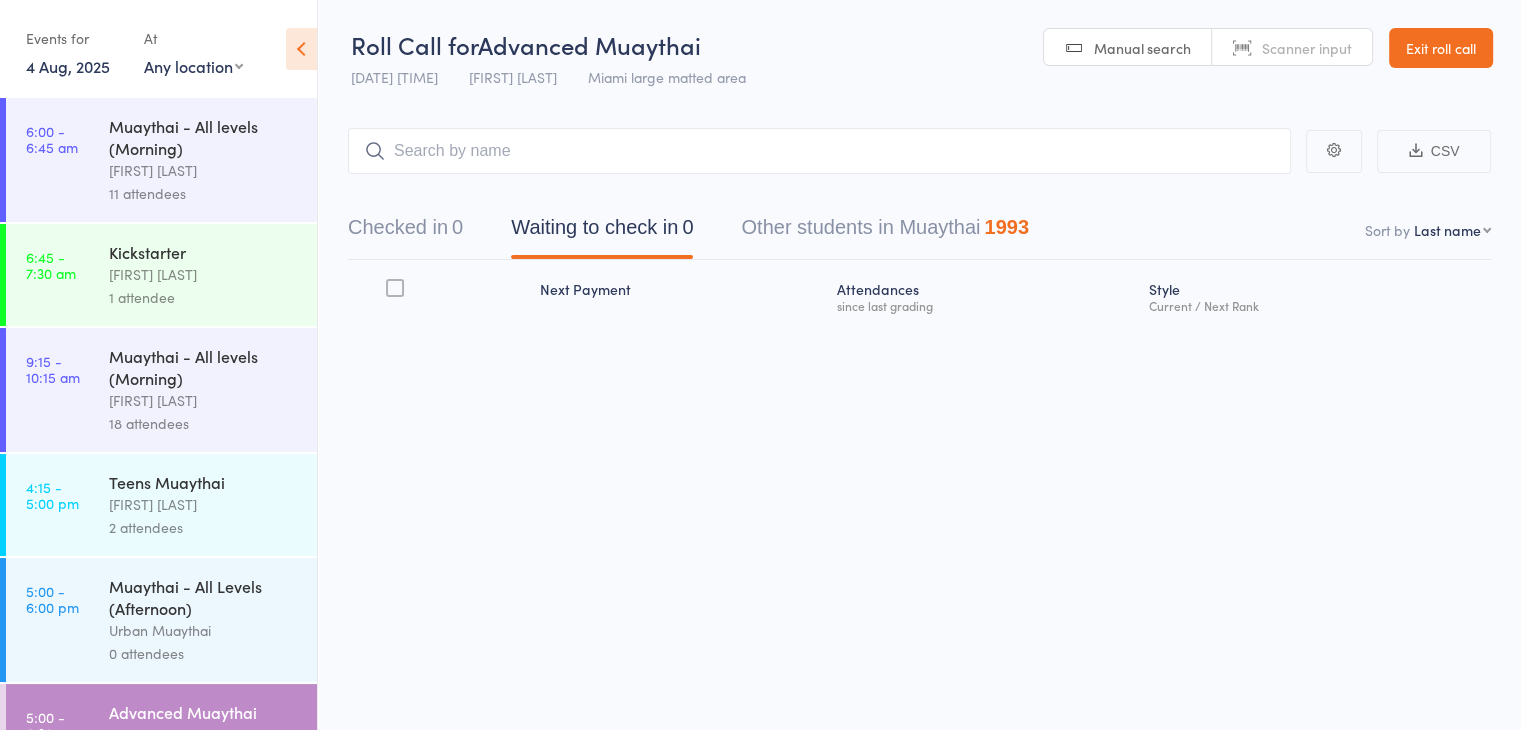 click on "Scanner input" at bounding box center [1307, 48] 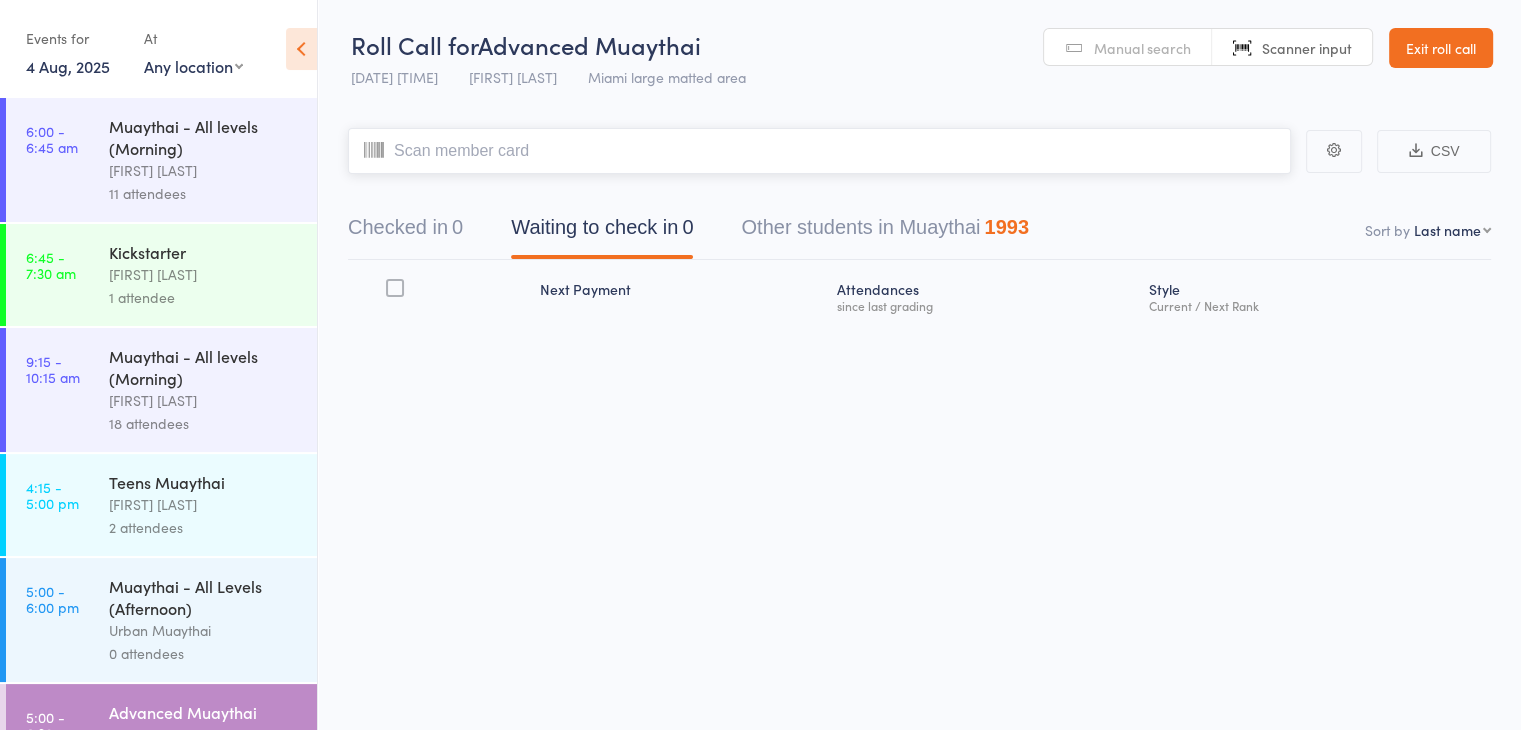 click at bounding box center [819, 151] 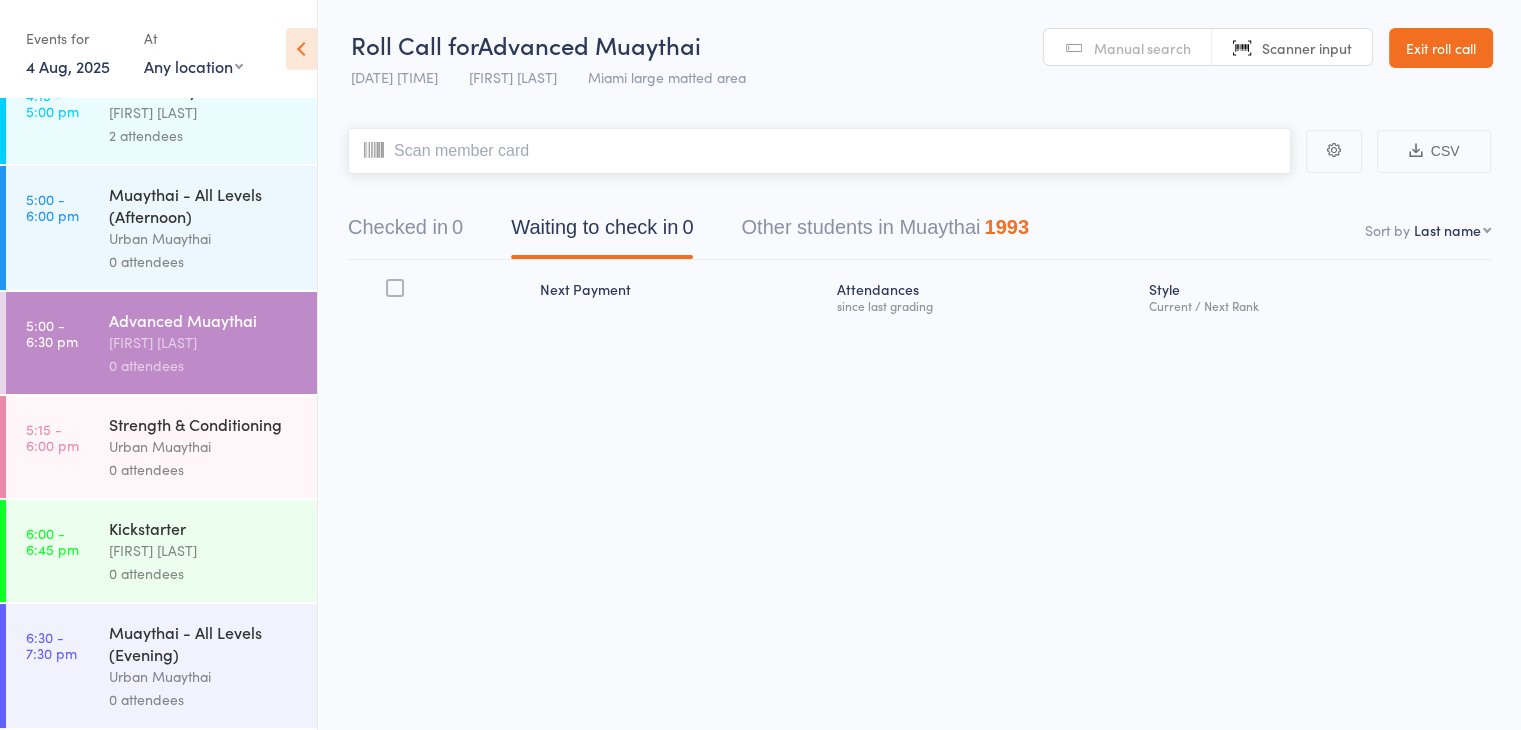 scroll, scrollTop: 394, scrollLeft: 0, axis: vertical 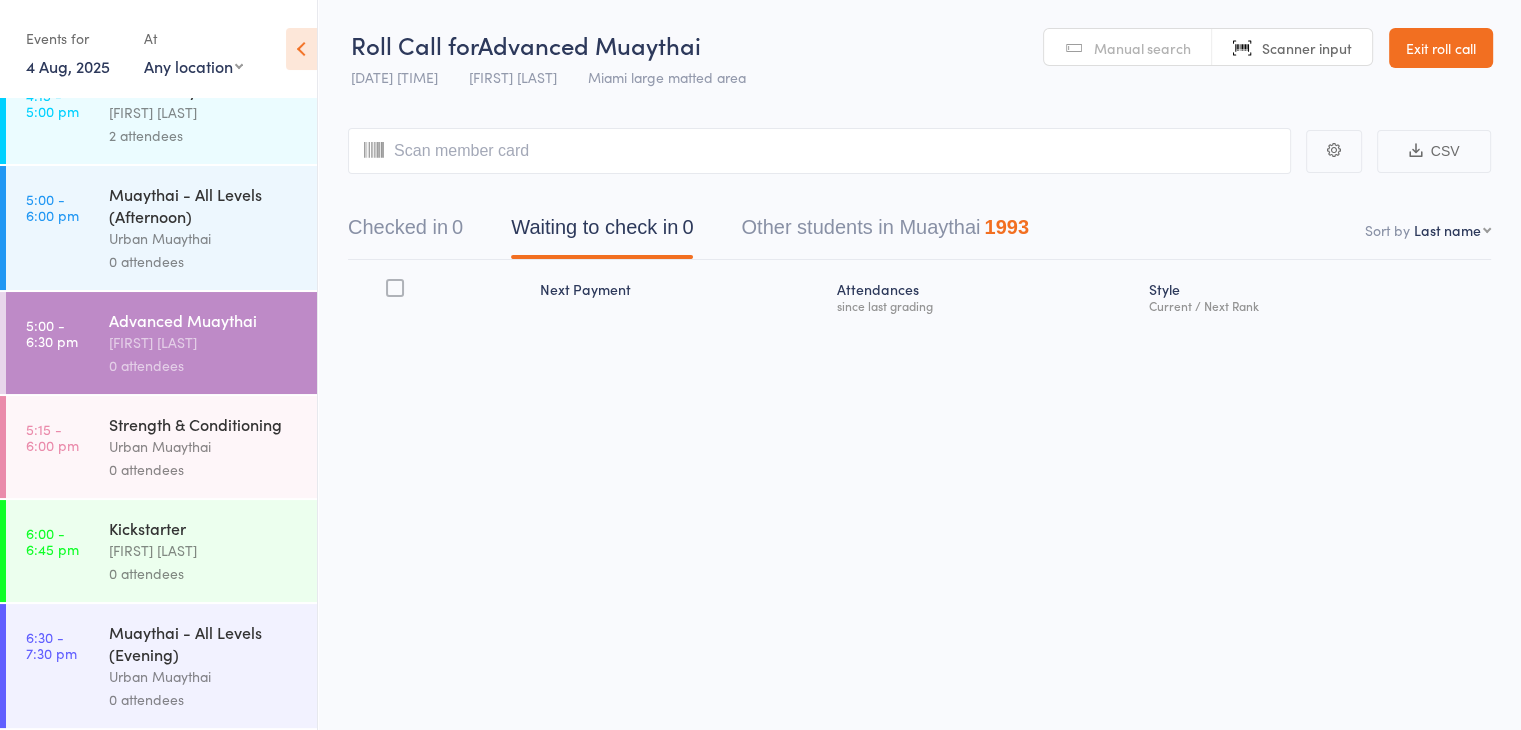 click on "Manual search" at bounding box center [1142, 48] 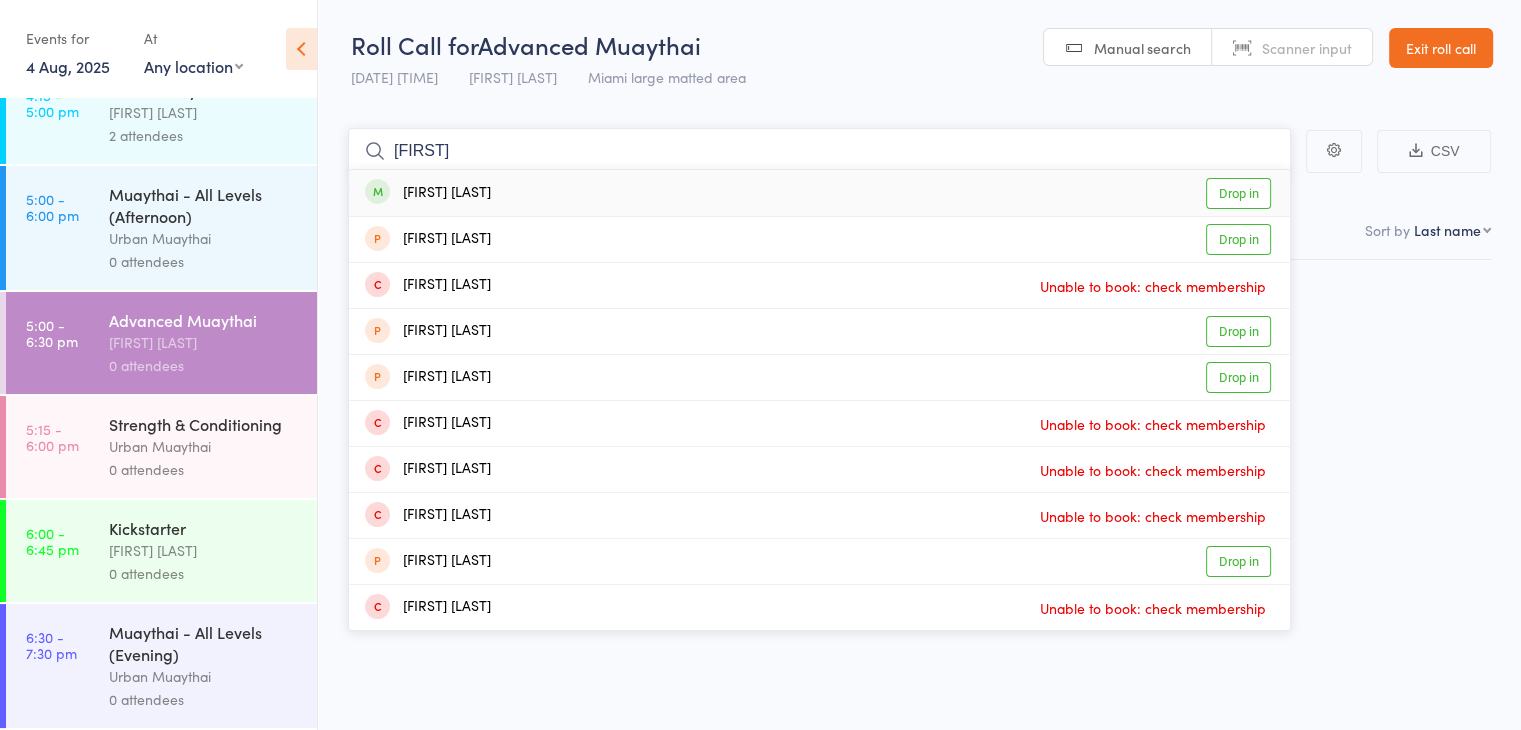 type on "[FIRST]" 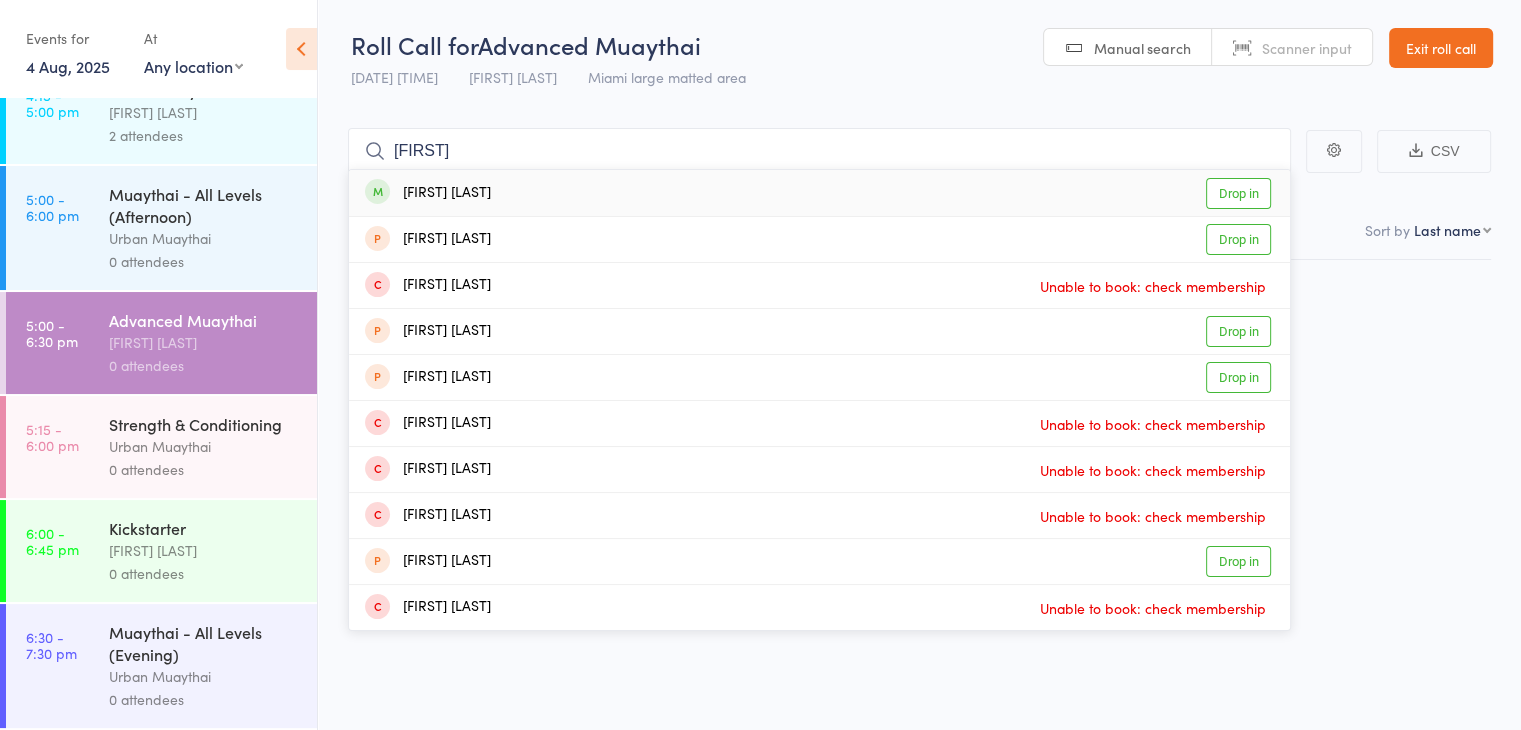 click on "Drop in" at bounding box center [1238, 193] 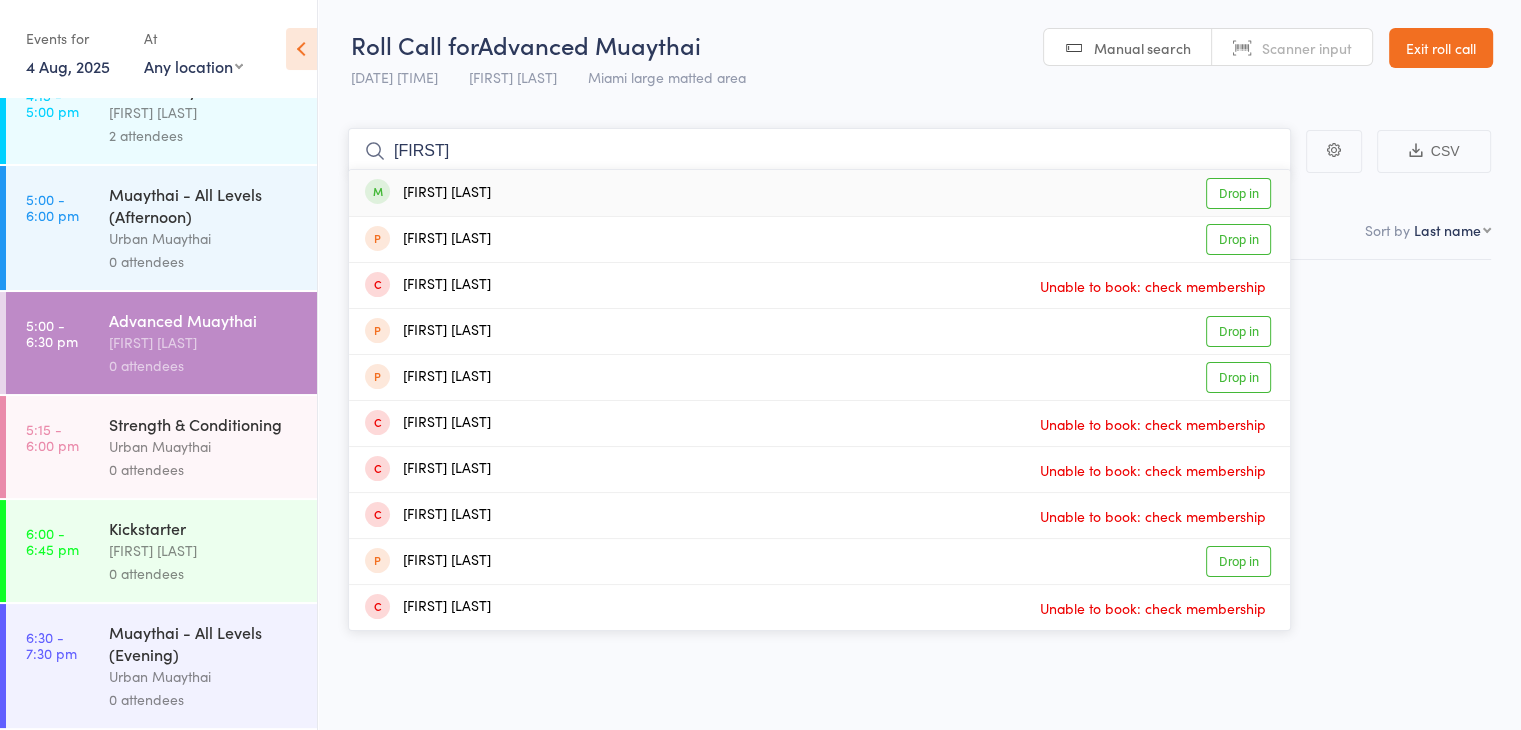 type 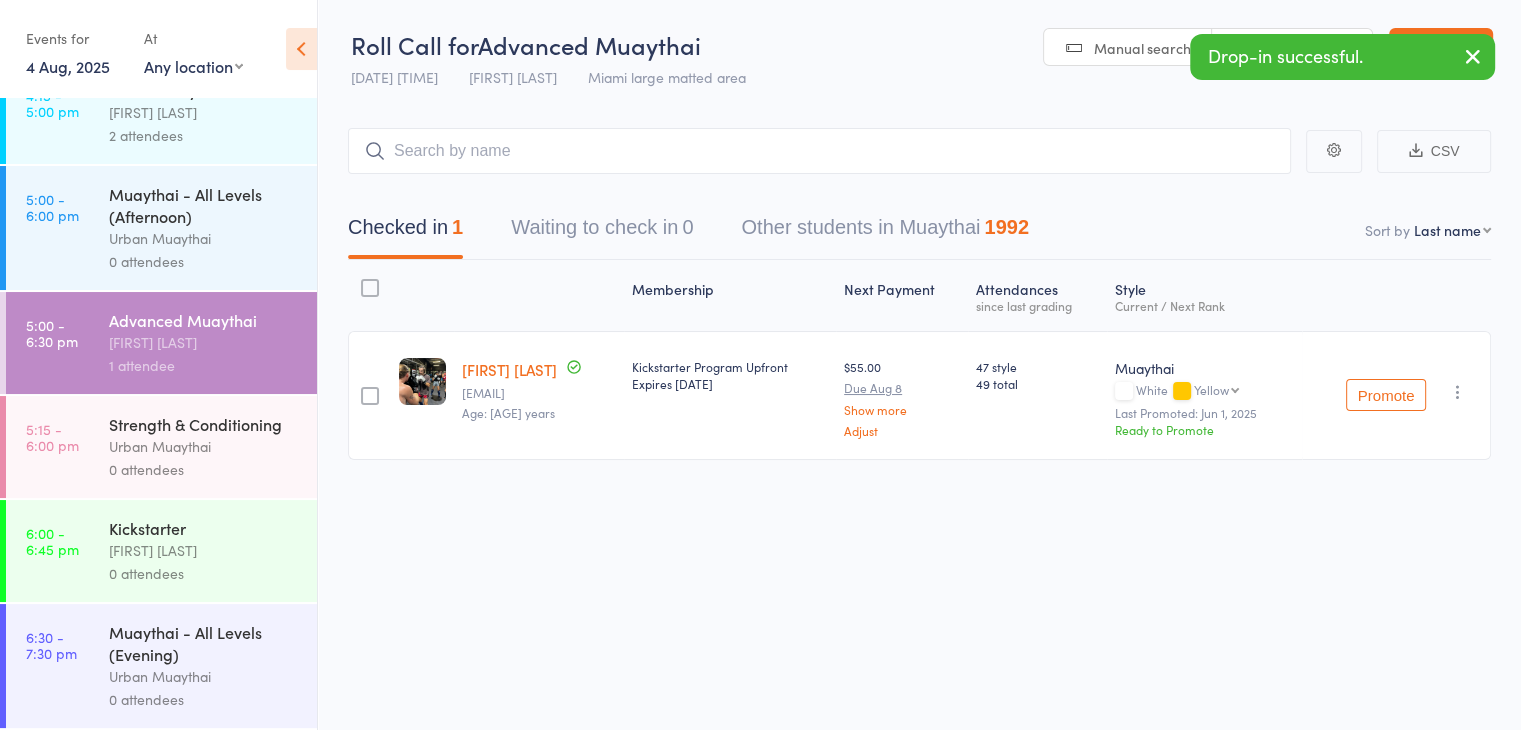 click on "Scanner input" at bounding box center [1292, 48] 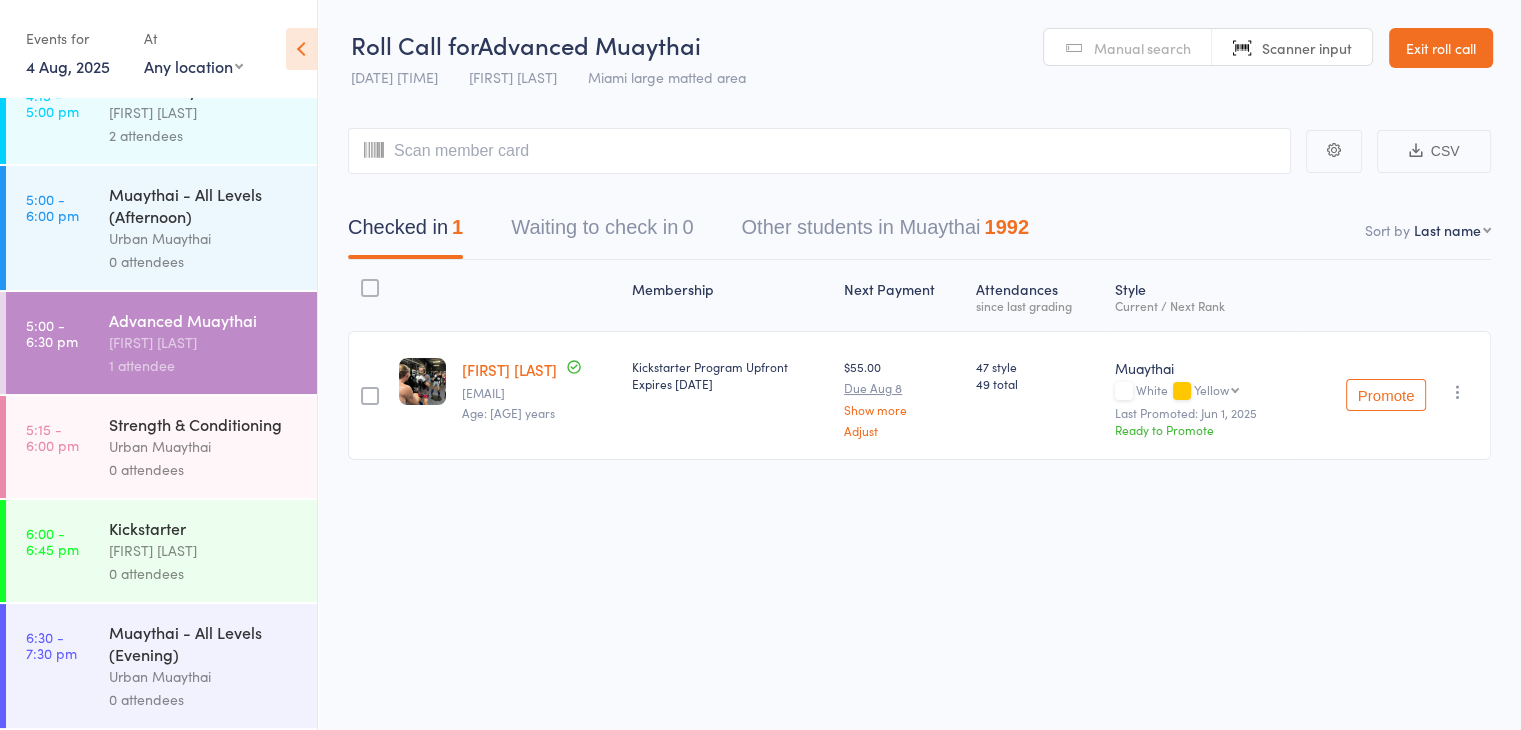 click on "0 attendees" at bounding box center (204, 469) 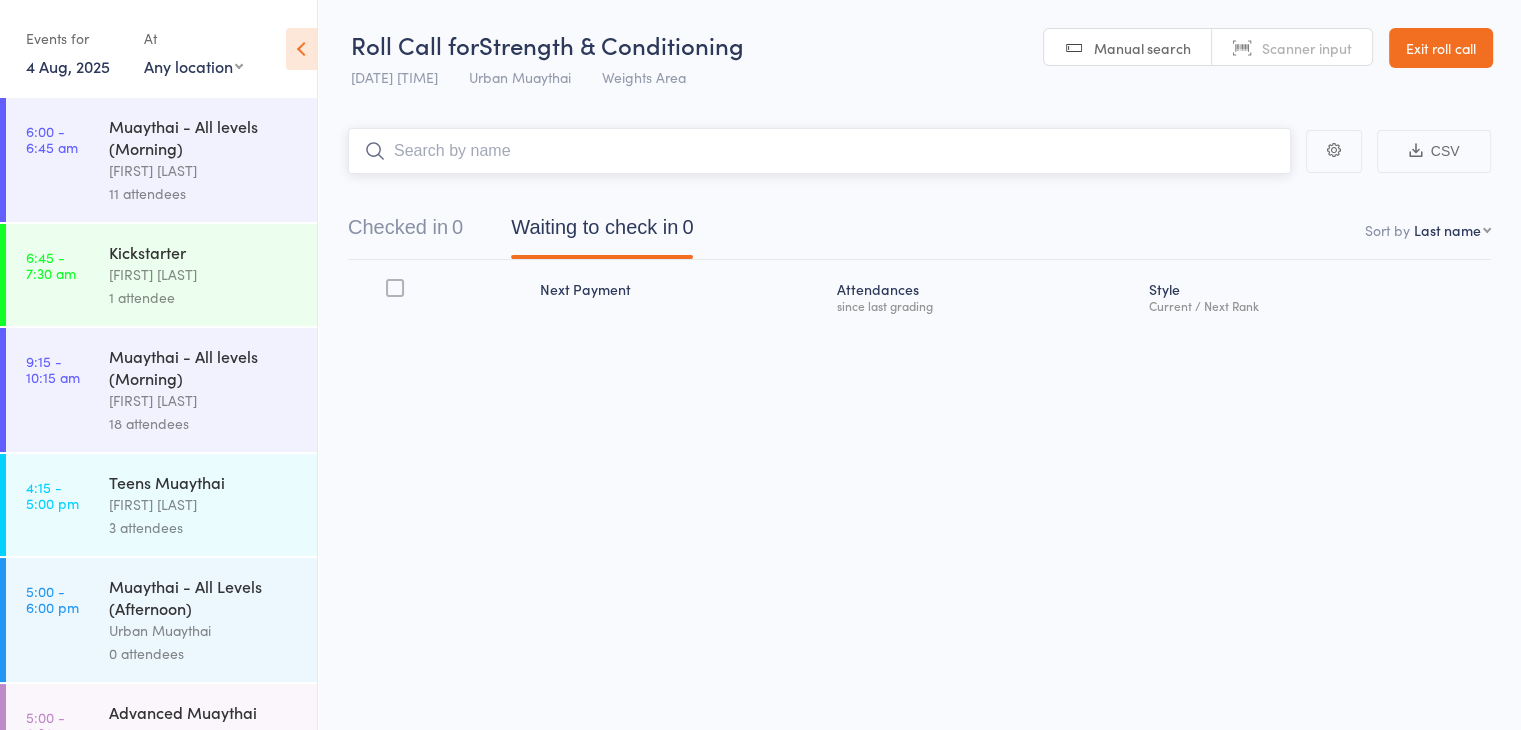 scroll, scrollTop: 0, scrollLeft: 0, axis: both 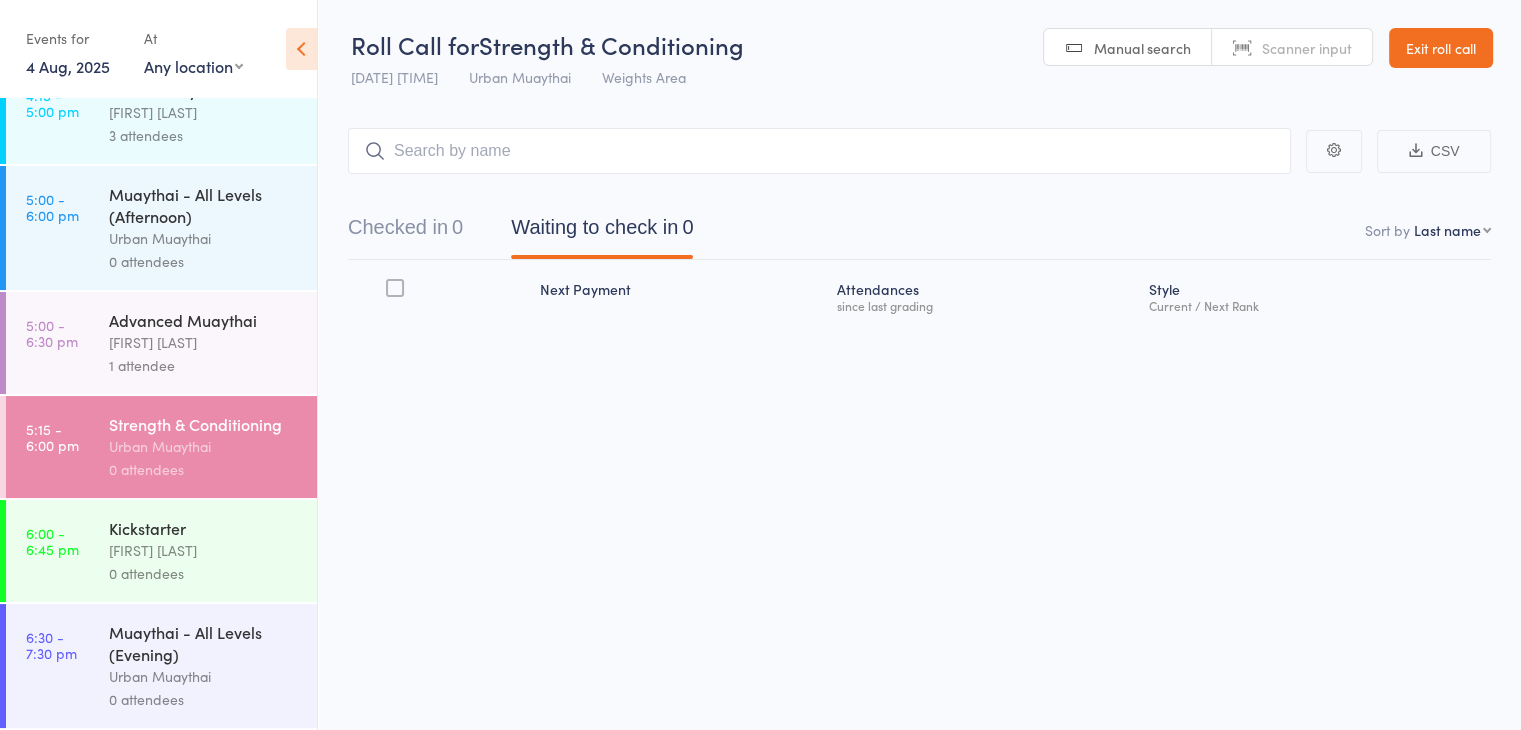 click on "[FIRST] [LAST]" at bounding box center [204, 342] 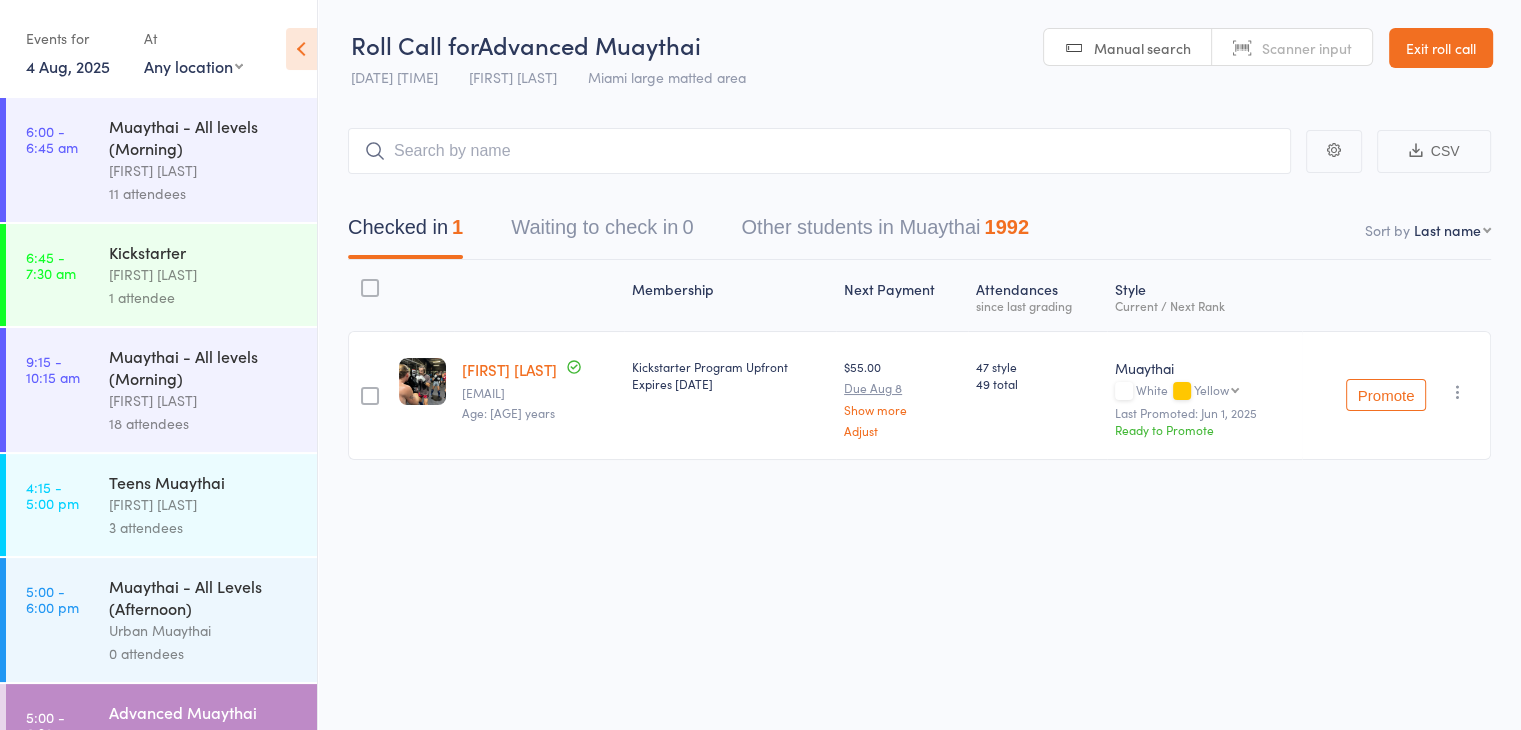 click on "First name Last name Birthday today? Behind on payments? Check in time Next payment date Next payment amount Membership name Membership expires Ready to grade Style and Rank Style attendance count All attendance count Last Promoted" at bounding box center (1452, 230) 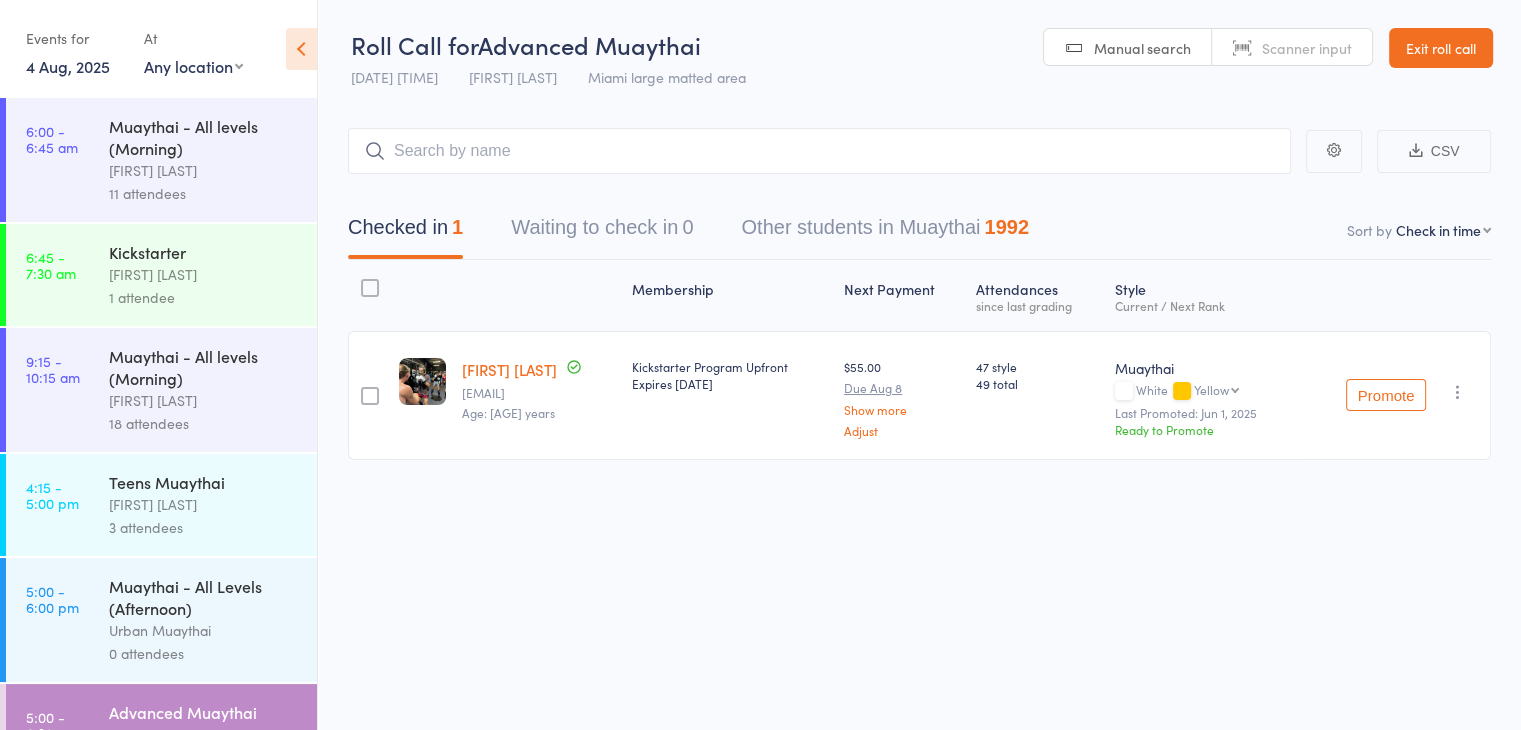 click on "Scanner input" at bounding box center (1292, 48) 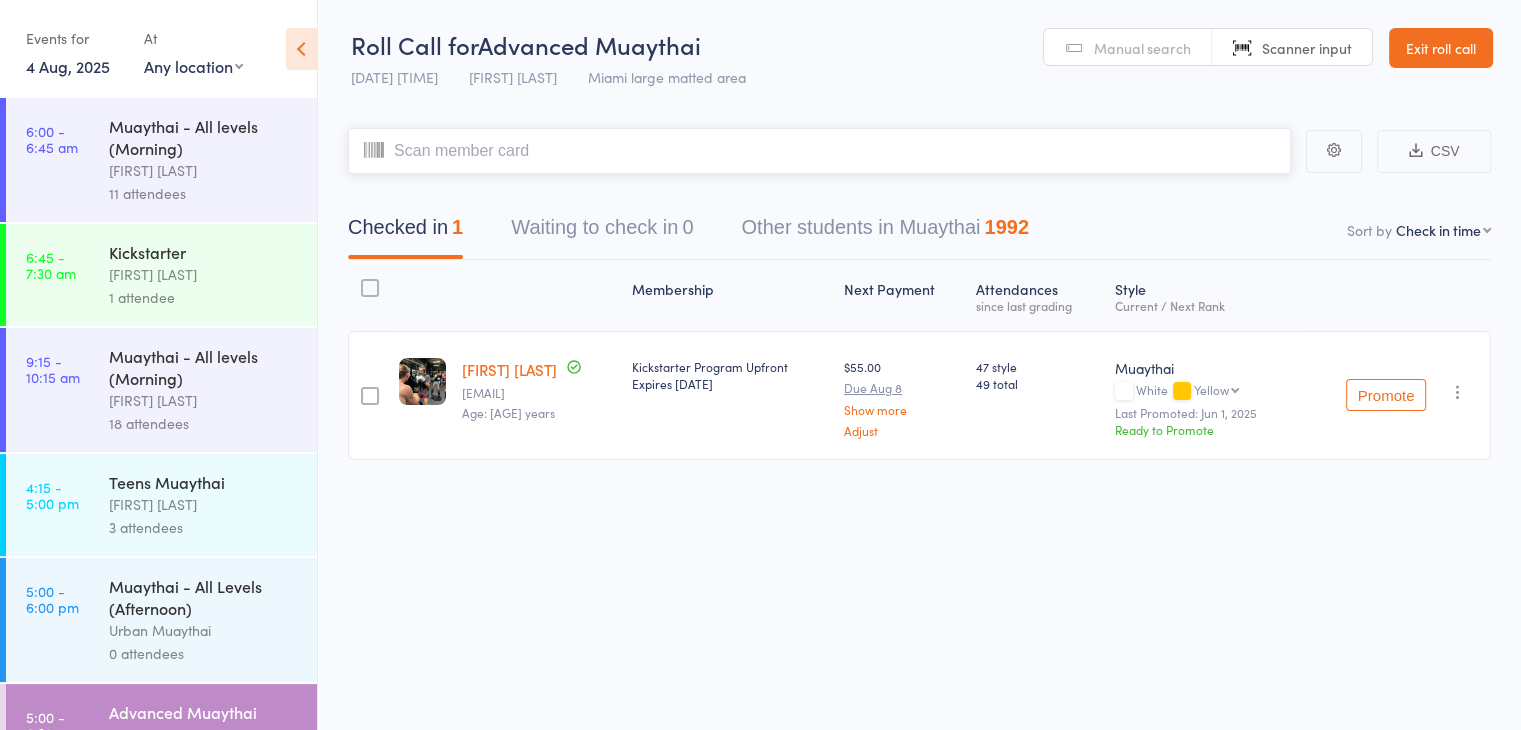 click at bounding box center (819, 151) 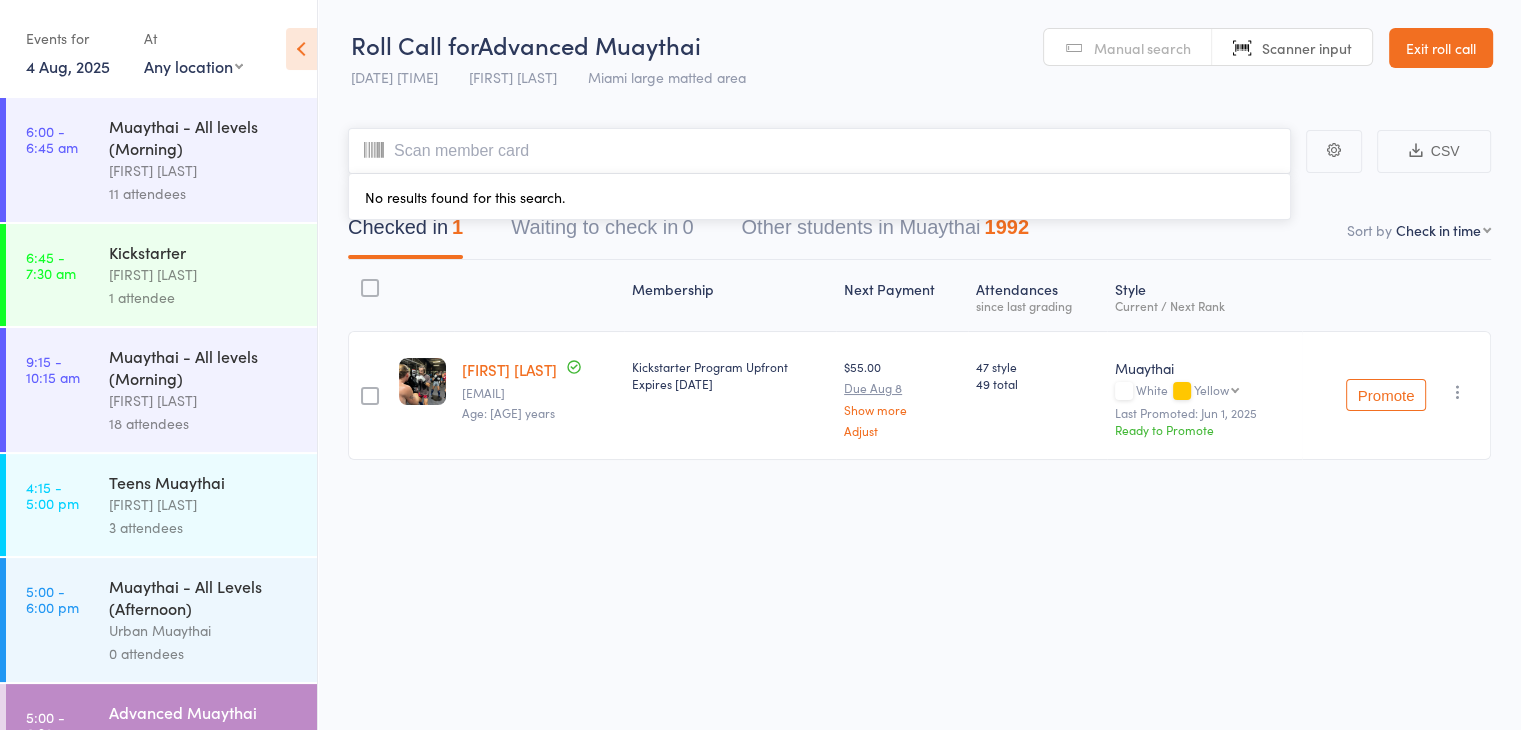 click at bounding box center (819, 151) 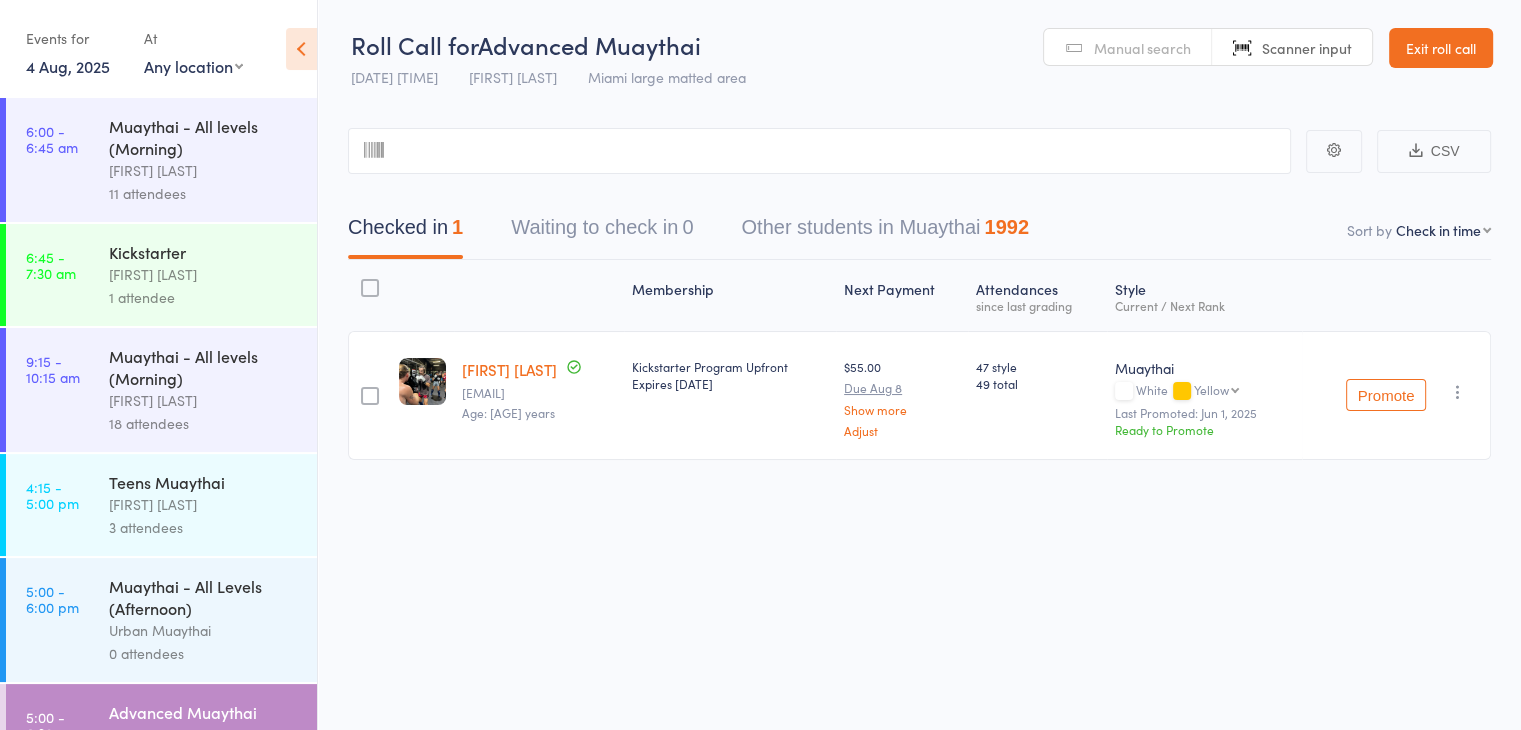 click on "Manual search" at bounding box center (1142, 48) 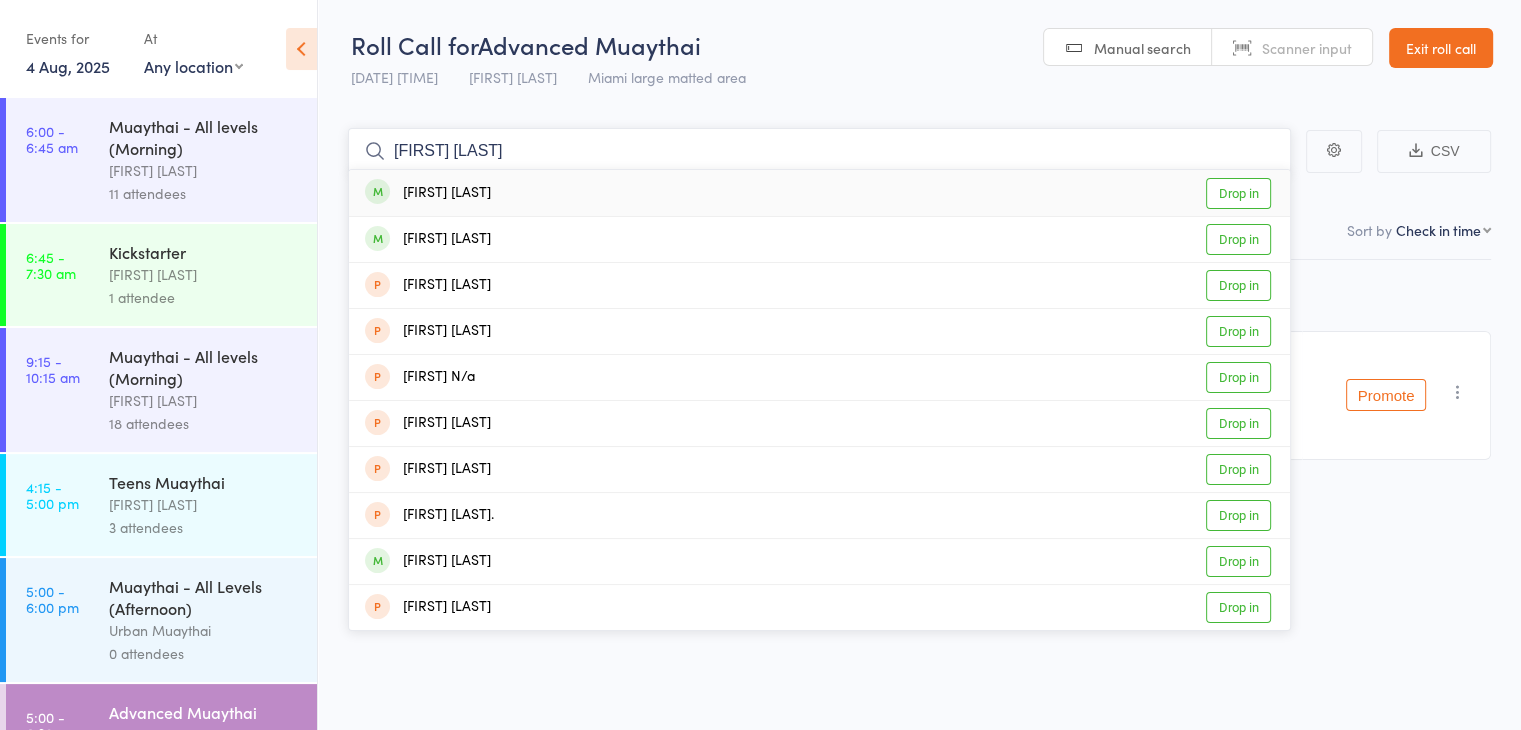 type on "[FIRST] [LAST]" 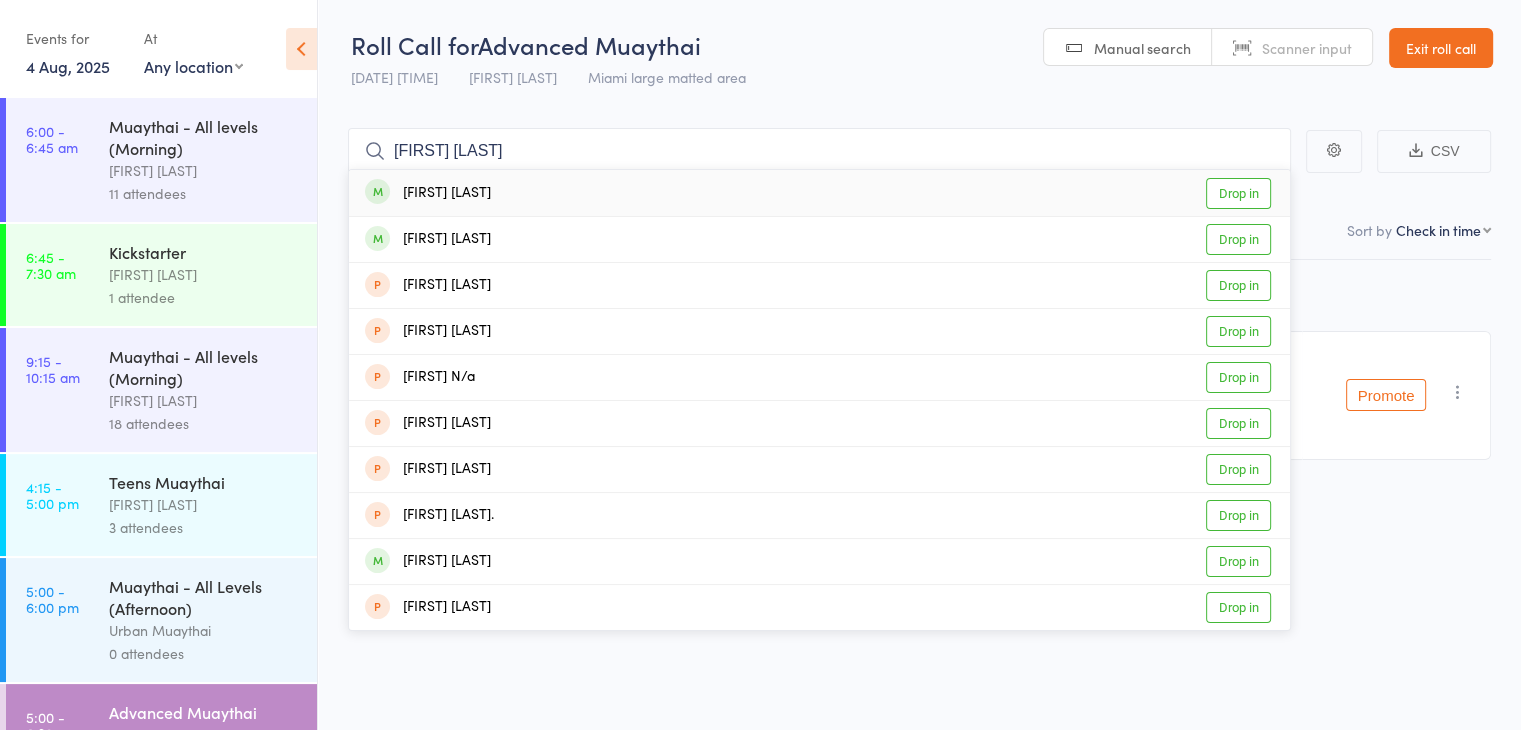 click on "Drop in" at bounding box center (1238, 193) 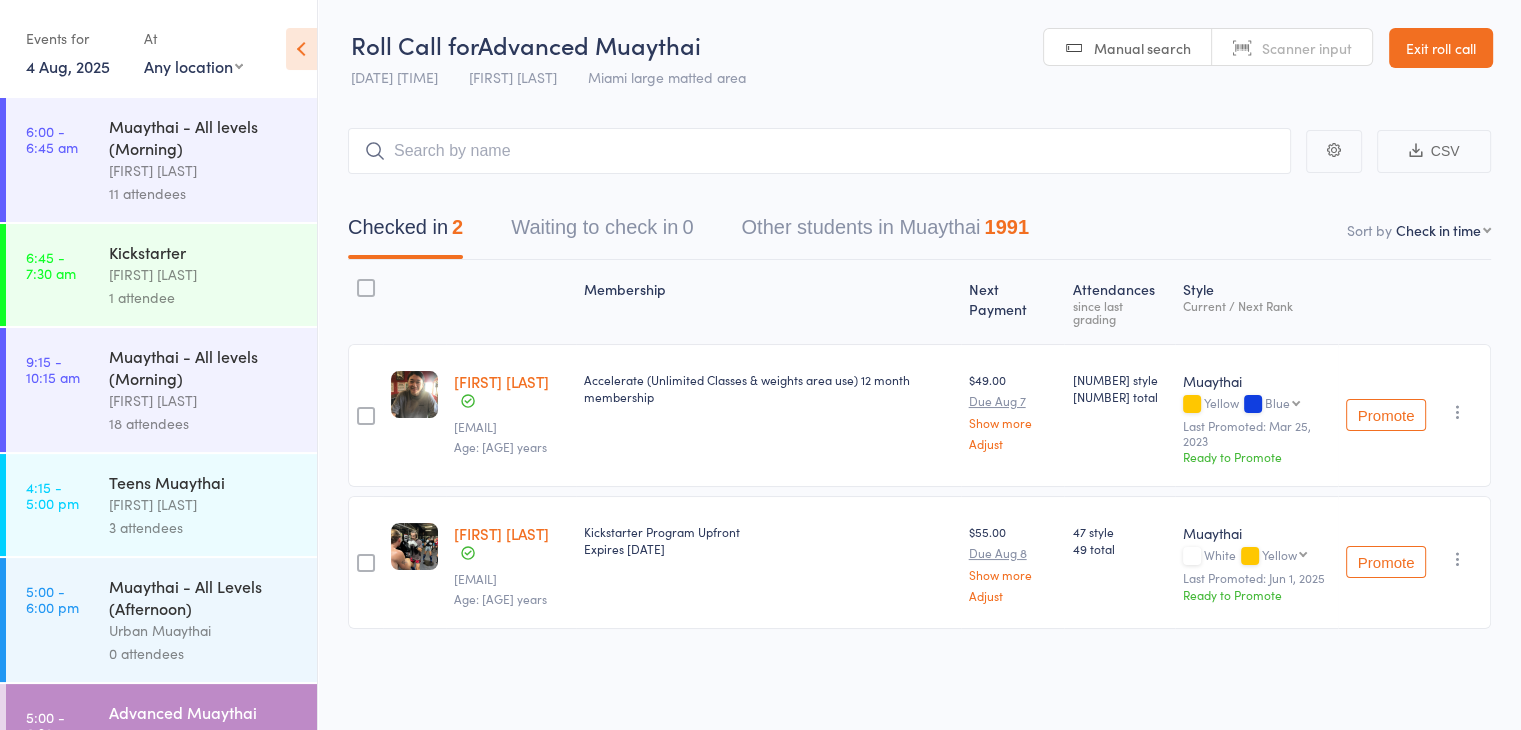 click on "Scanner input" at bounding box center (1307, 48) 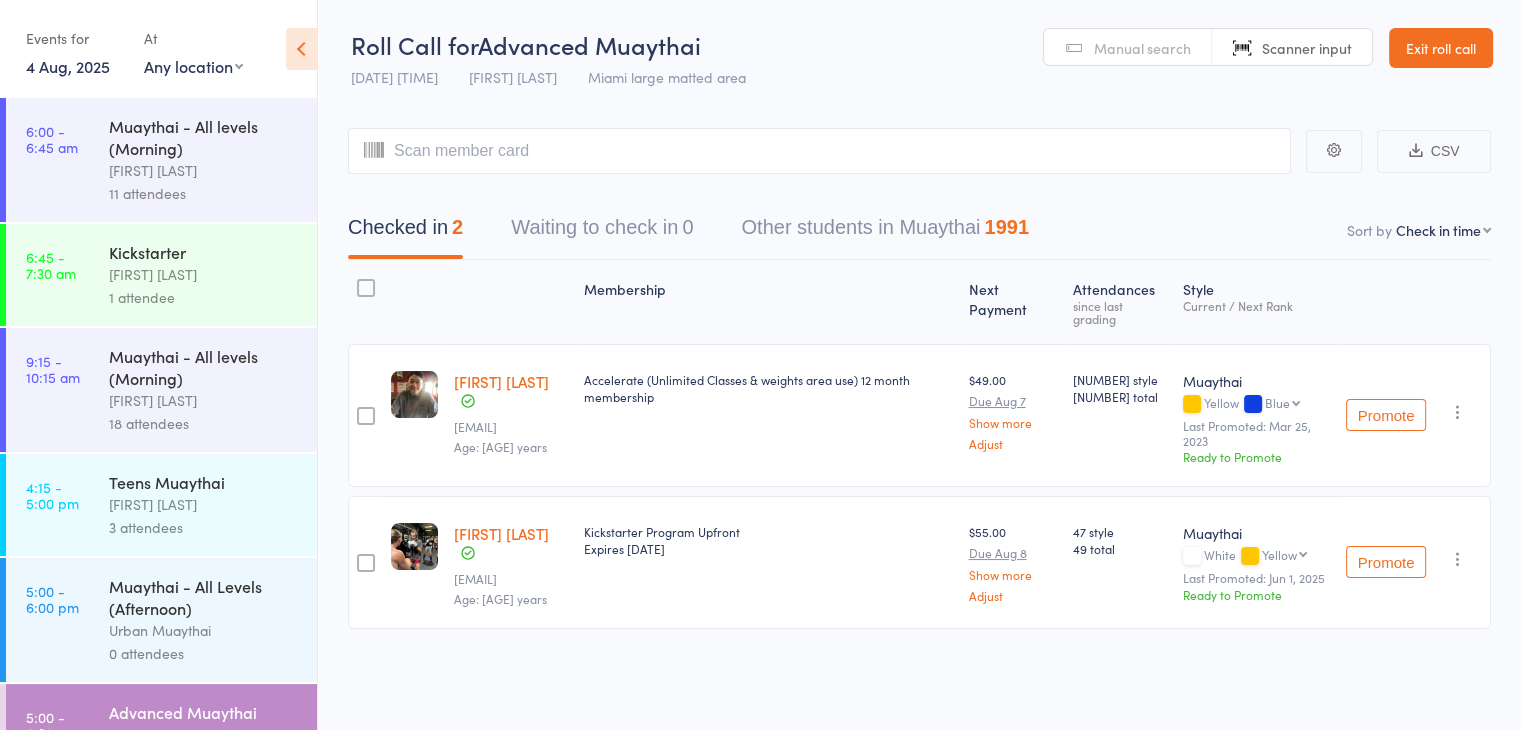 click on "Scanner input" at bounding box center (1307, 48) 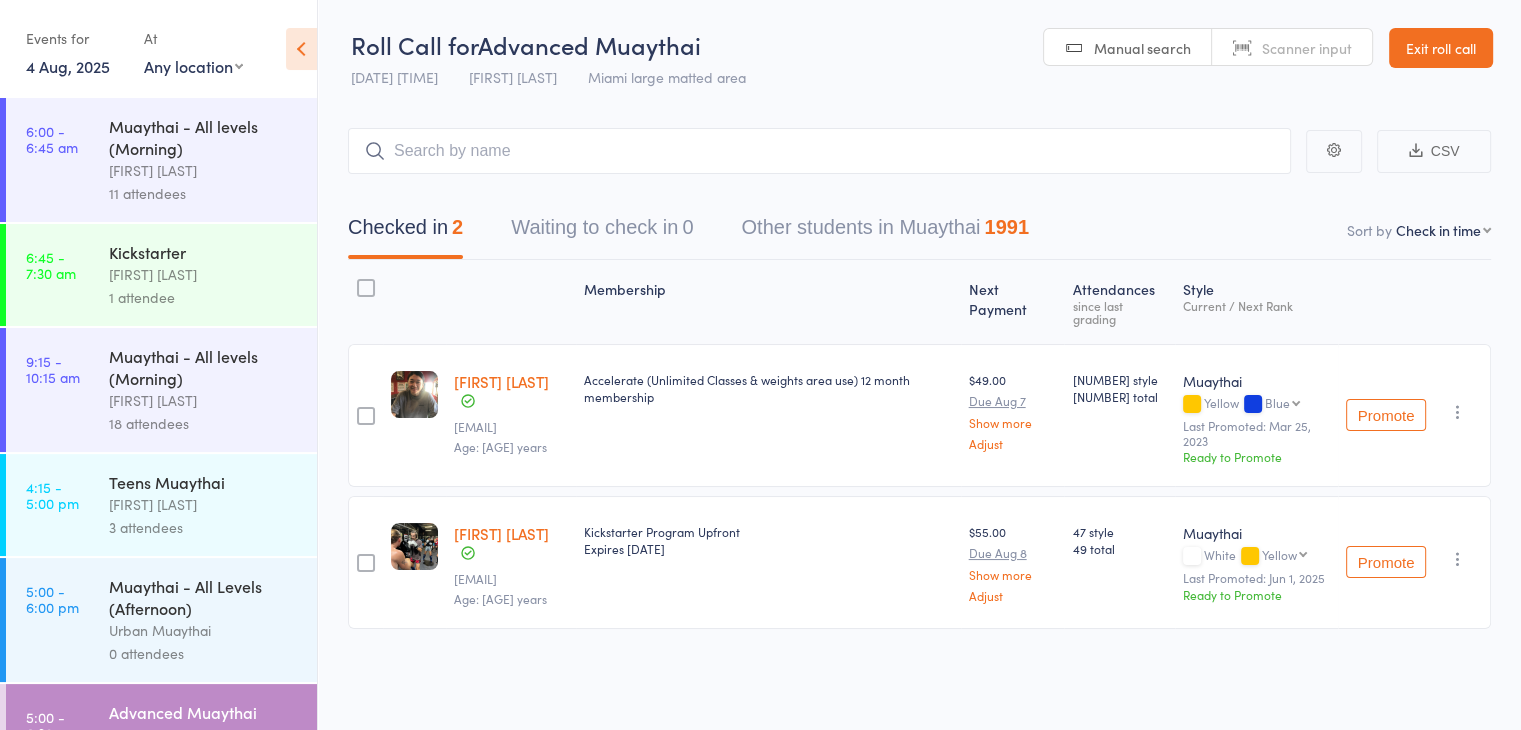 click on "Scanner input" at bounding box center (1307, 48) 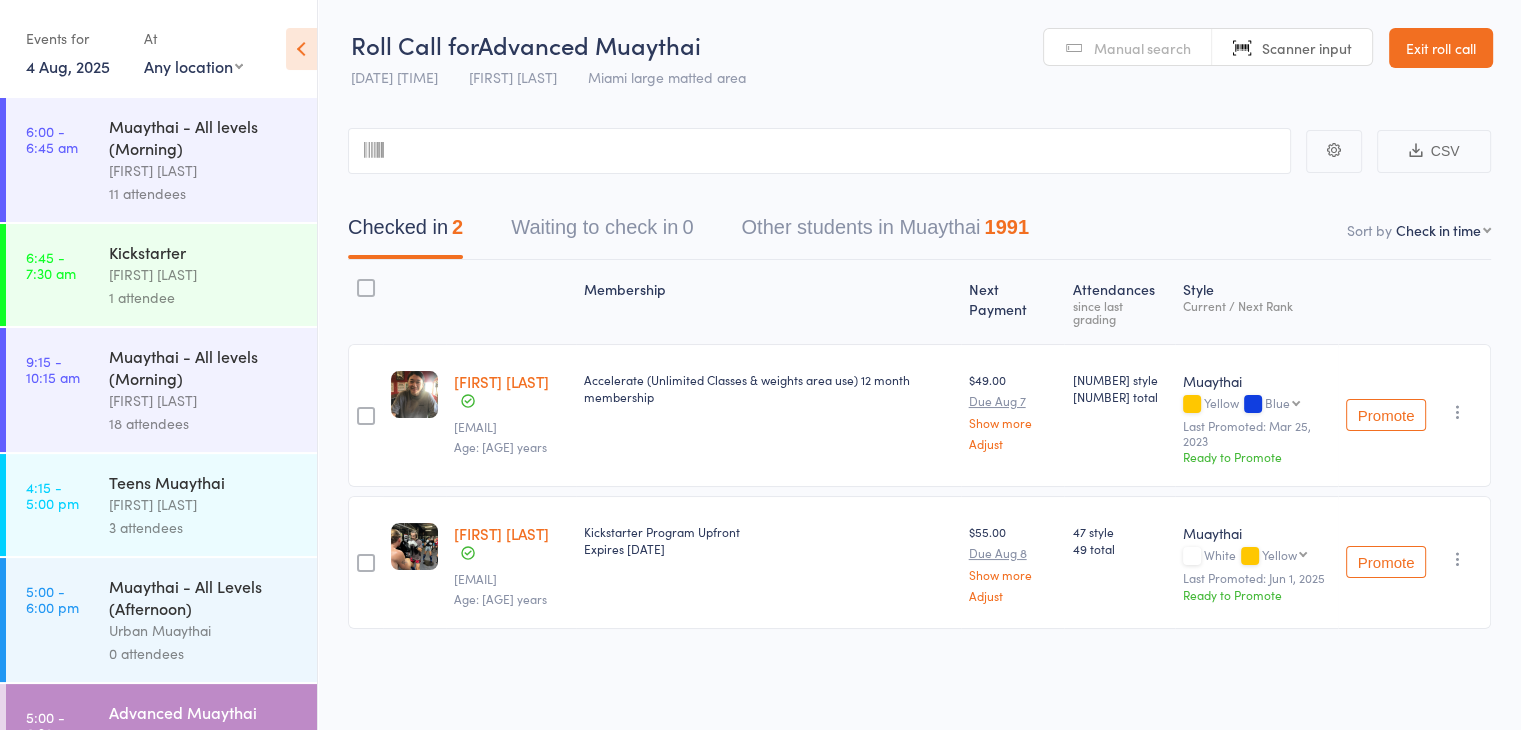 click on "Manual search" at bounding box center (1142, 48) 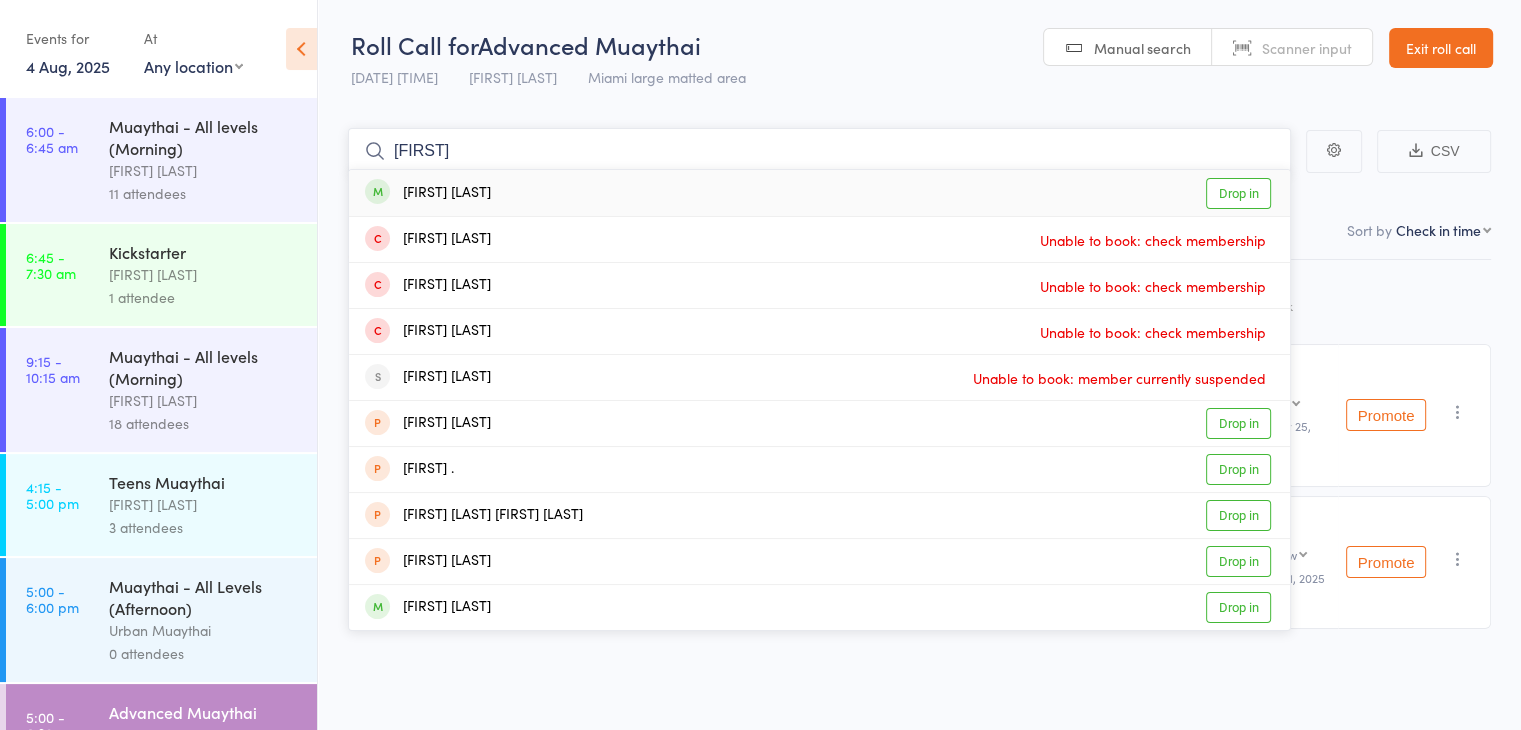 type on "[FIRST]" 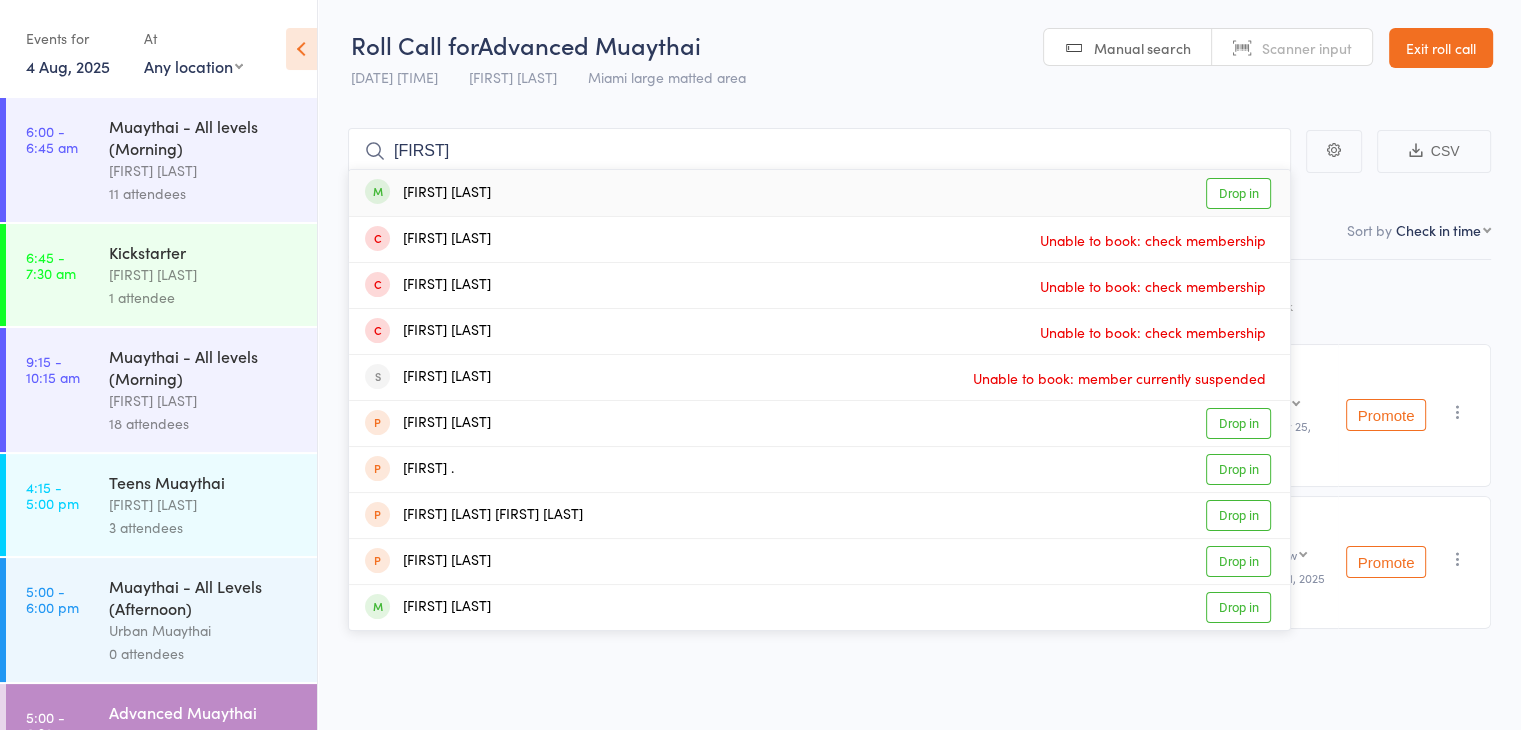 click on "Drop in" at bounding box center (1238, 193) 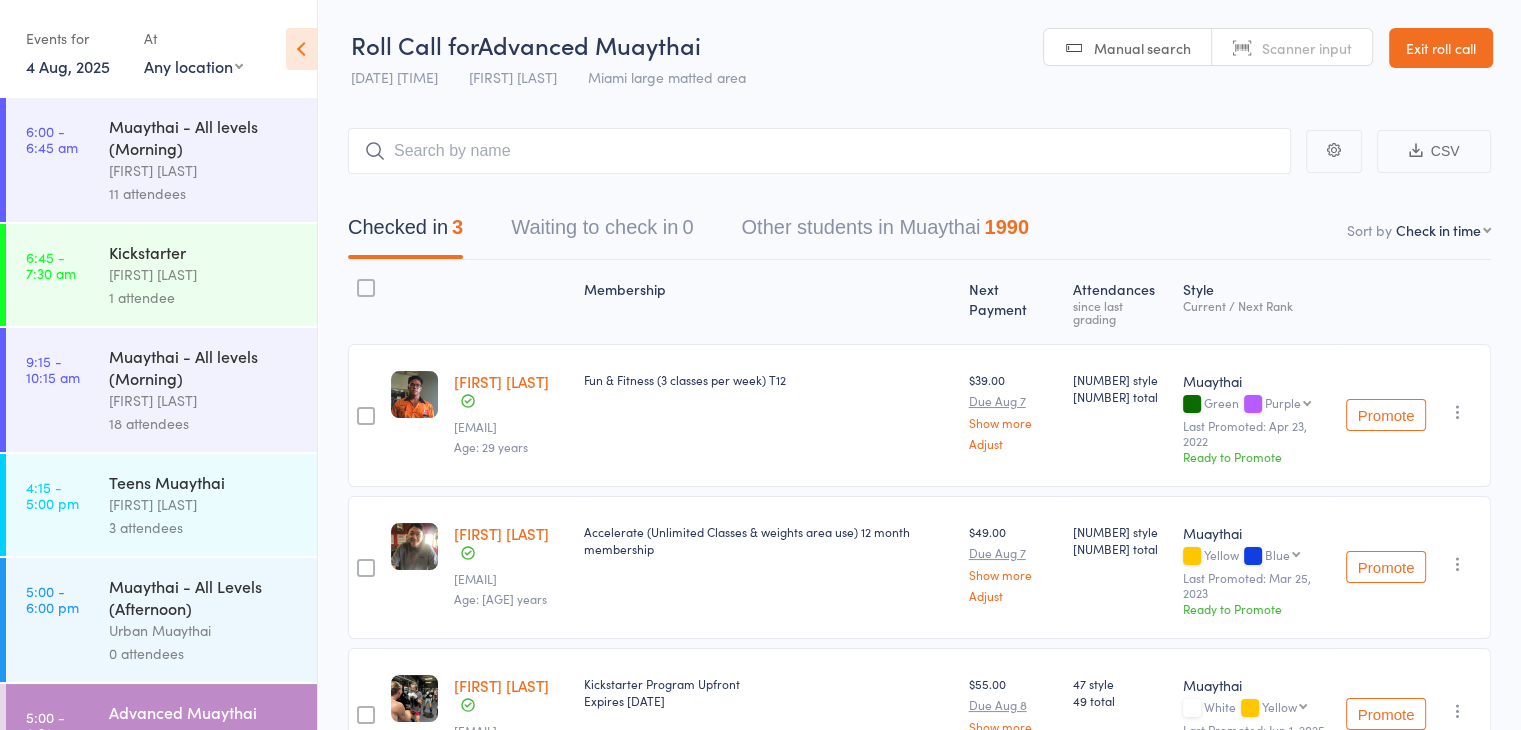 click on "Scanner input" at bounding box center [1307, 48] 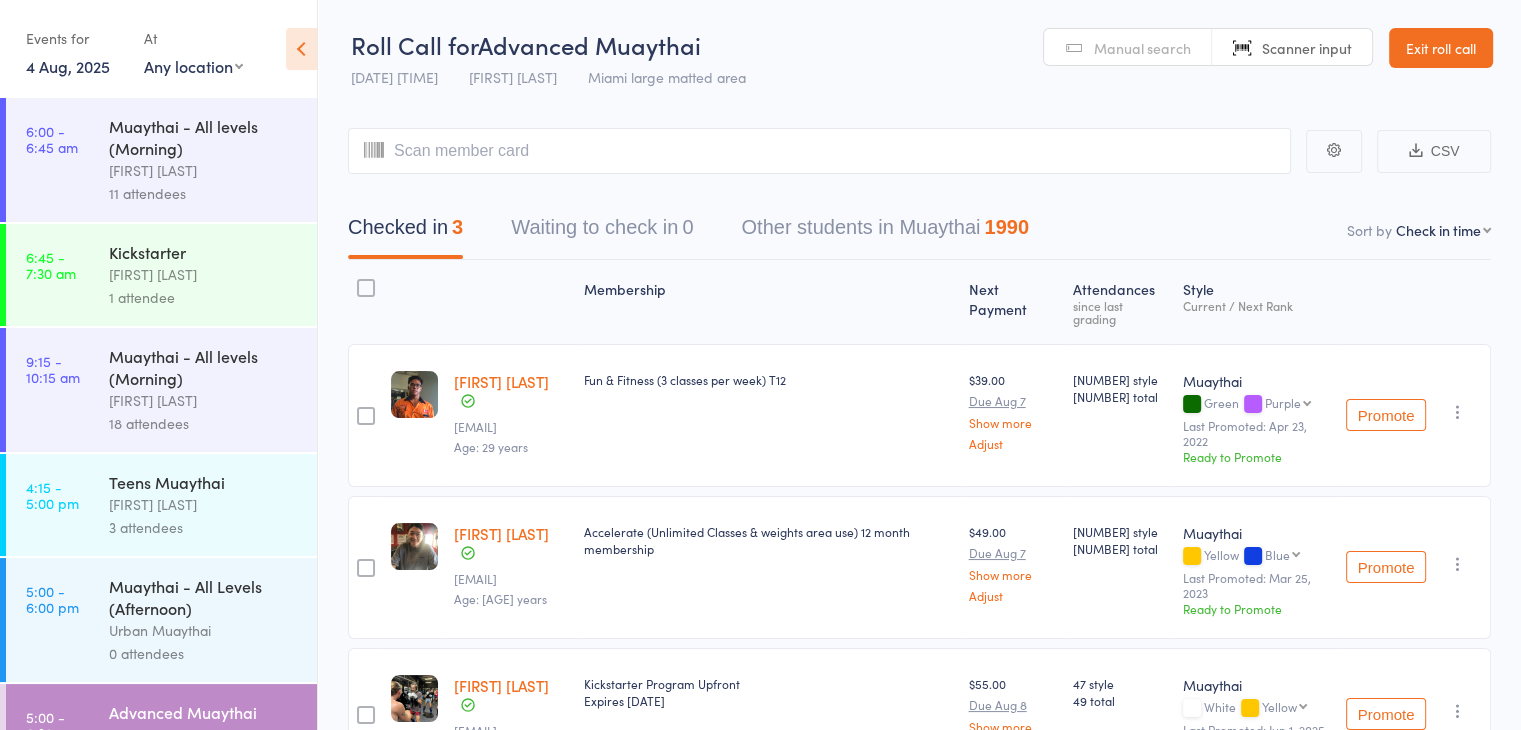 click on "Manual search" at bounding box center [1142, 48] 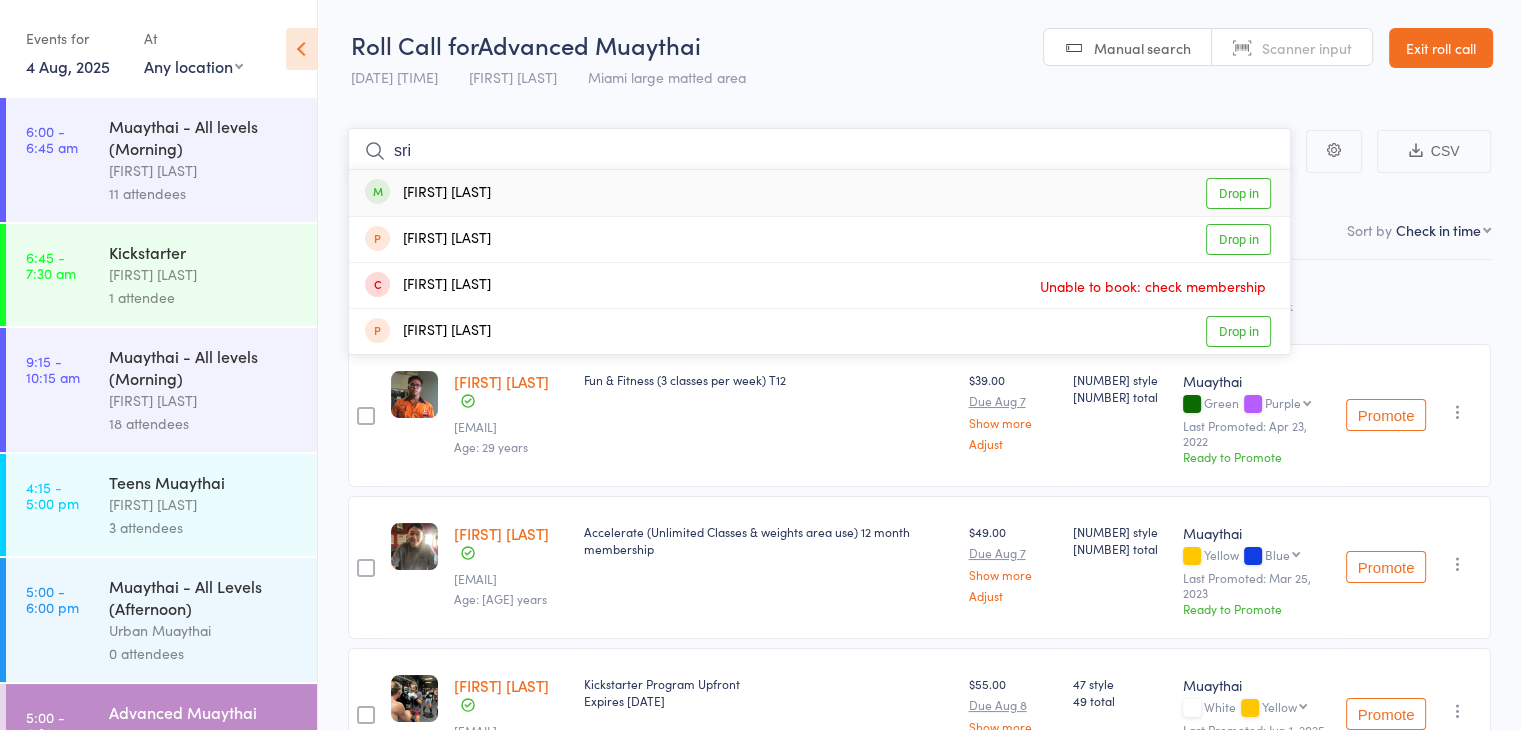 type on "sri" 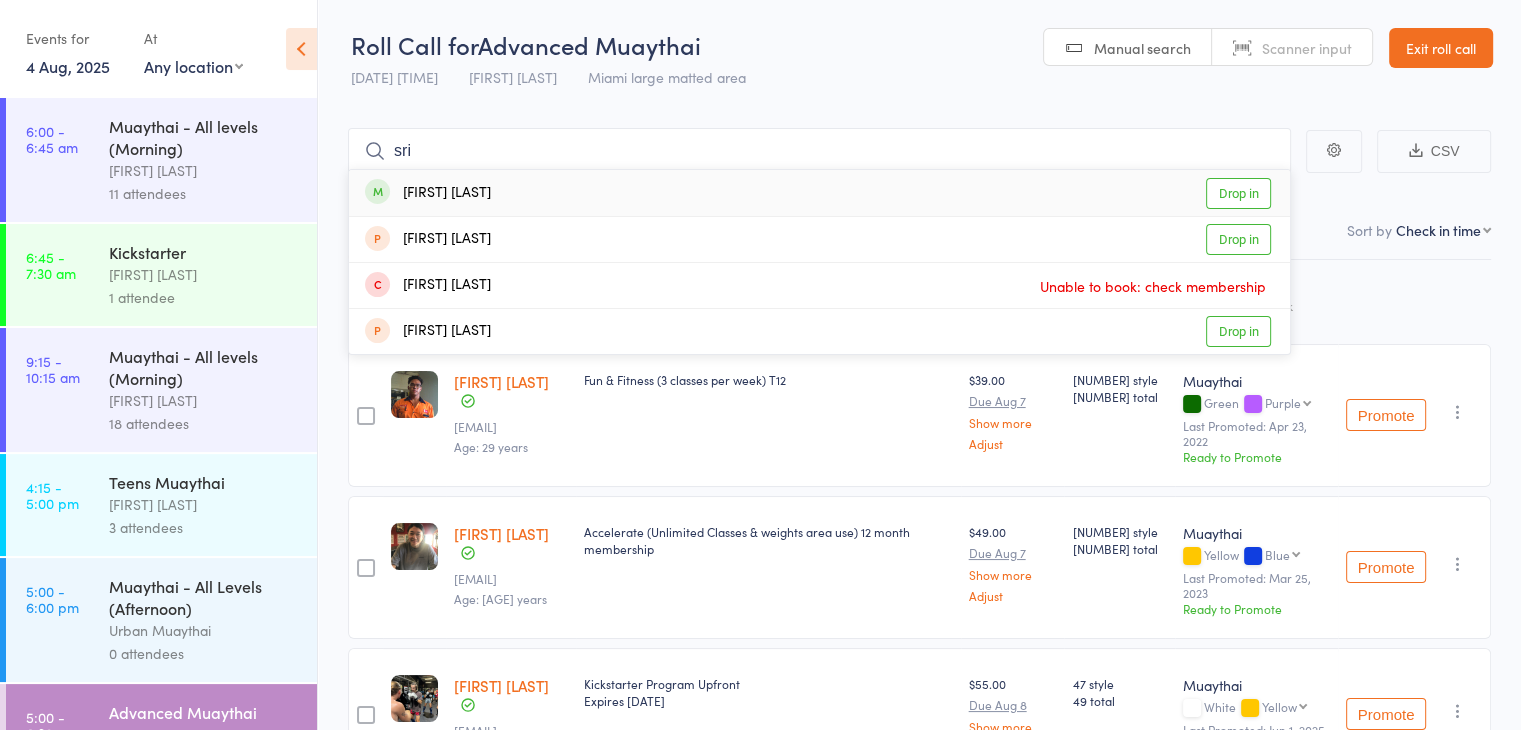 click on "Drop in" at bounding box center [1238, 193] 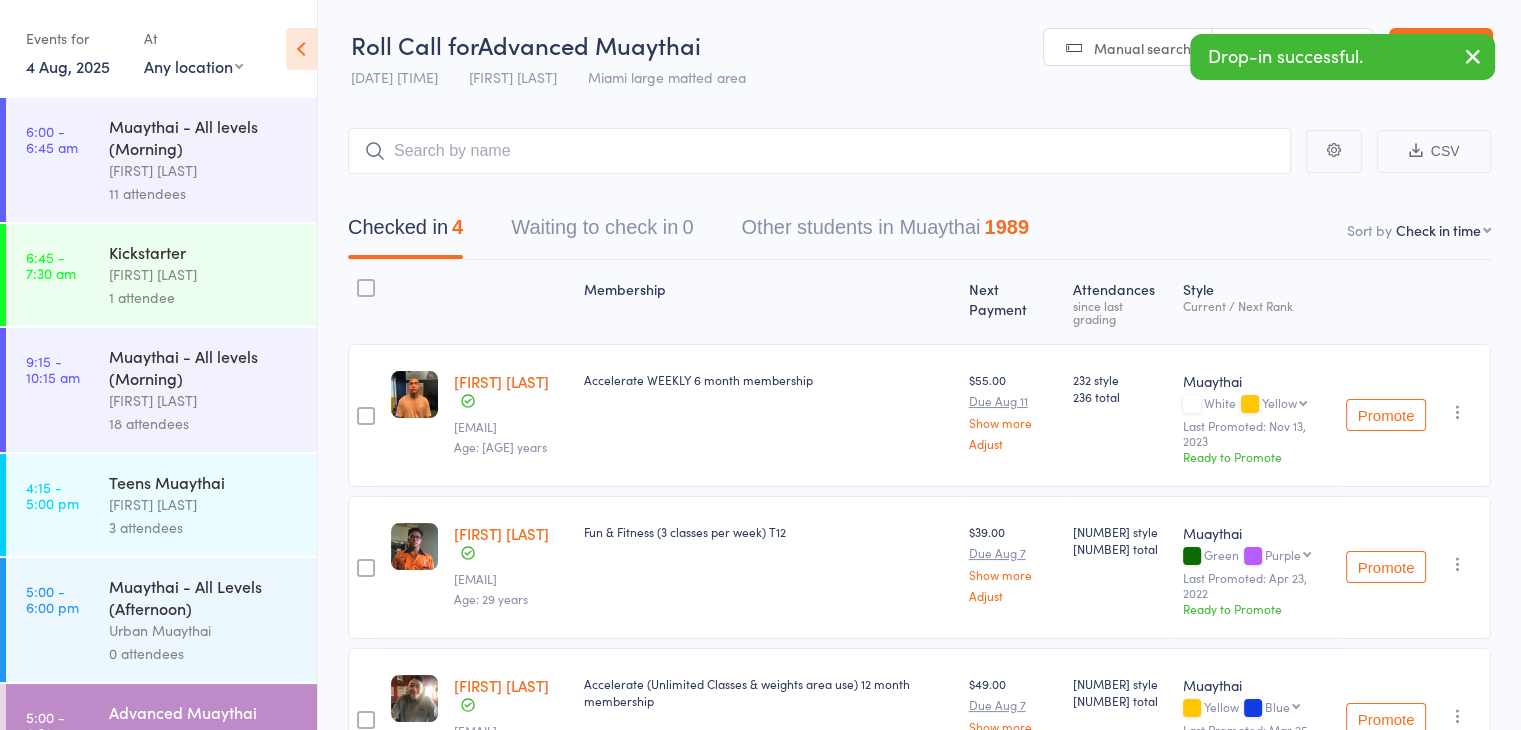 click on "Scanner input" at bounding box center [1292, 48] 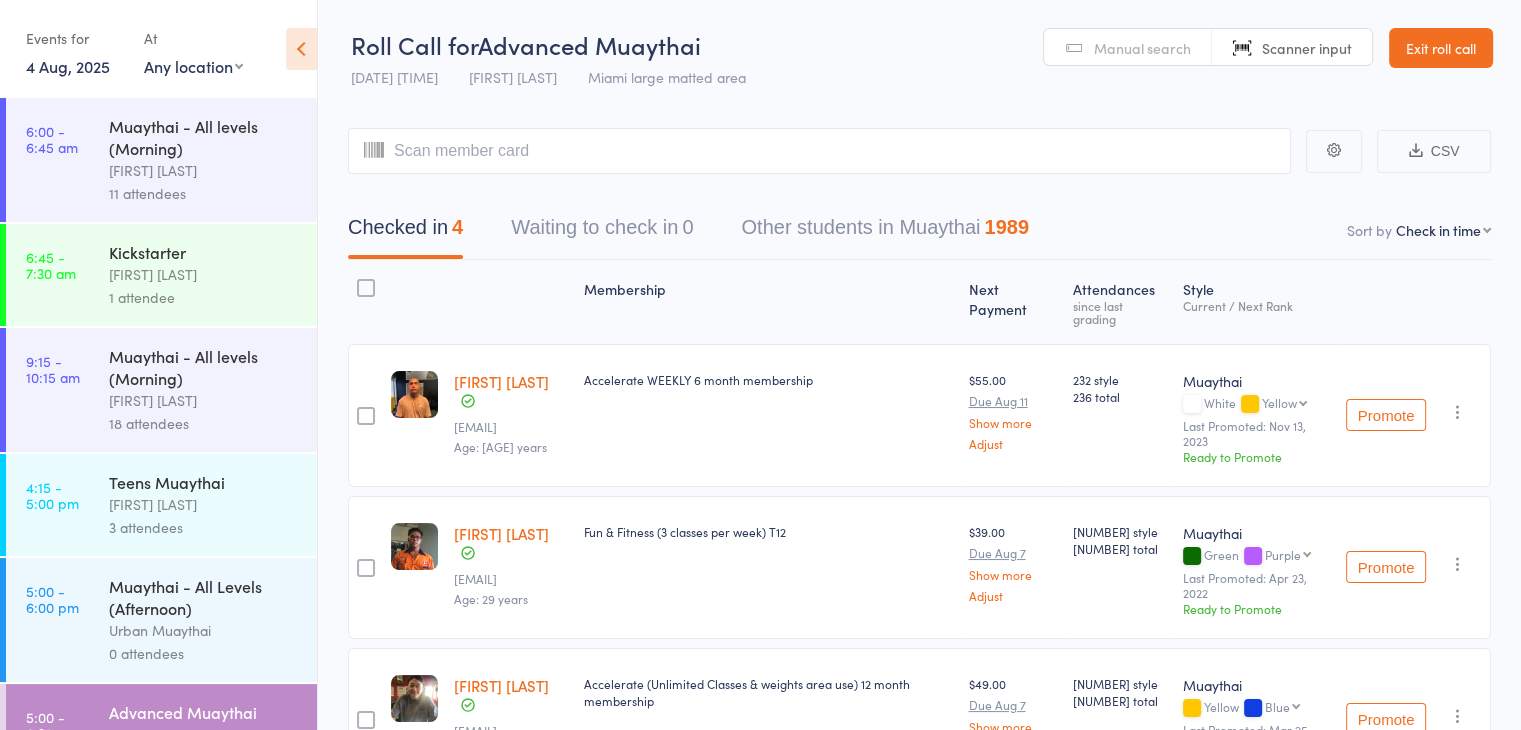 click on "Manual search" at bounding box center (1142, 48) 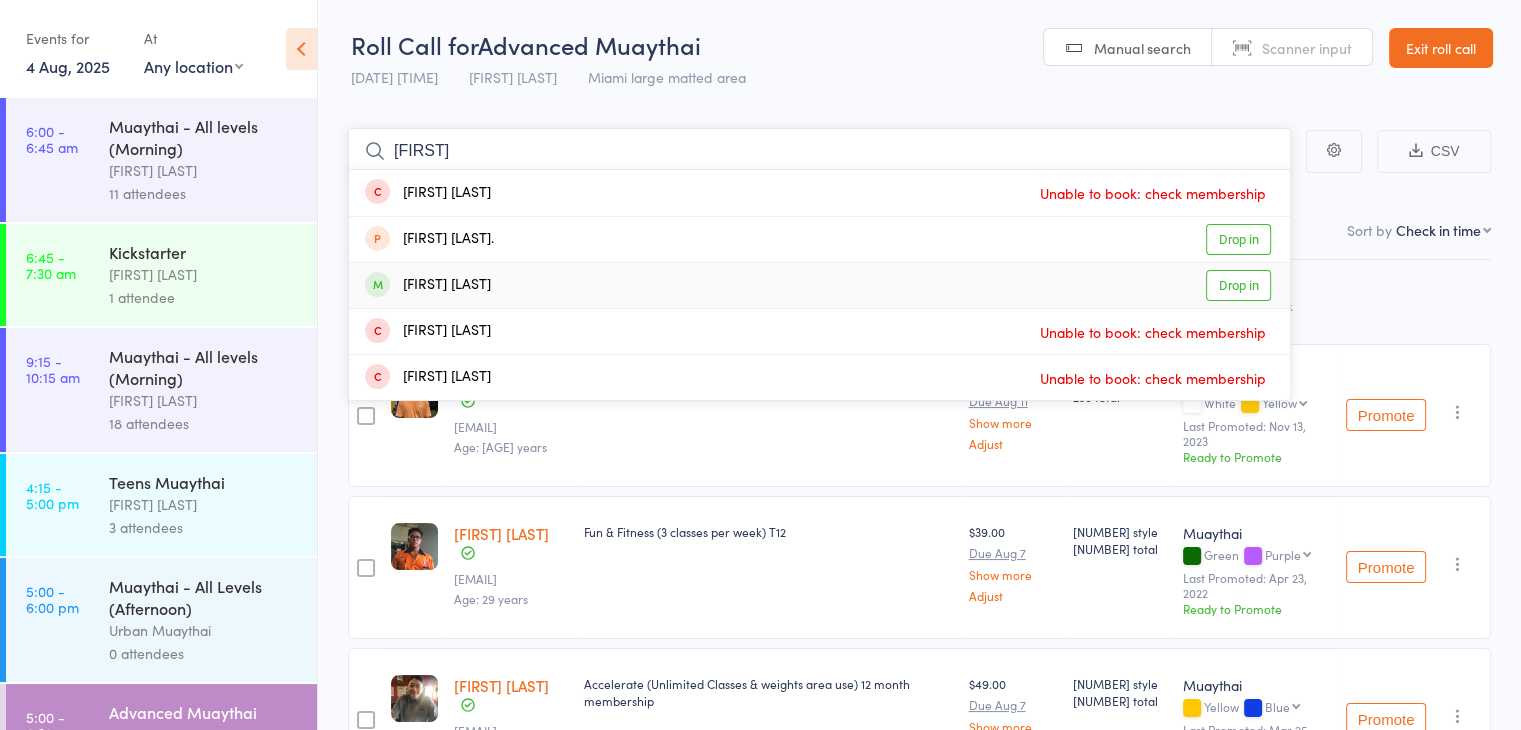 type on "[FIRST]" 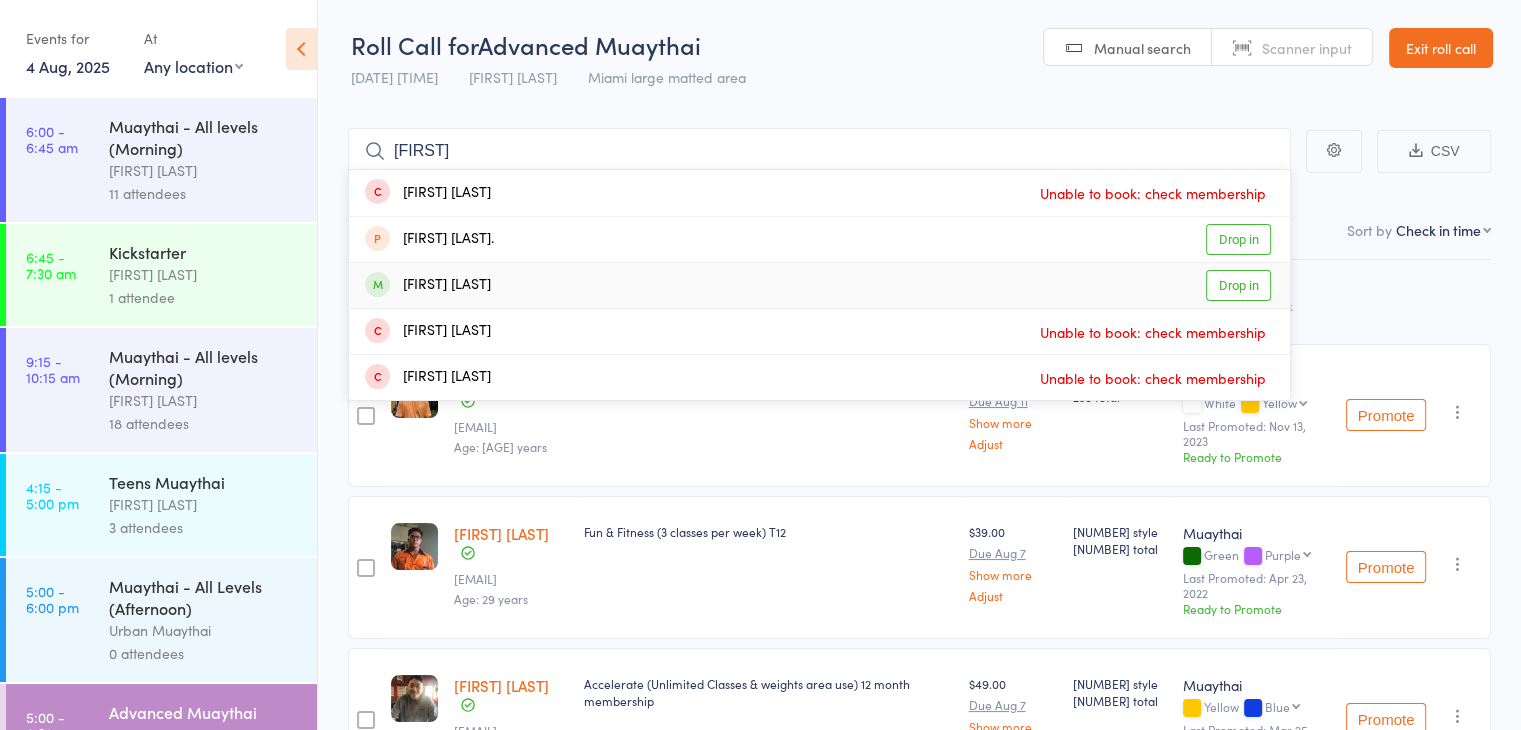 click on "Drop in" at bounding box center [1238, 285] 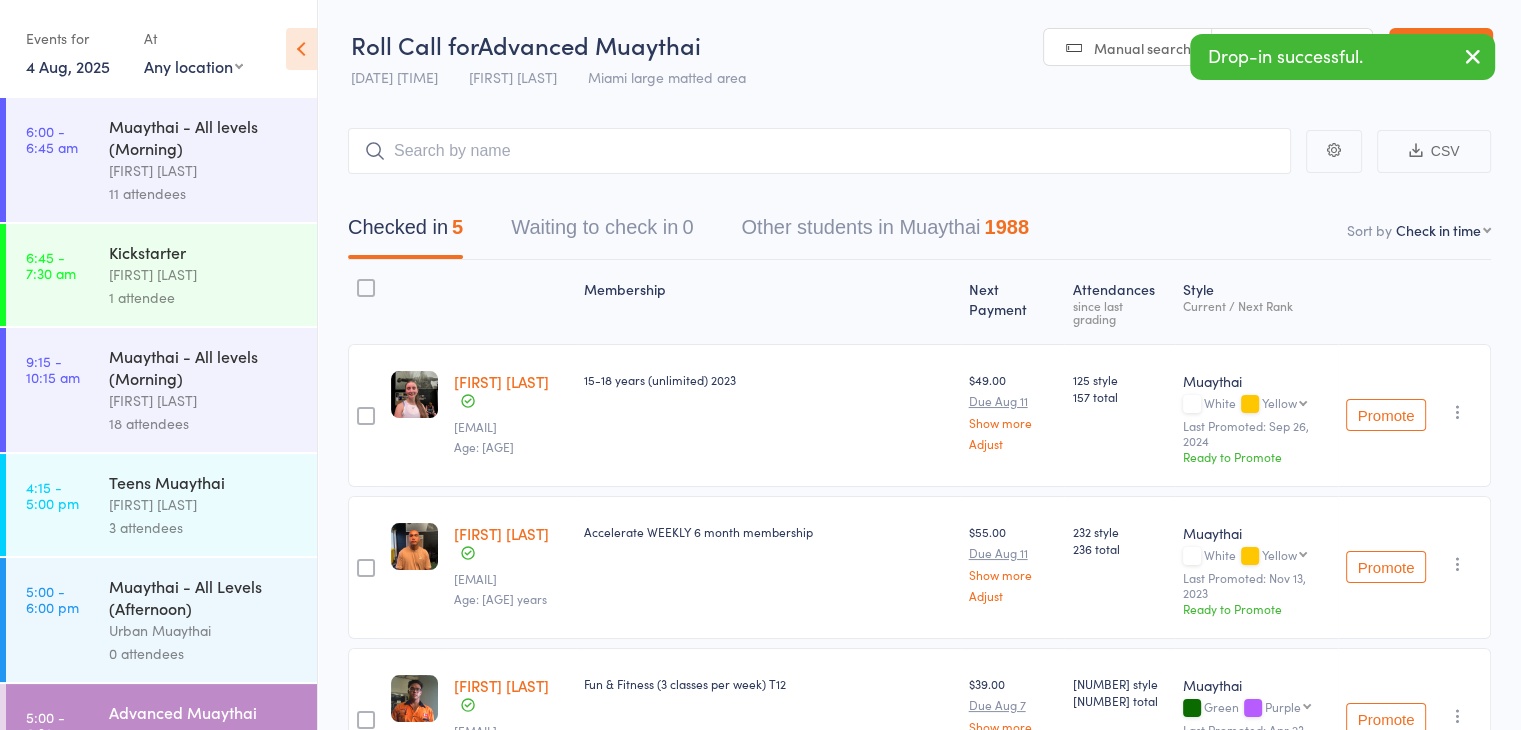 click on "Scanner input" at bounding box center [1292, 48] 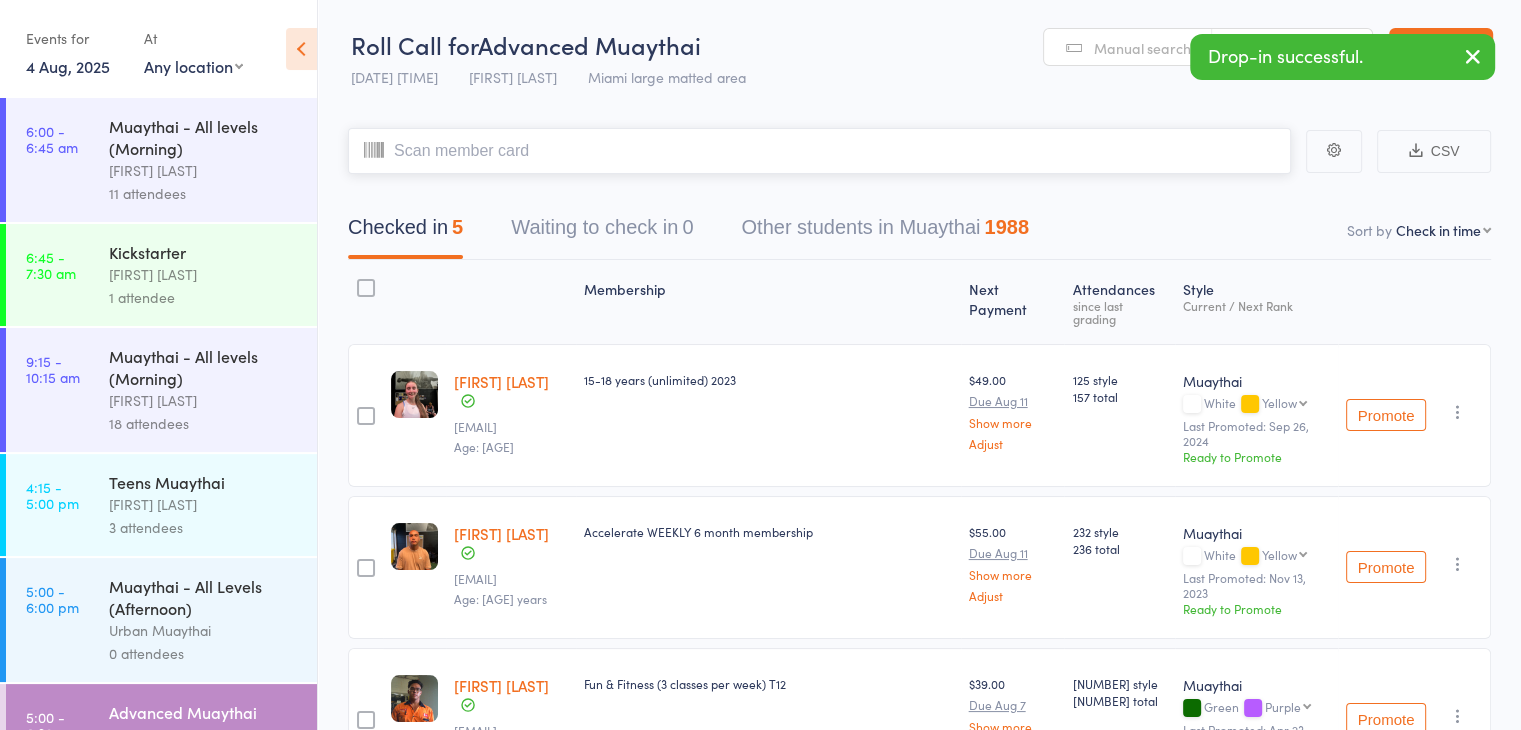click at bounding box center [819, 151] 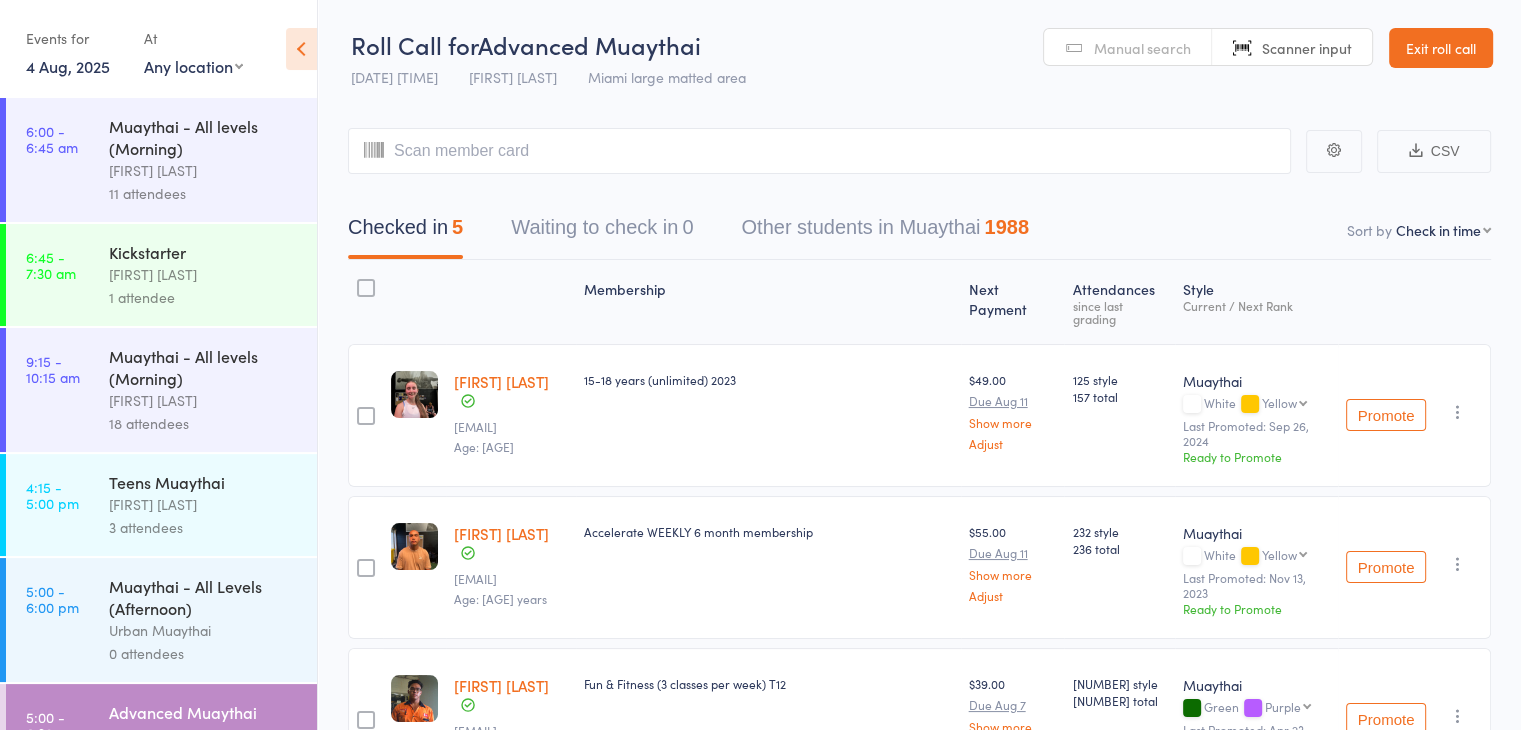 click on "Manual search" at bounding box center [1128, 48] 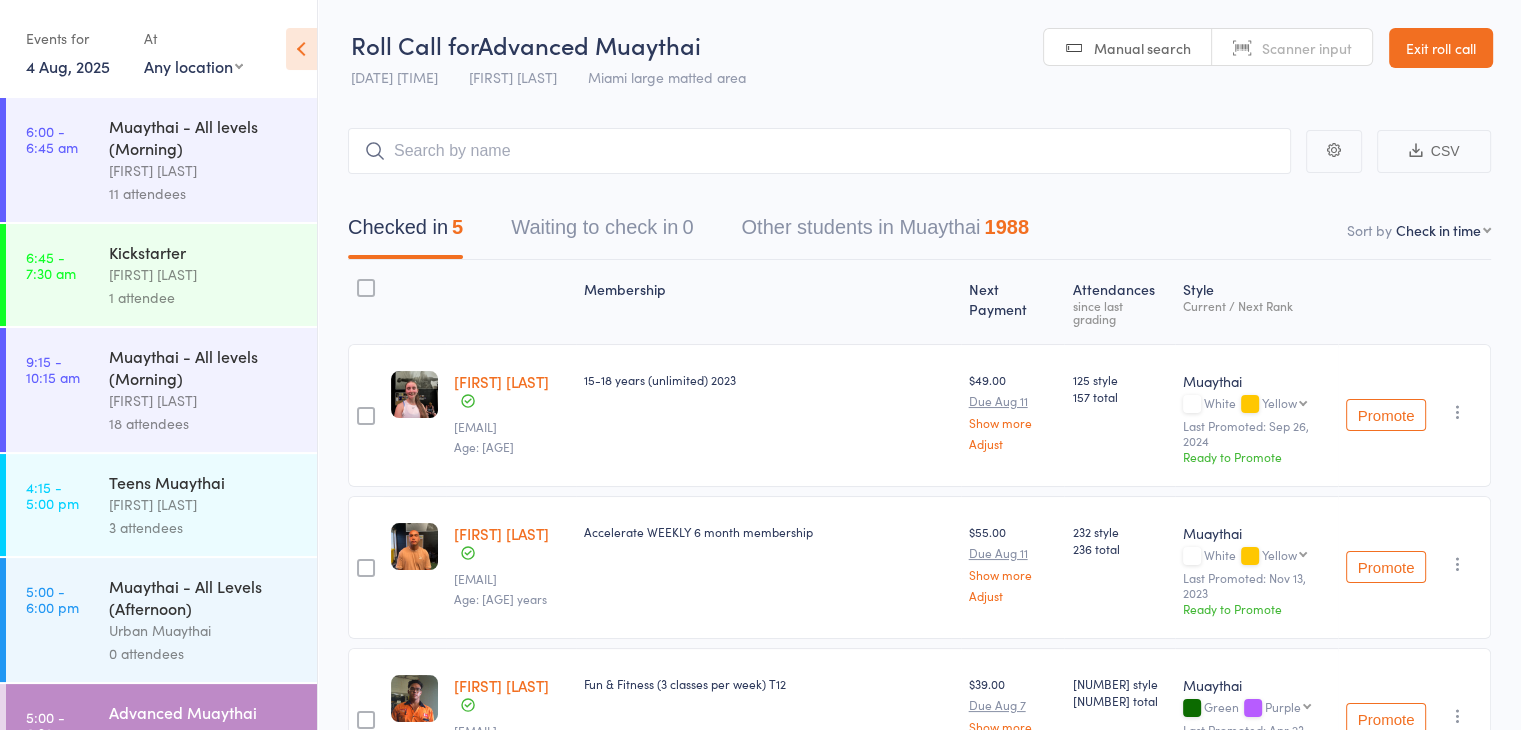 click on "Scanner input" at bounding box center (1307, 48) 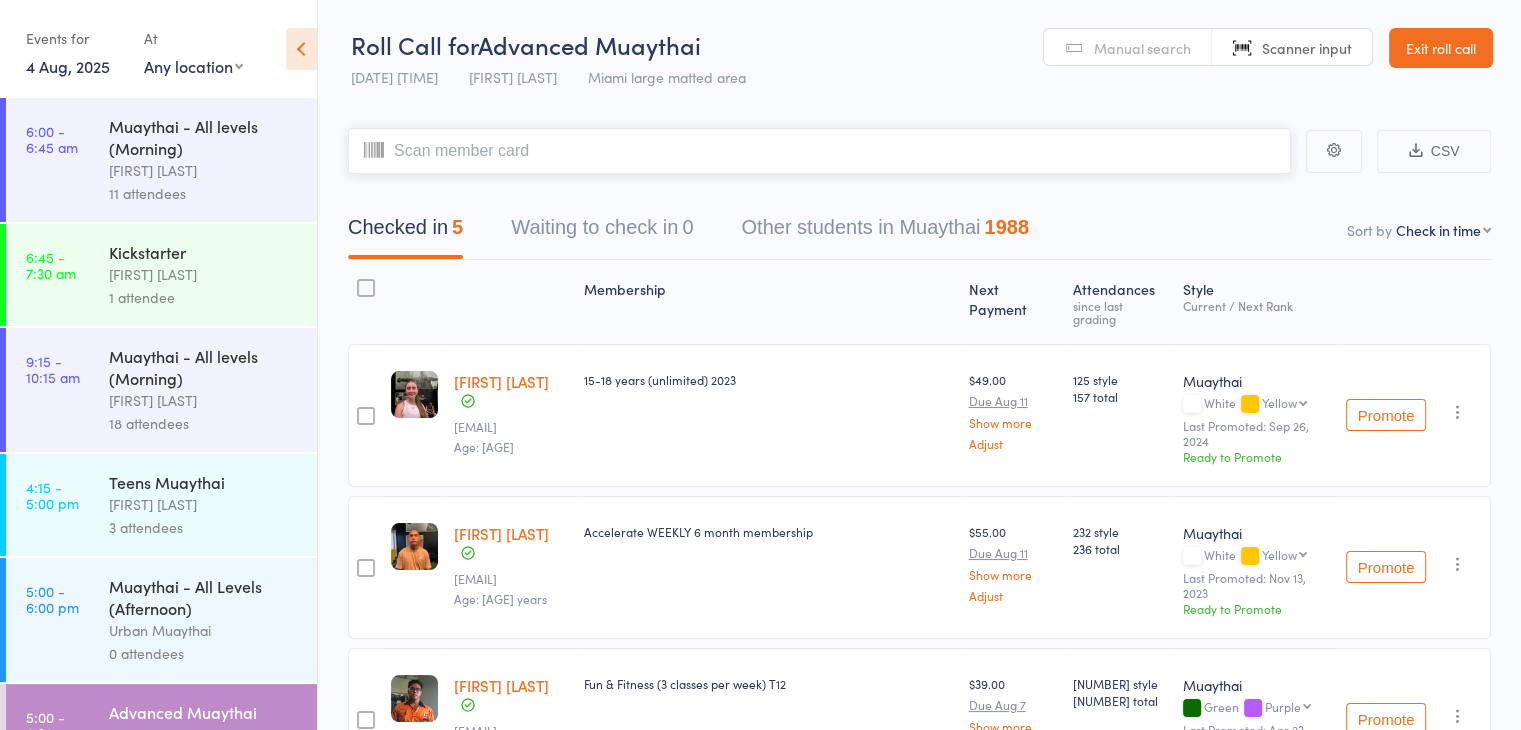 click at bounding box center (819, 151) 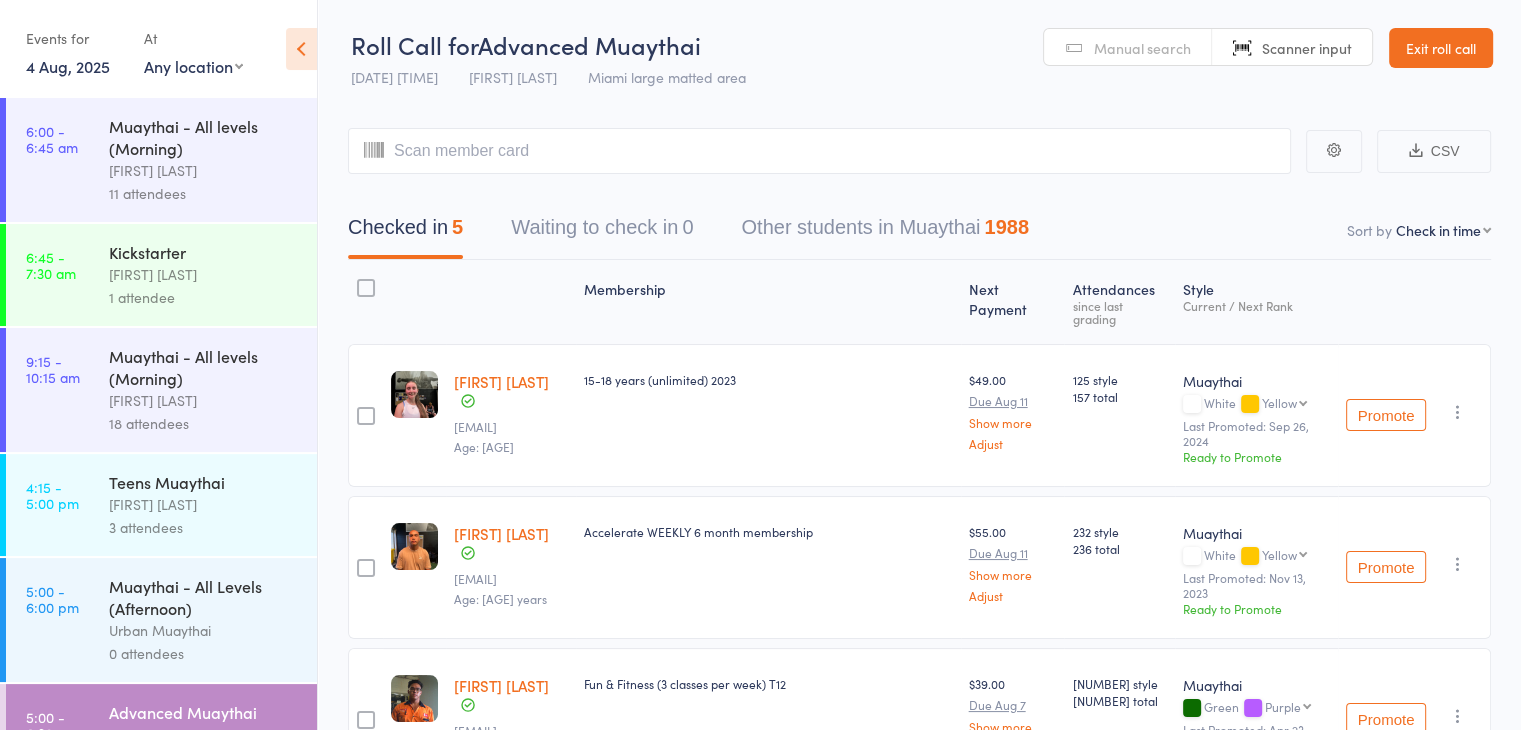 click on "Manual search" at bounding box center [1142, 48] 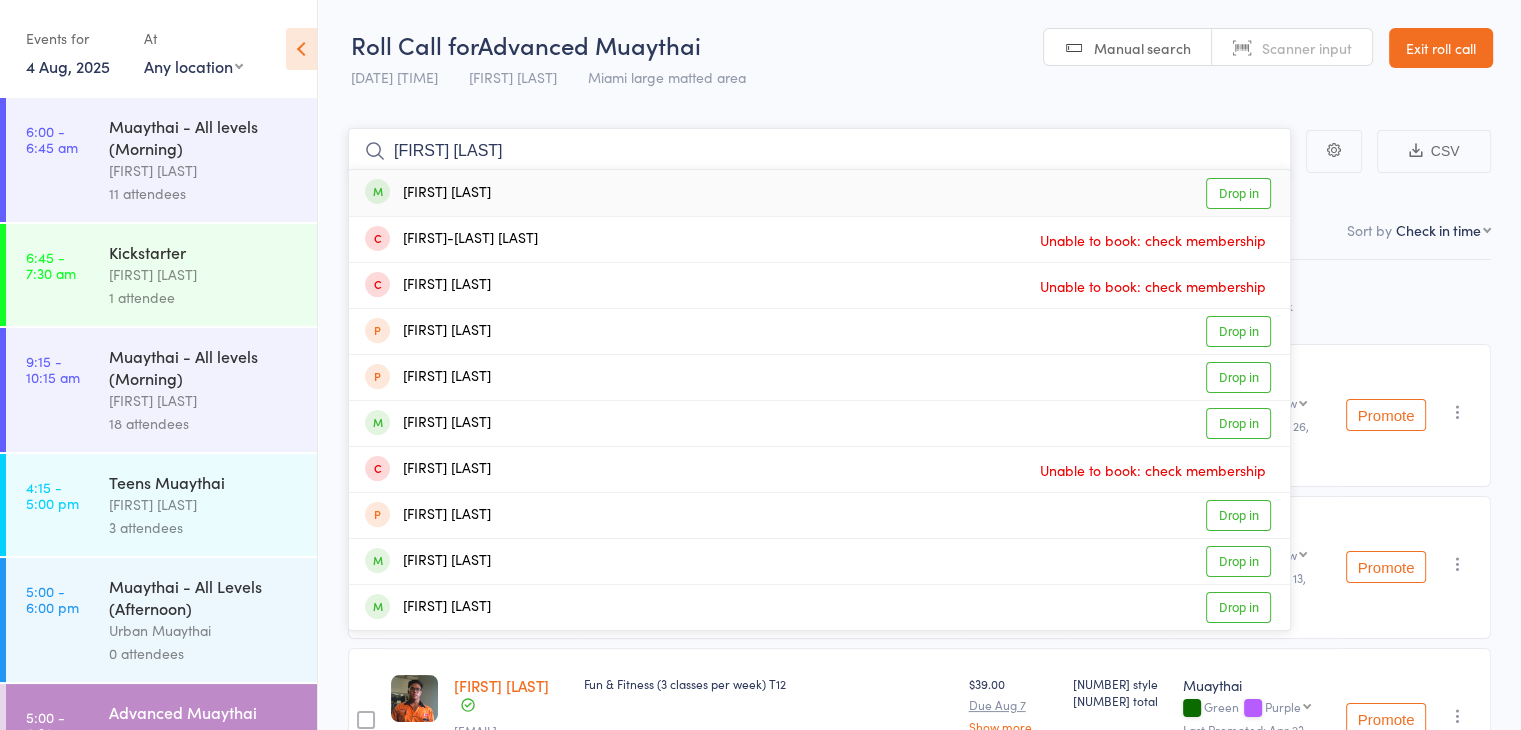 type on "[FIRST] [LAST]" 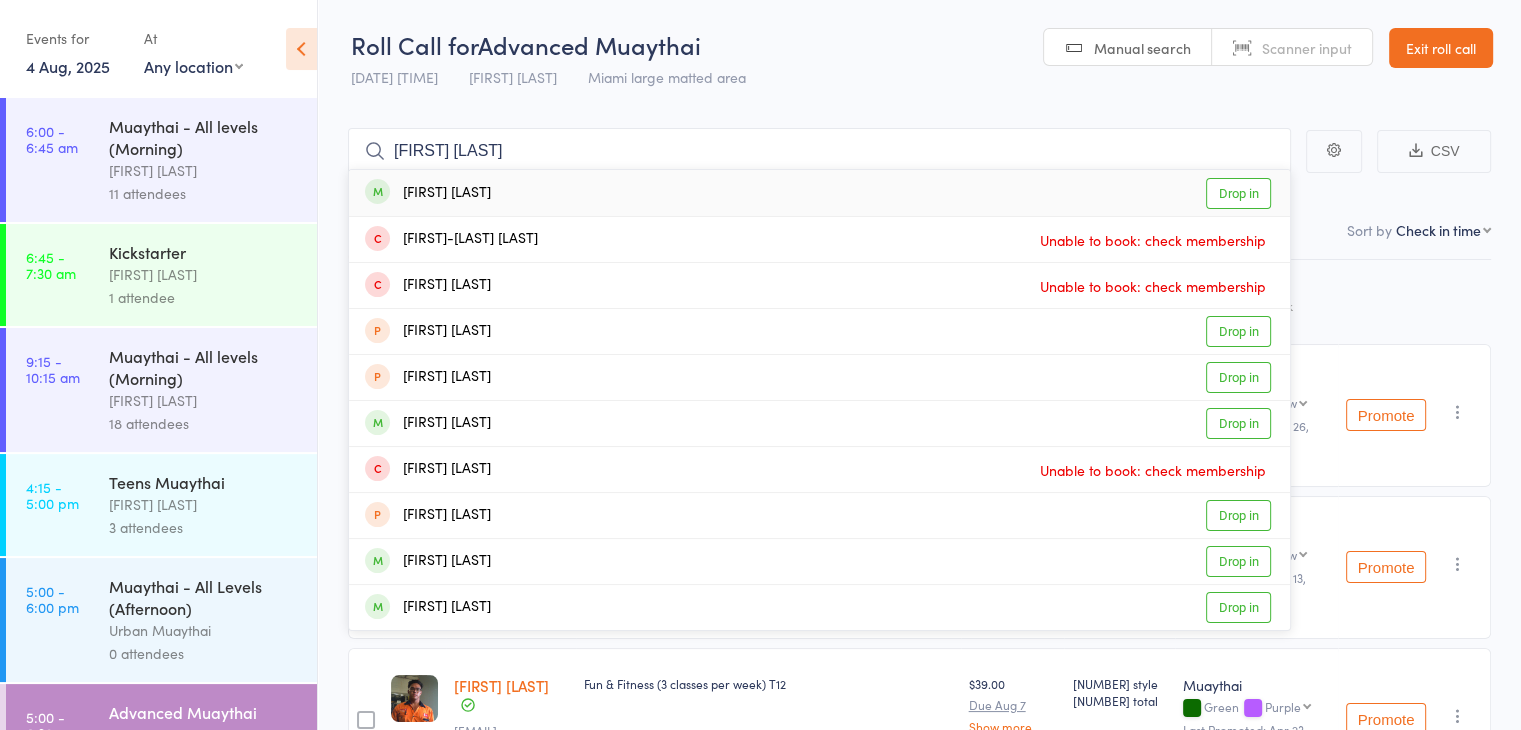 click on "Drop in" at bounding box center [1238, 193] 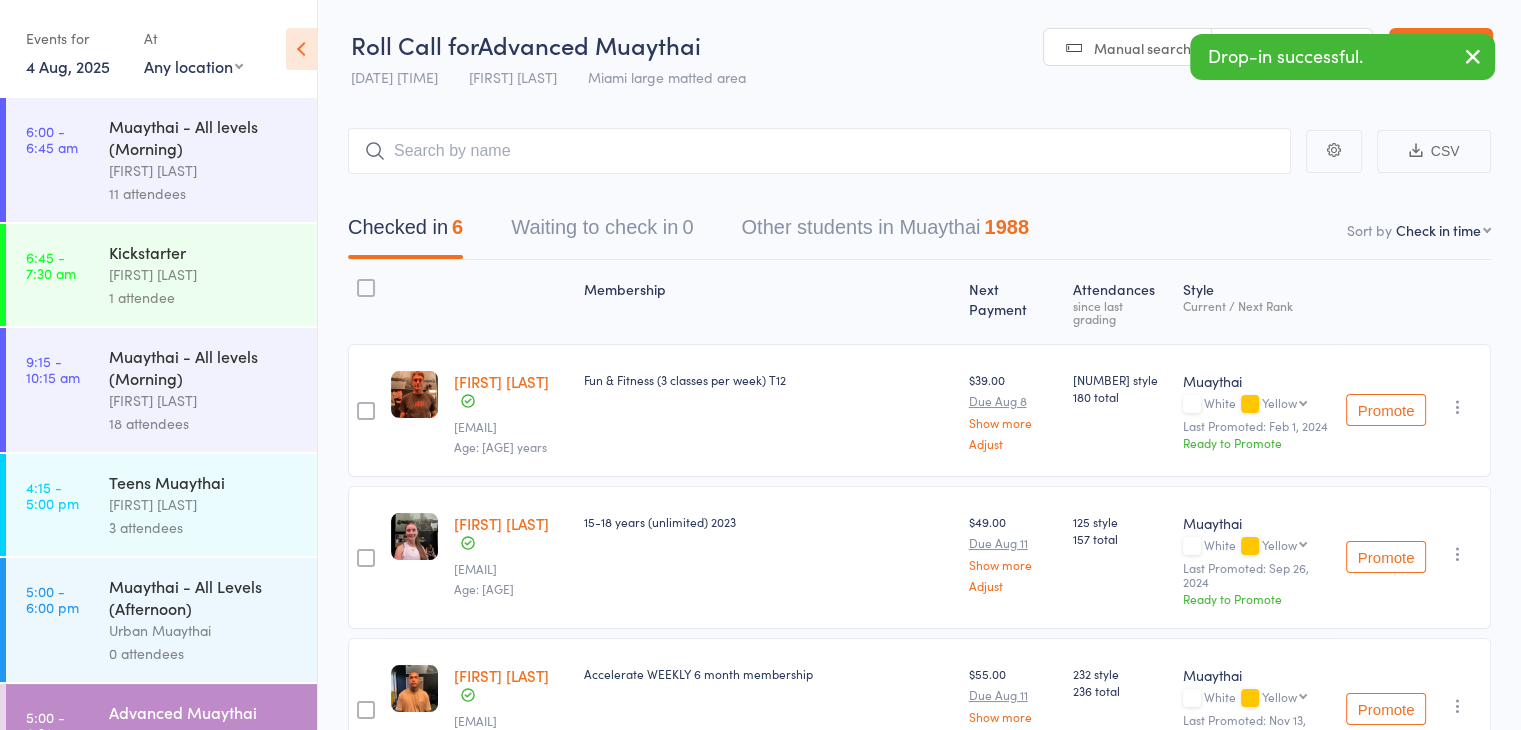 click on "Scanner input" at bounding box center [1292, 48] 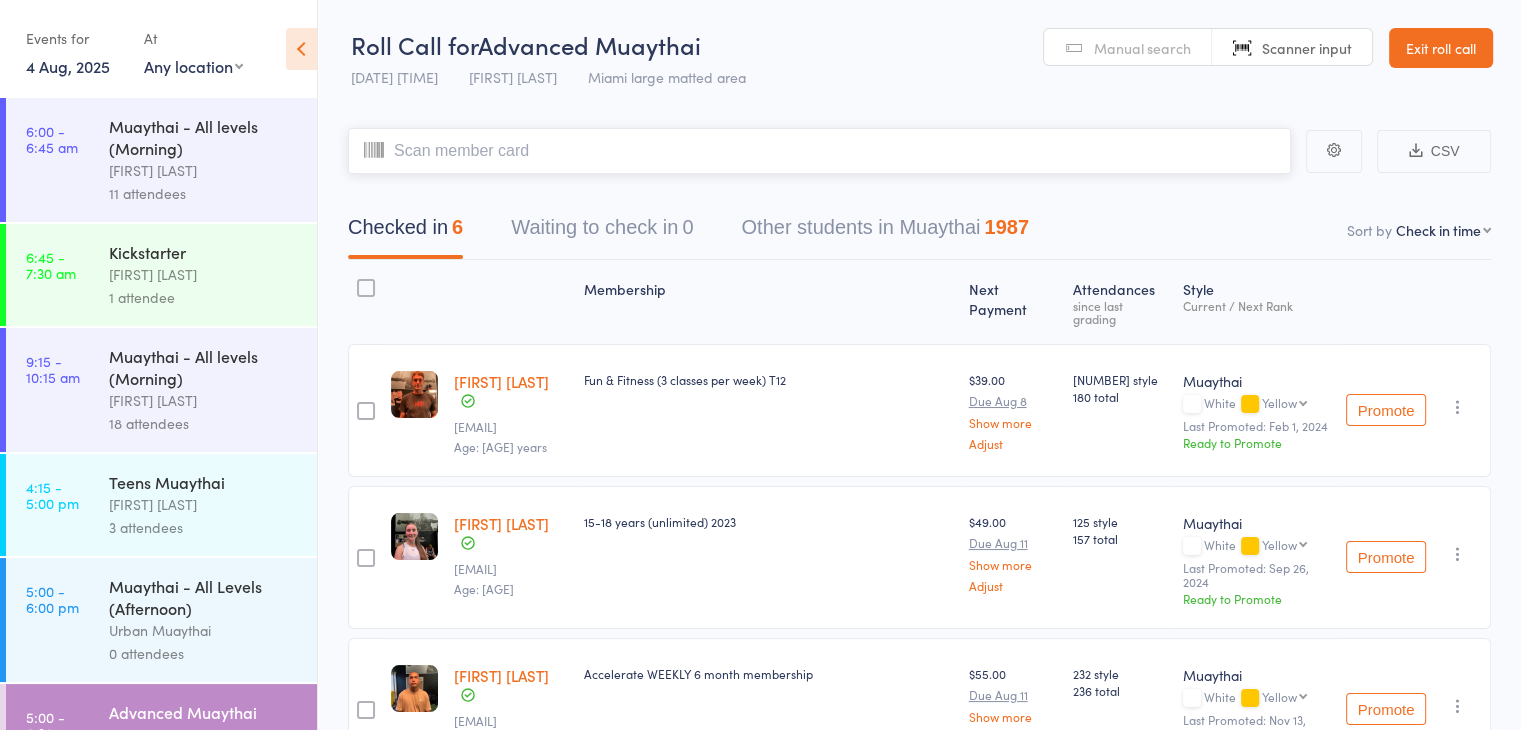 click at bounding box center [819, 151] 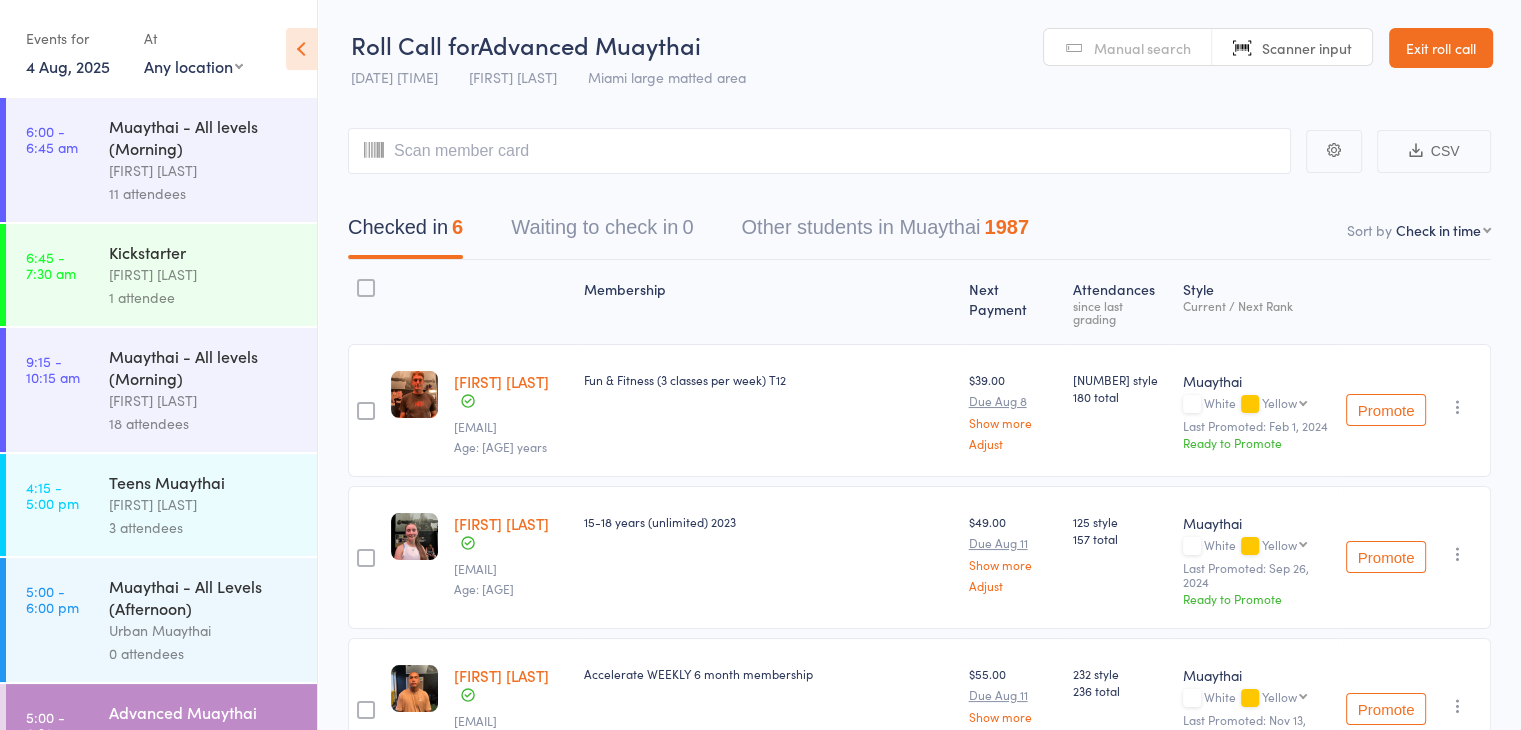 click on "Manual search" at bounding box center [1128, 48] 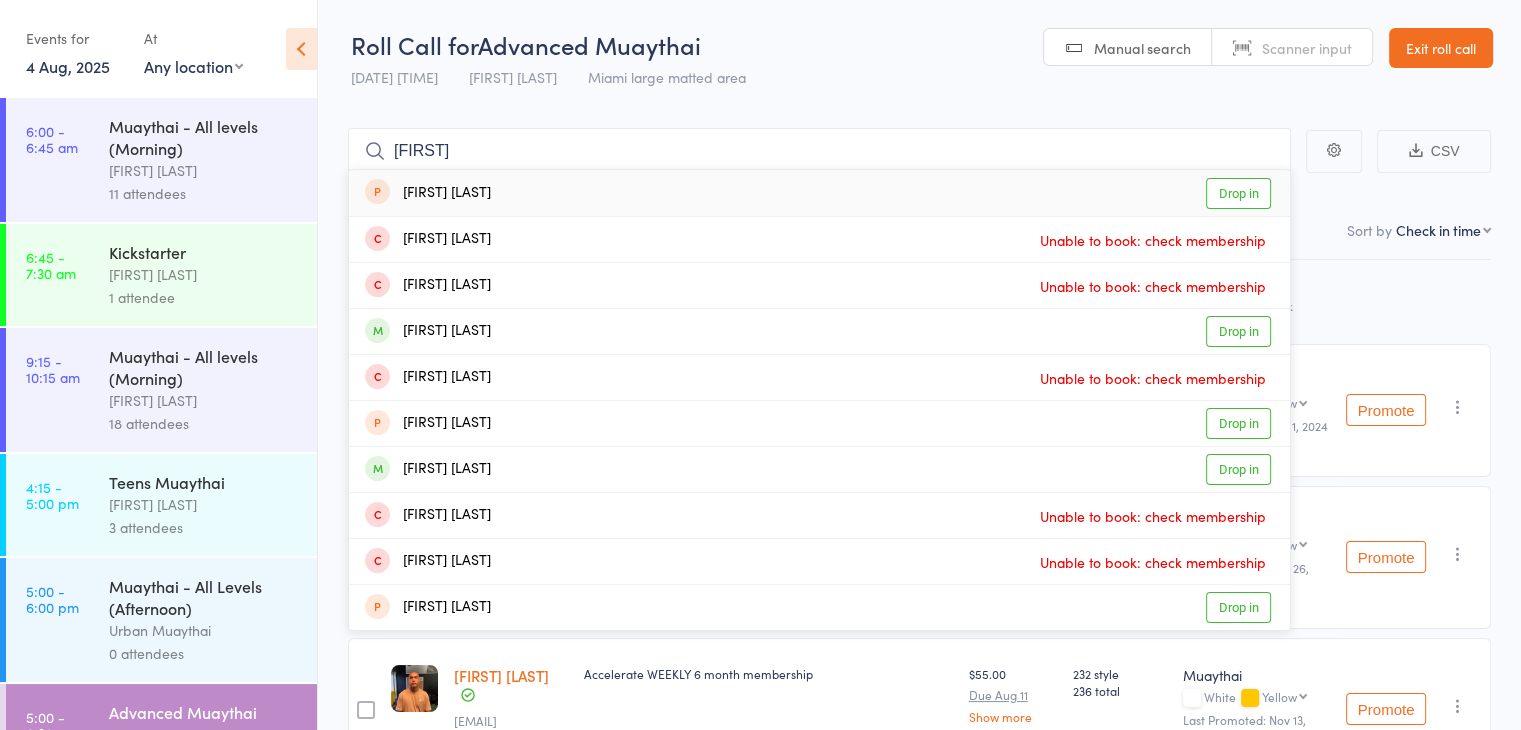 click on "Scanner input" at bounding box center (1307, 48) 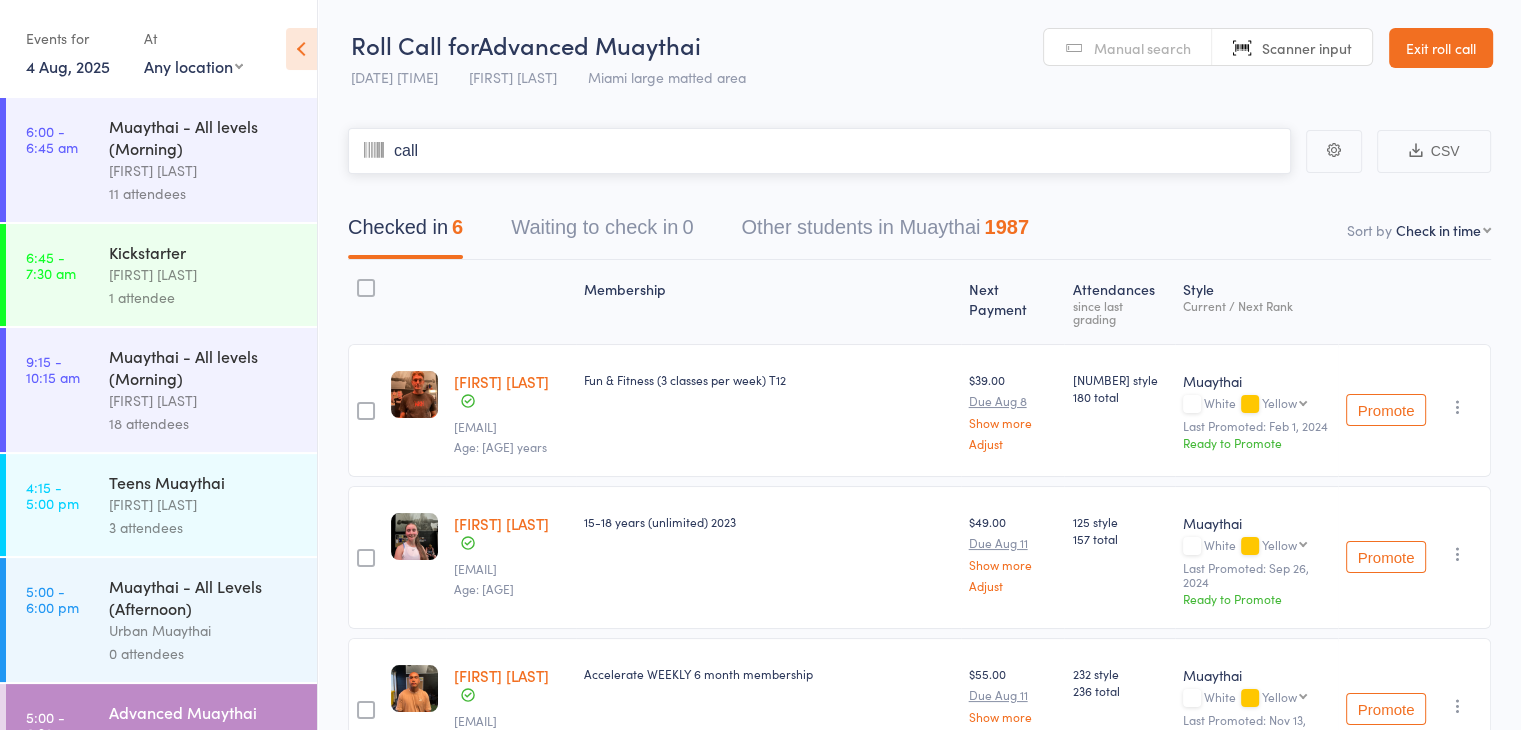 type on "cal" 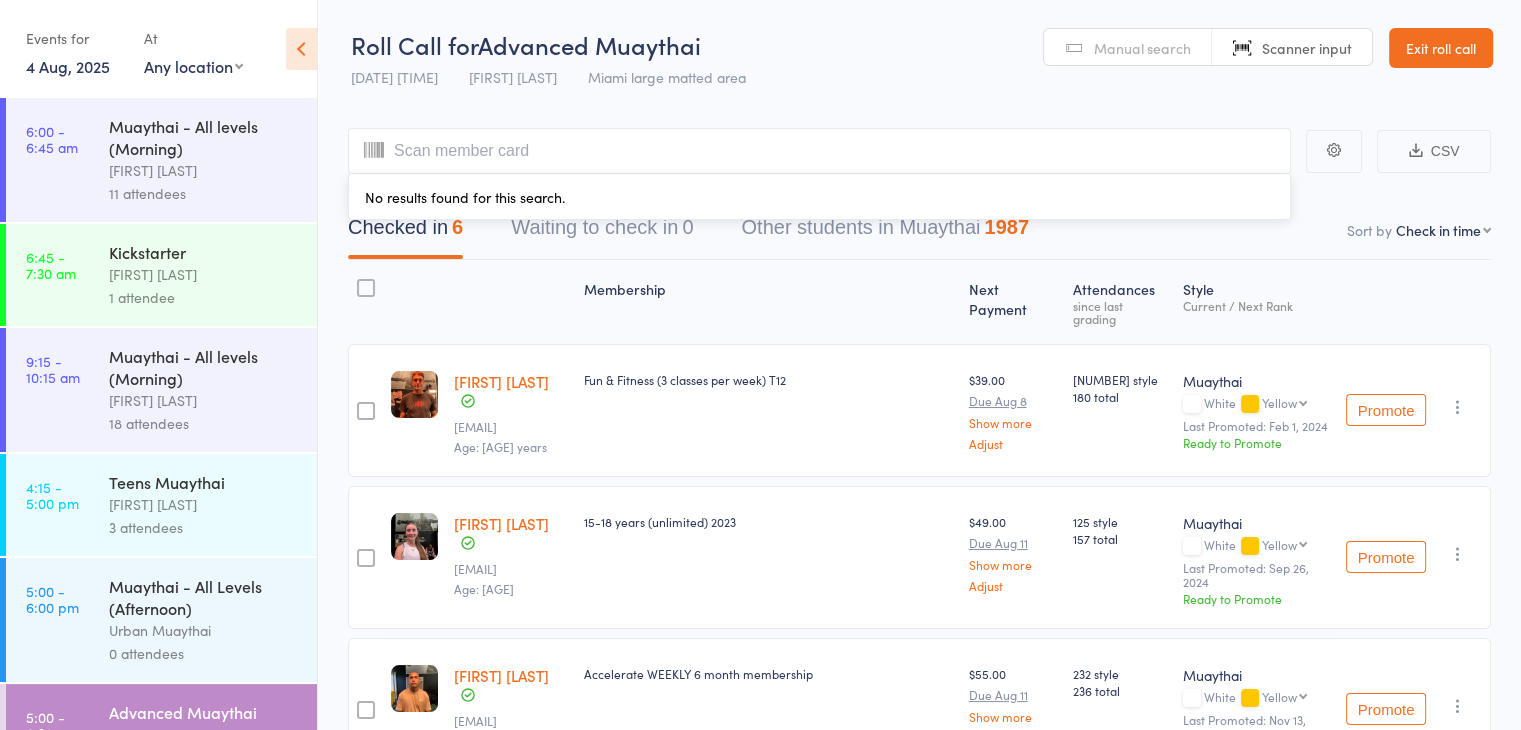 click on "Manual search" at bounding box center [1142, 48] 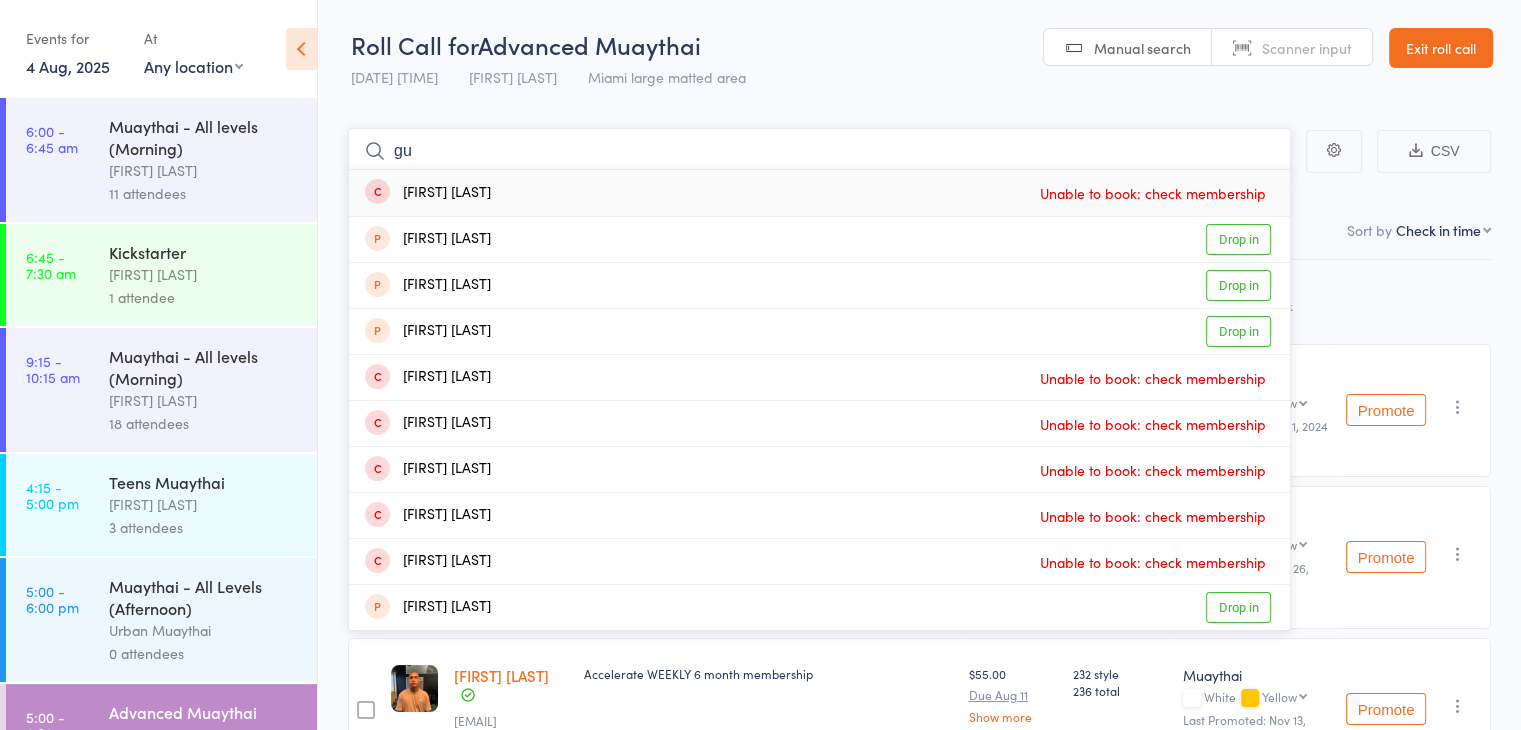 type on "g" 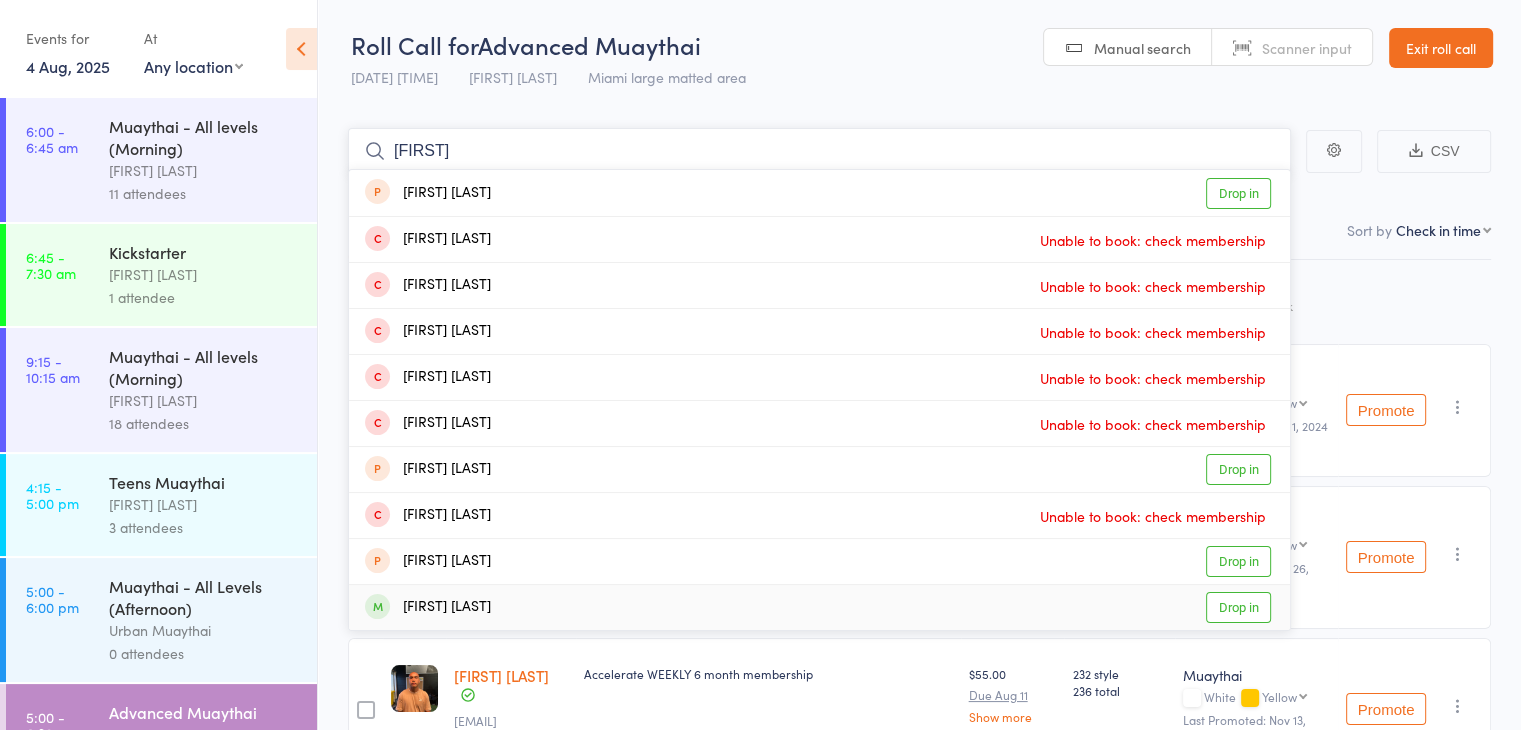 type on "[FIRST]" 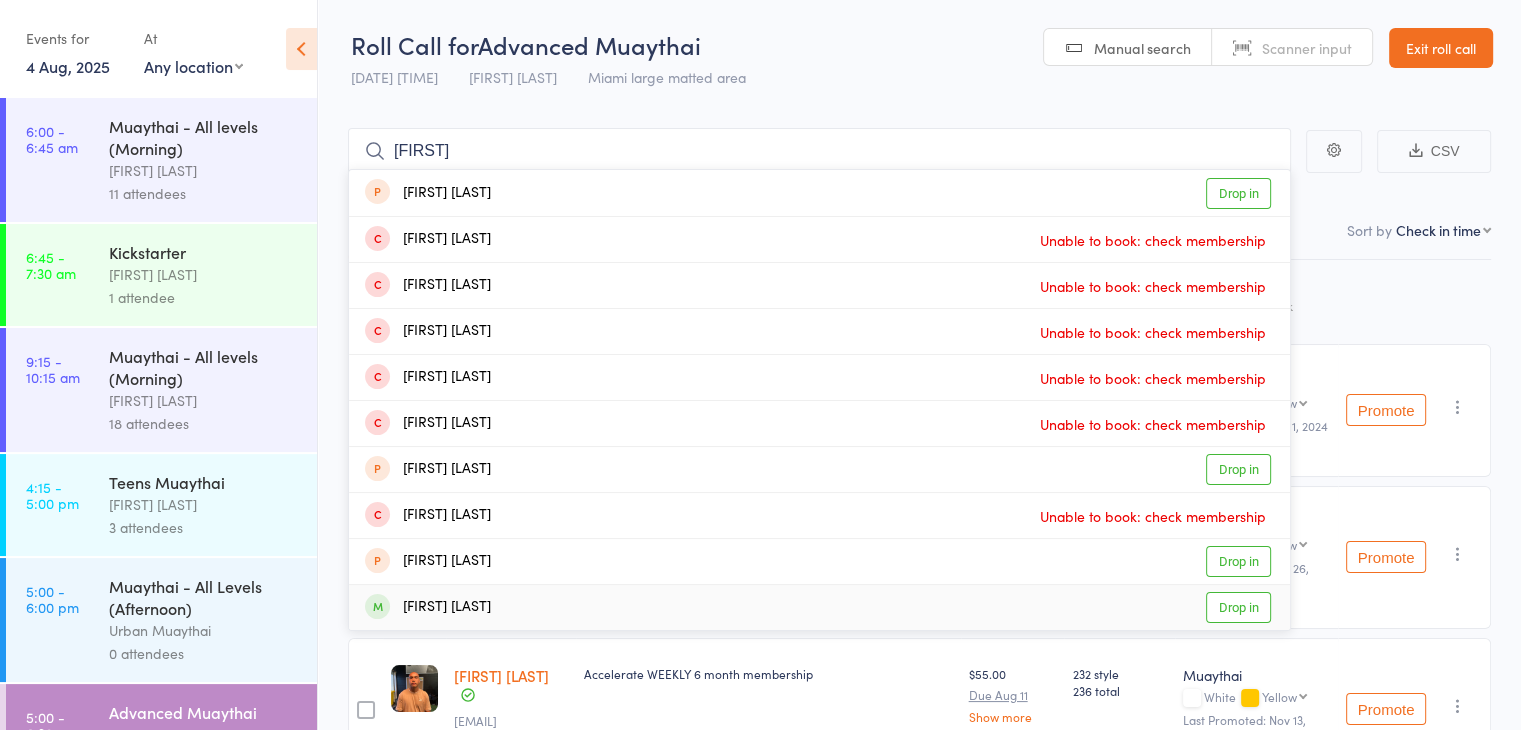 click on "Drop in" at bounding box center [1238, 607] 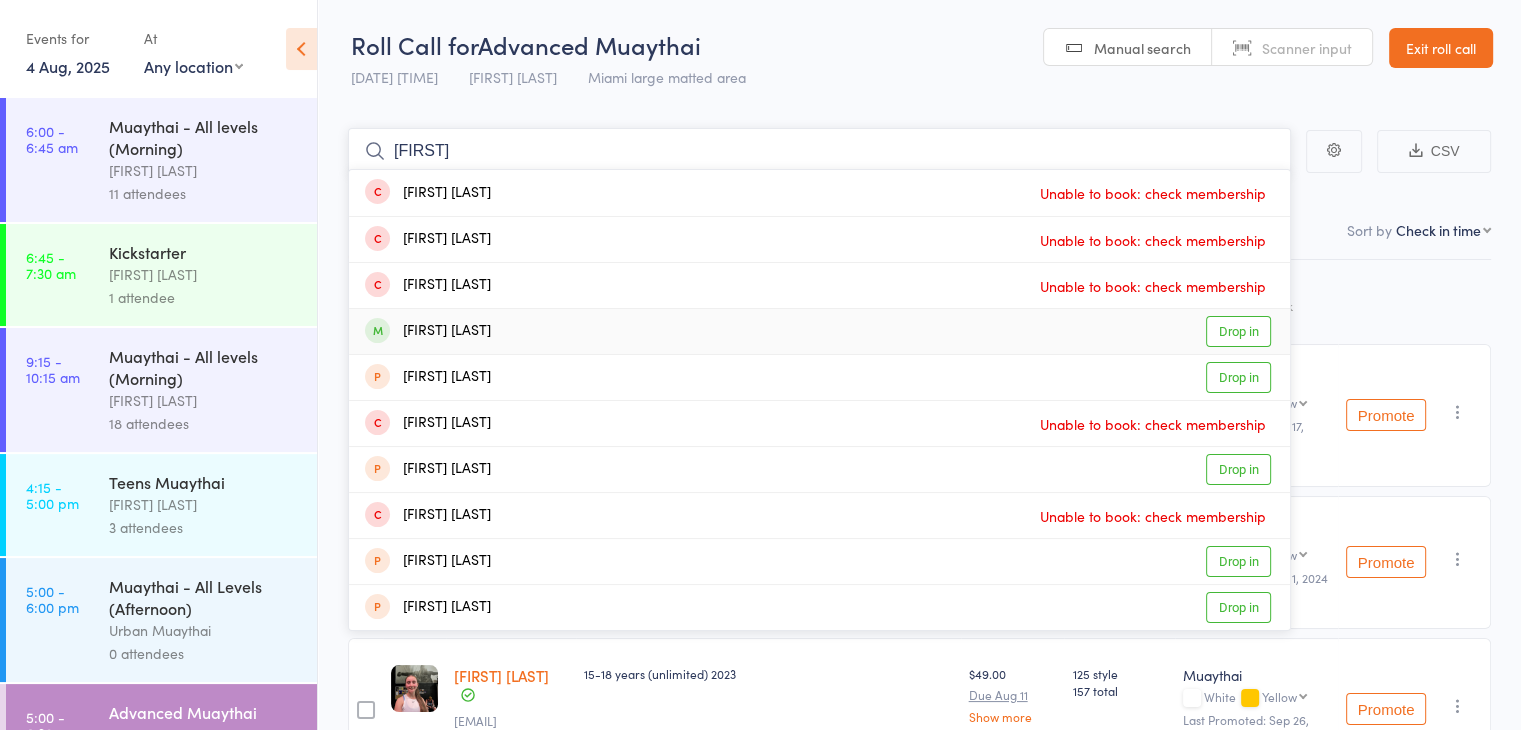 type on "[FIRST]" 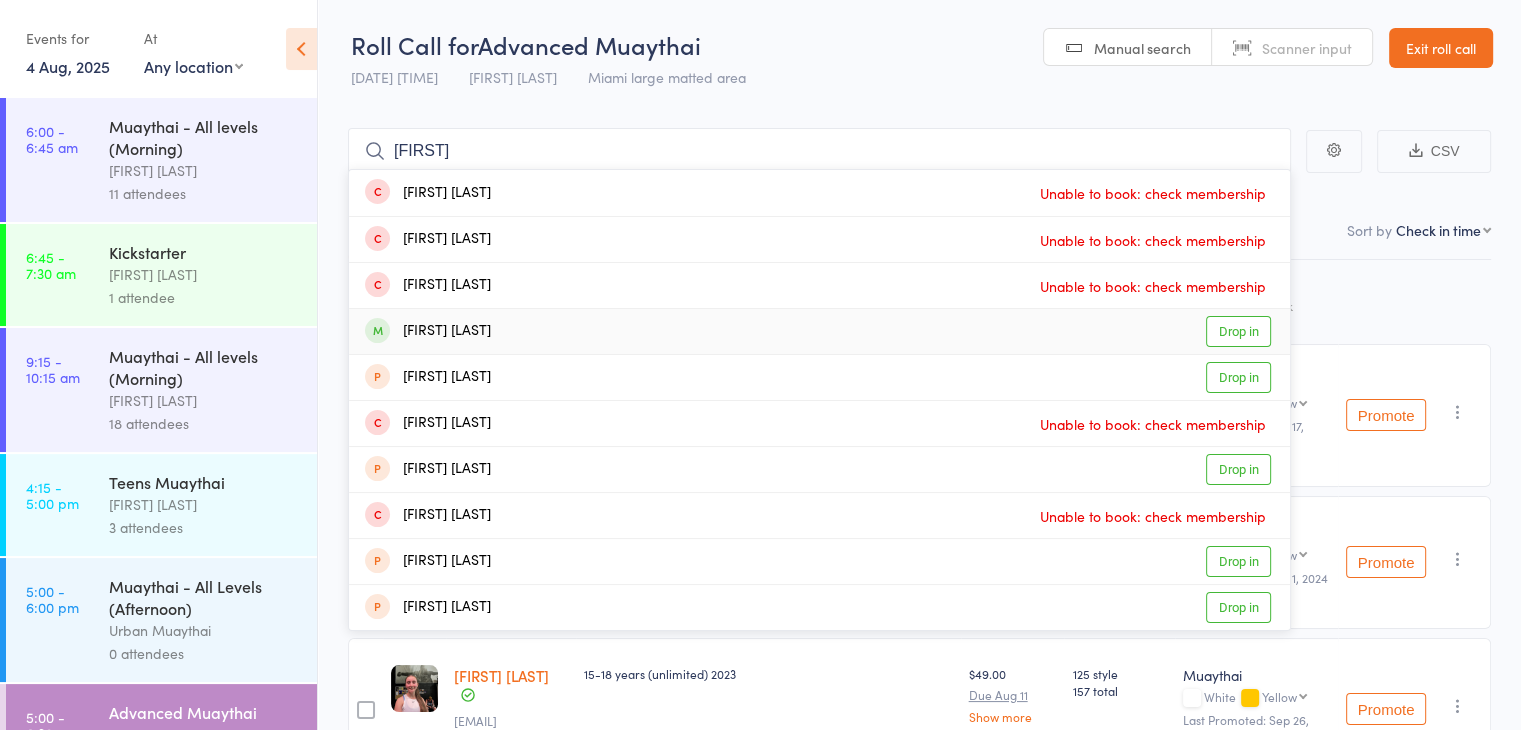 click on "Drop in" at bounding box center [1238, 331] 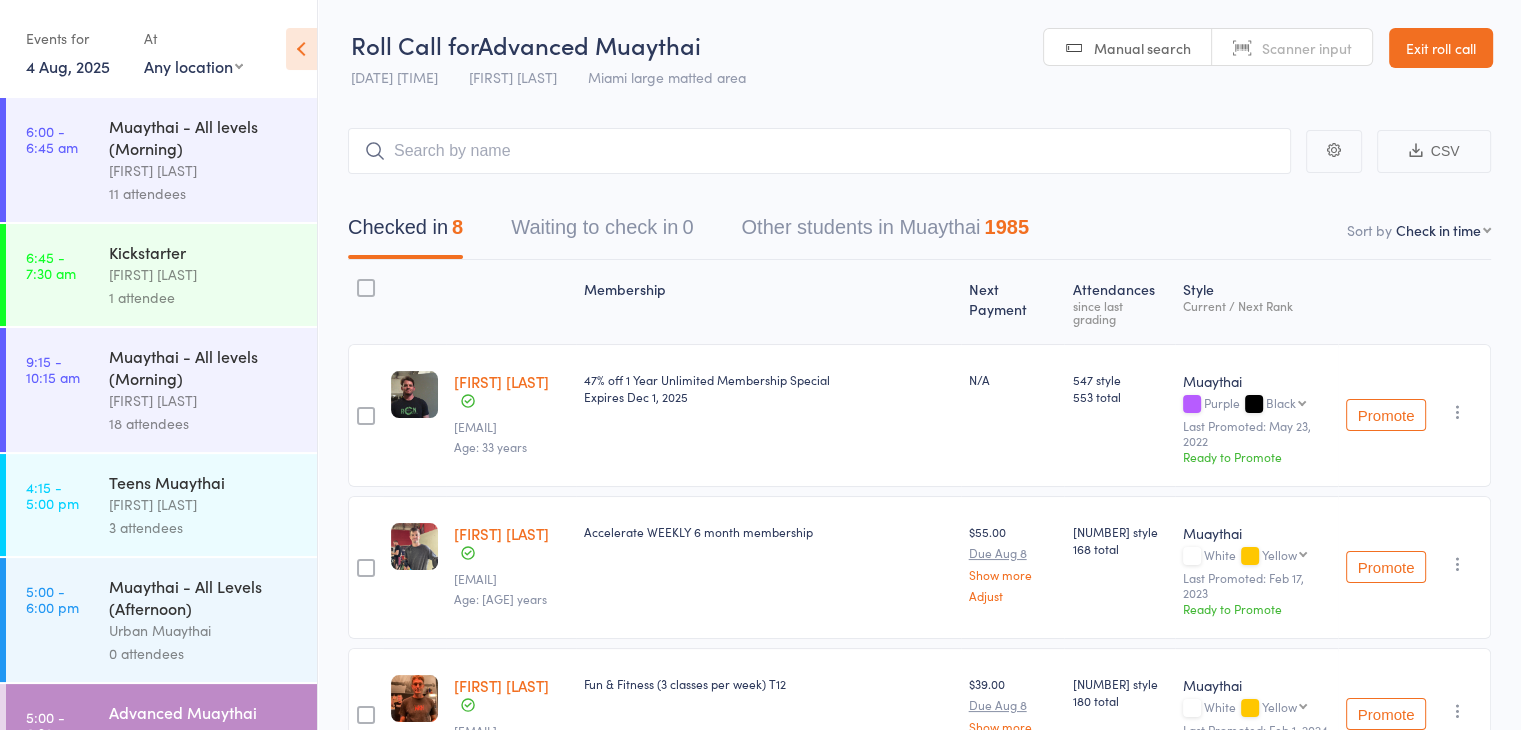 click on "Scanner input" at bounding box center [1307, 48] 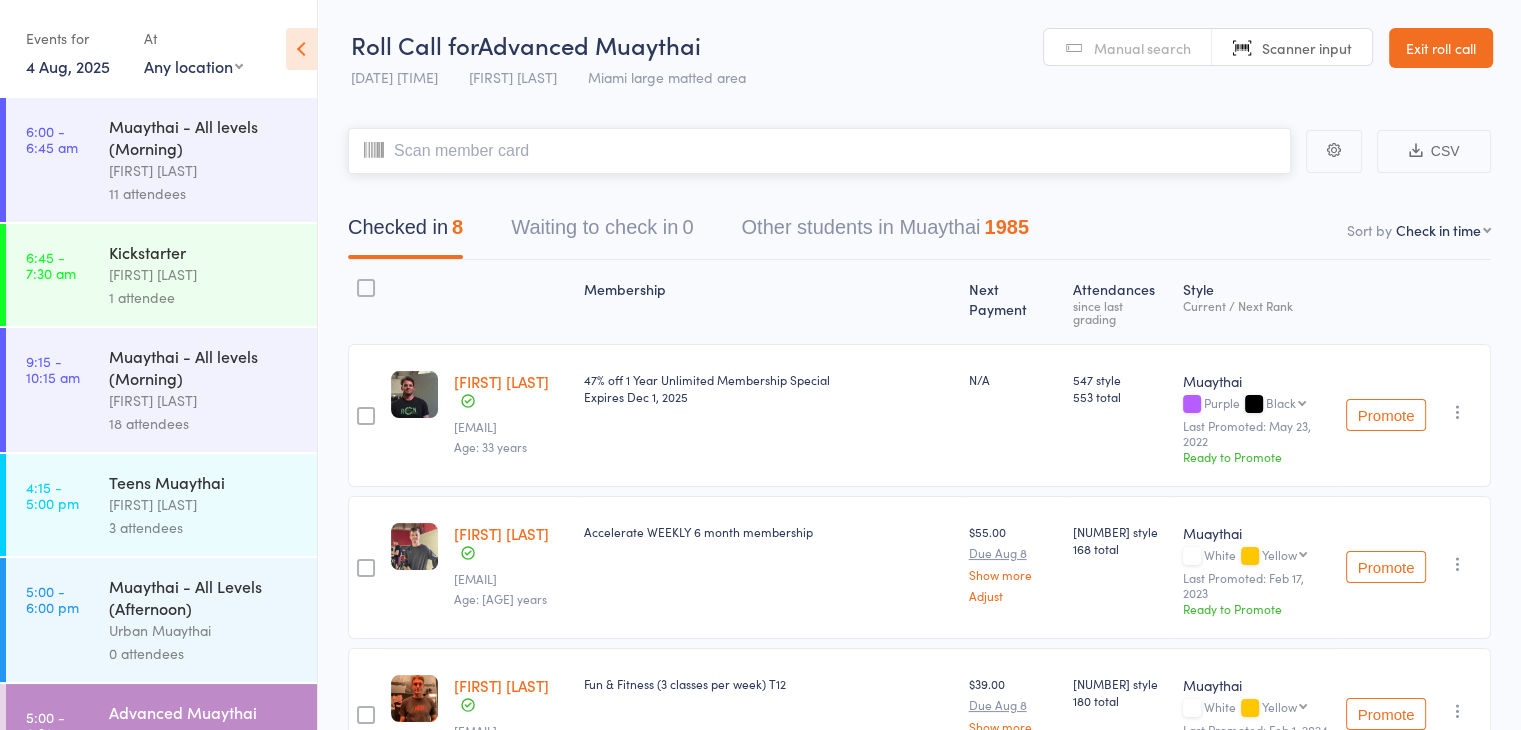 click at bounding box center (819, 151) 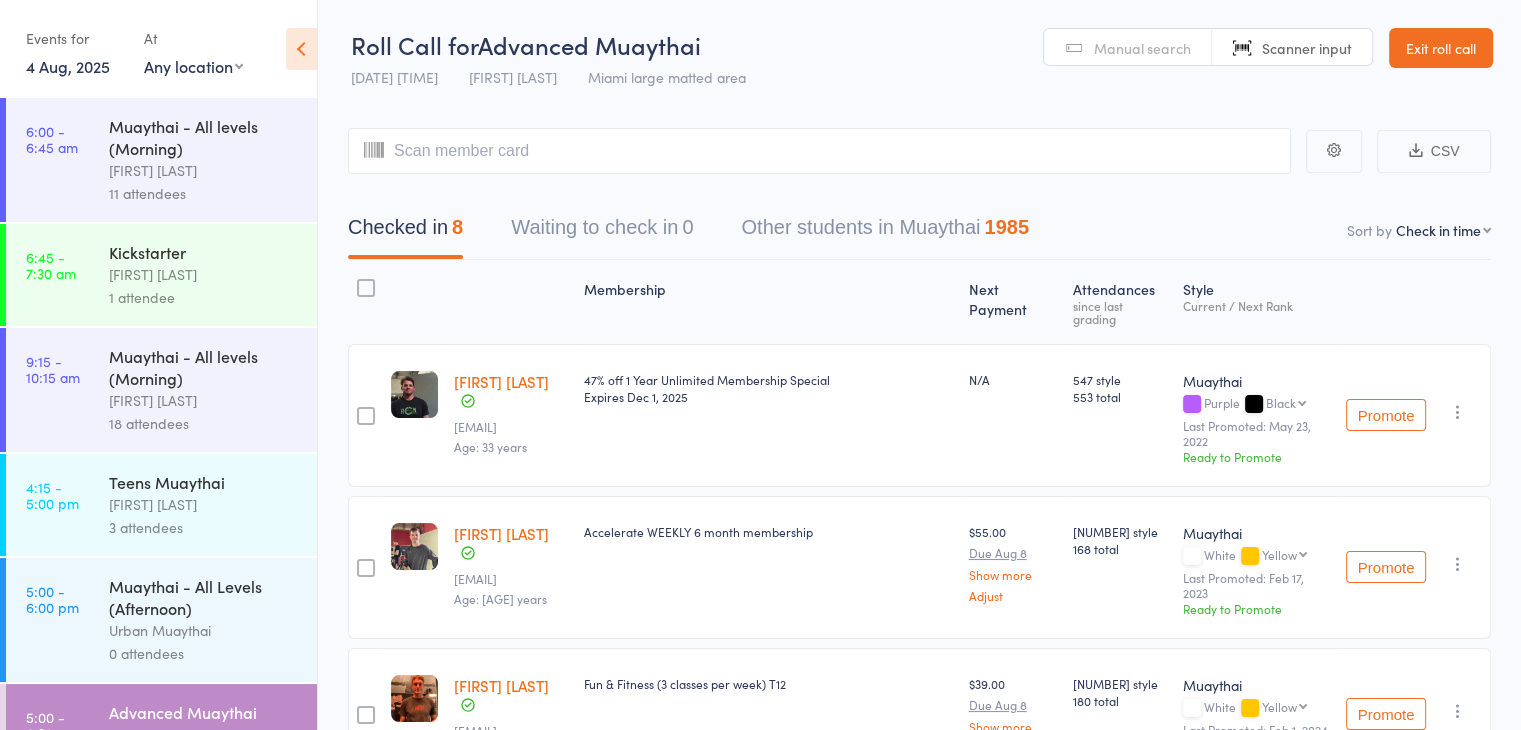 drag, startPoint x: 1109, startPoint y: 41, endPoint x: 1078, endPoint y: 48, distance: 31.780497 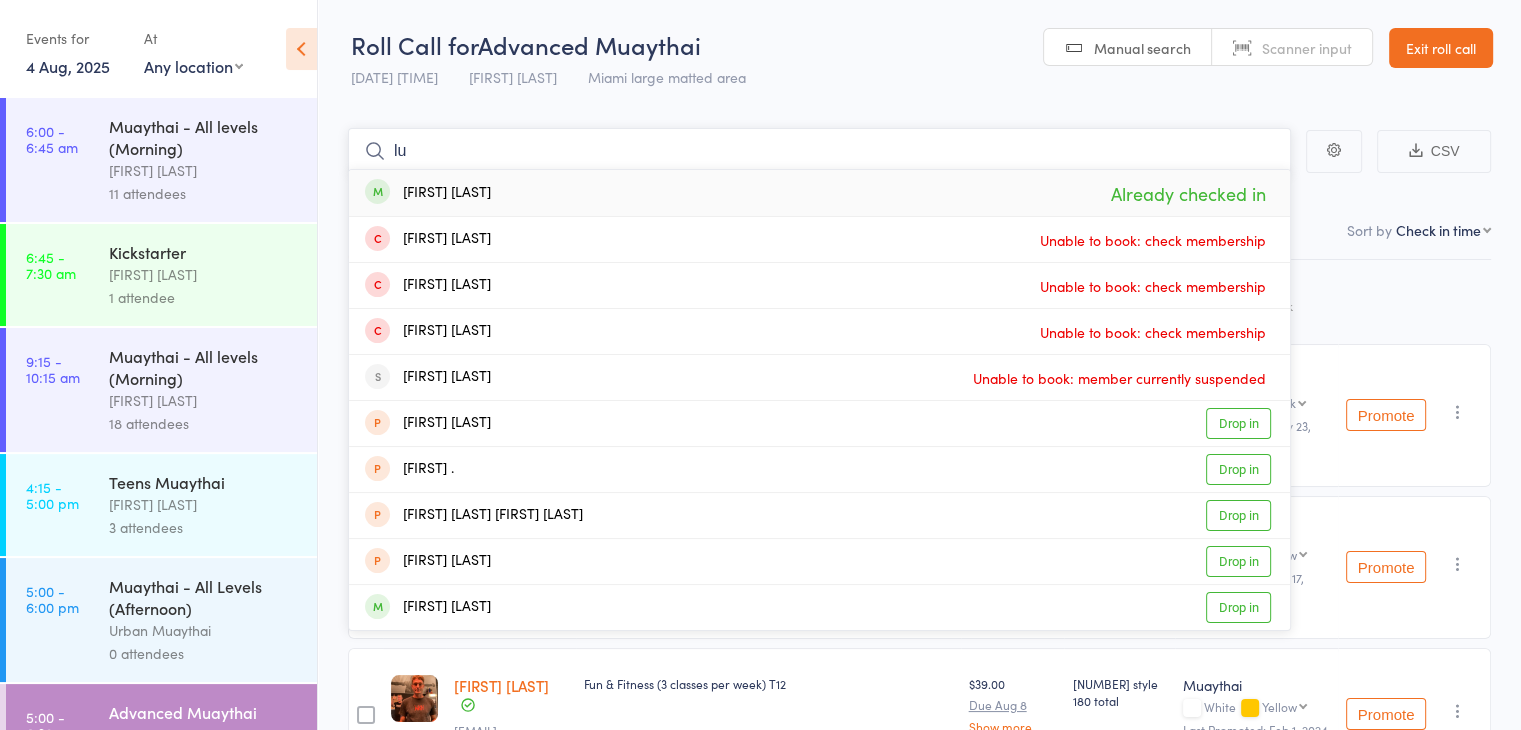 type on "l" 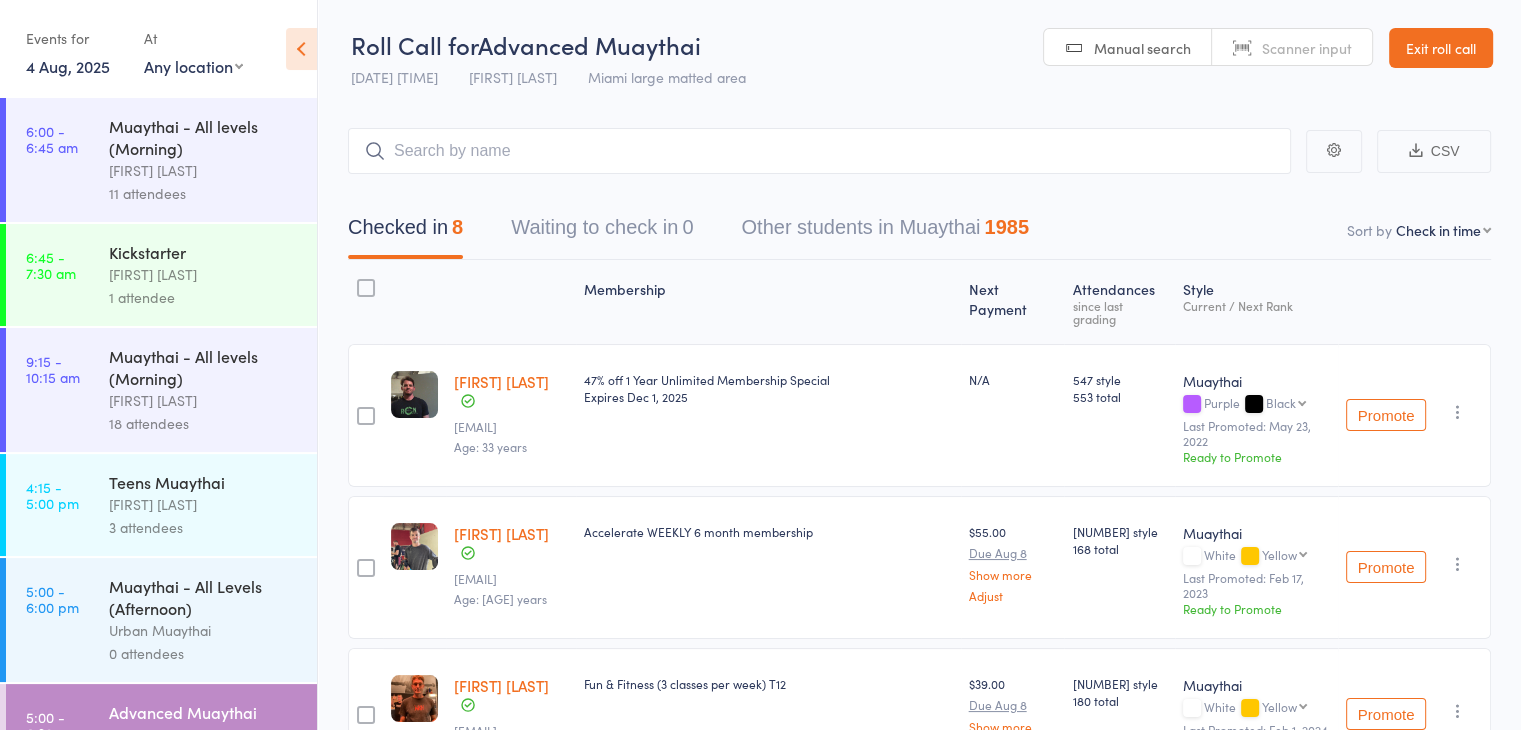 click on "Scanner input" at bounding box center (1292, 48) 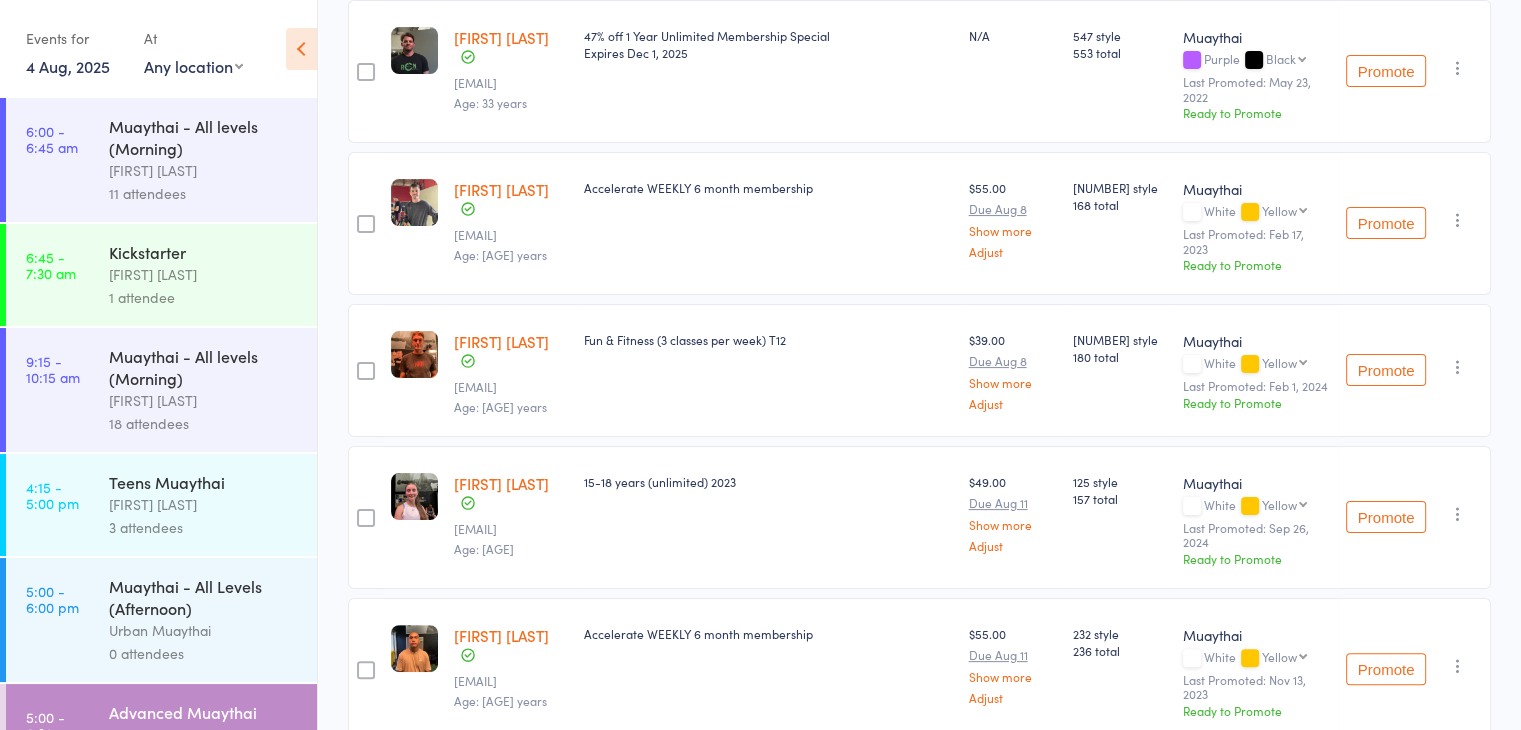 scroll, scrollTop: 0, scrollLeft: 0, axis: both 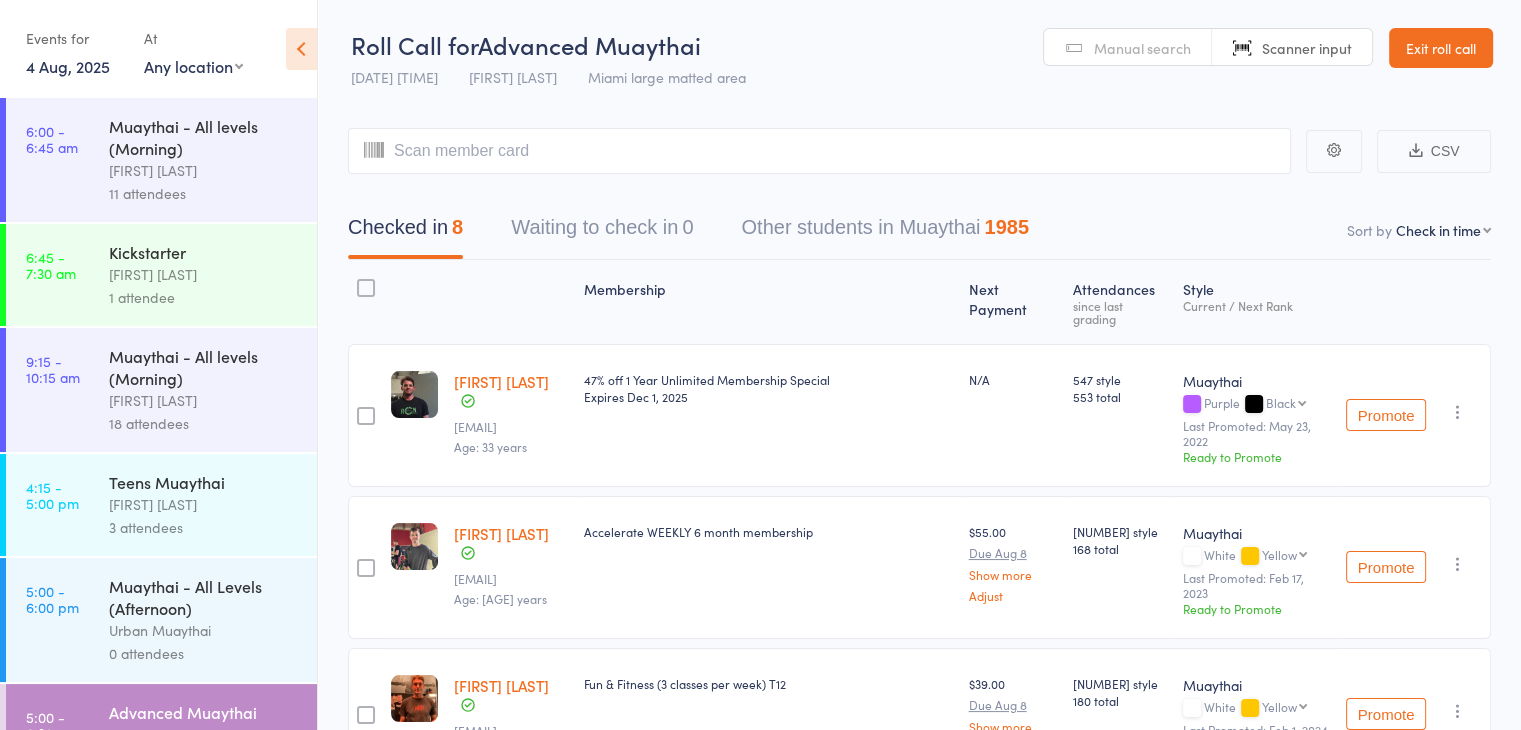 click on "Manual search" at bounding box center [1128, 48] 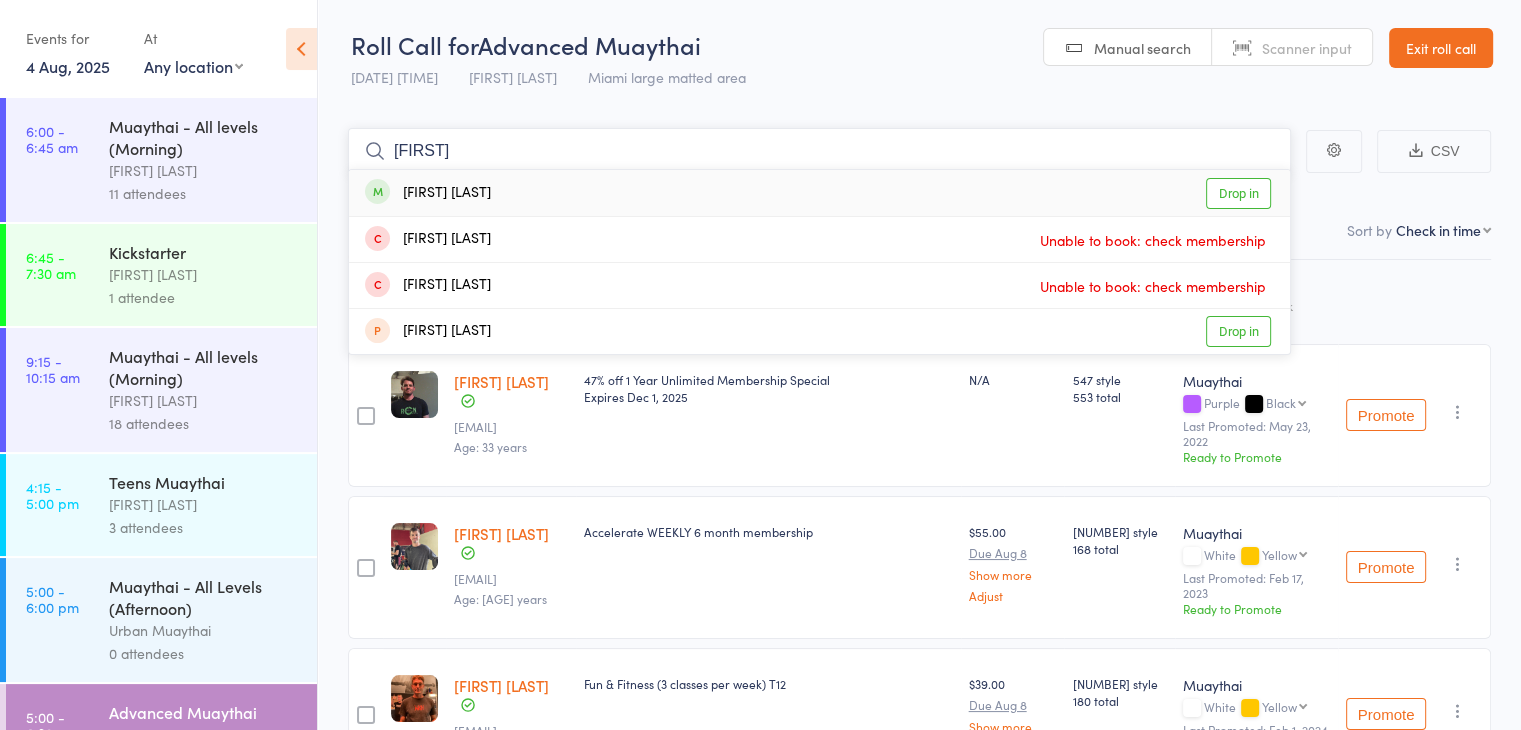 type on "[FIRST]" 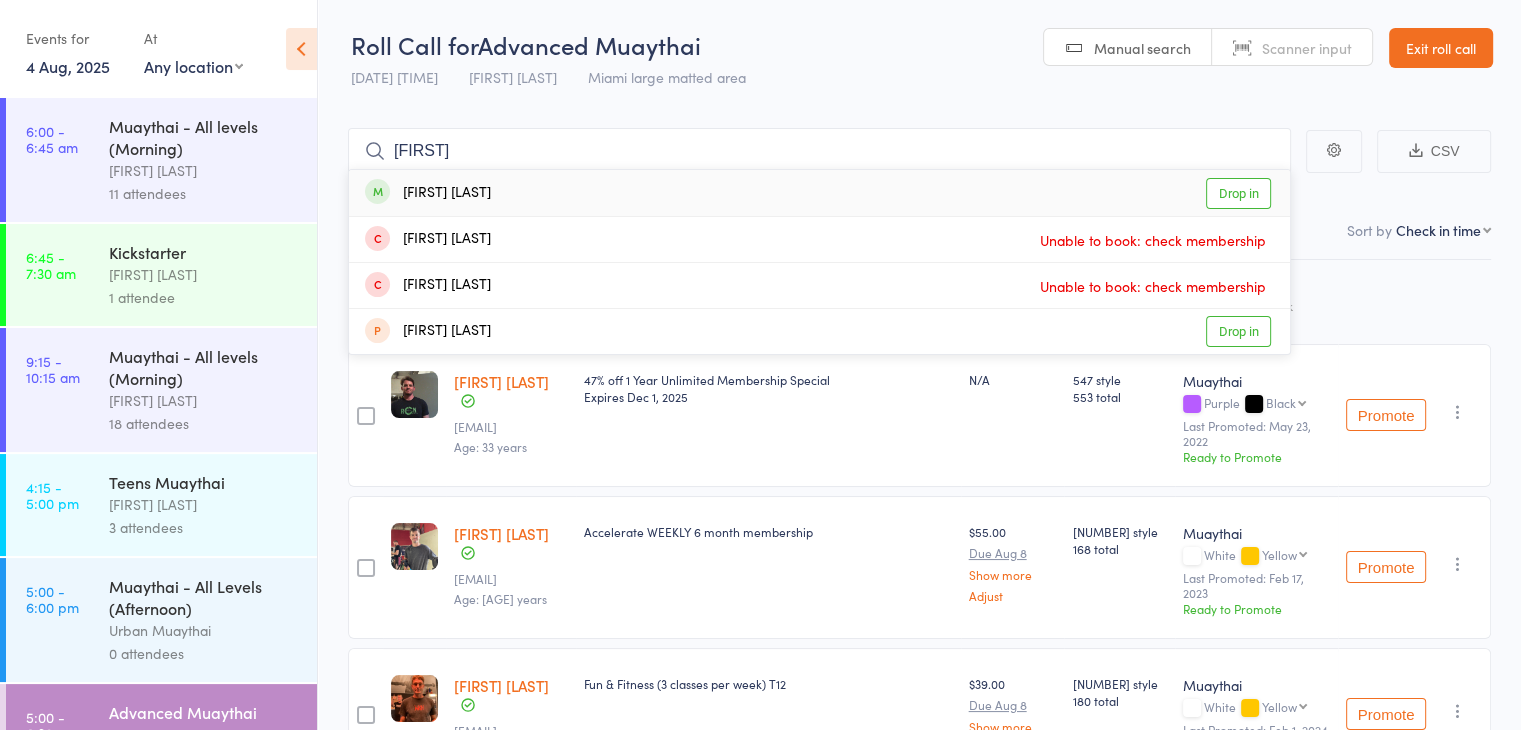 click on "[FIRST] [LAST] Drop in" at bounding box center (819, 193) 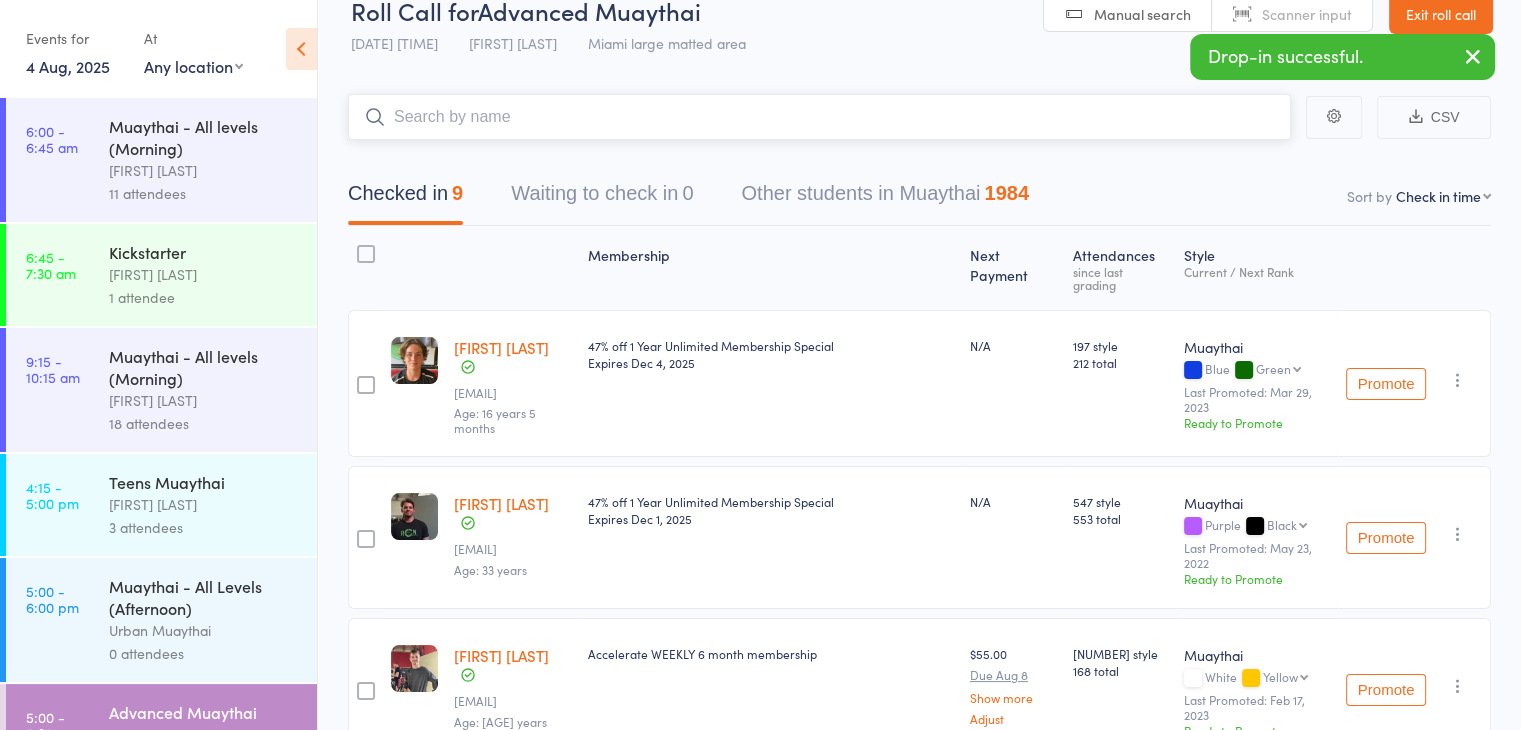 scroll, scrollTop: 0, scrollLeft: 0, axis: both 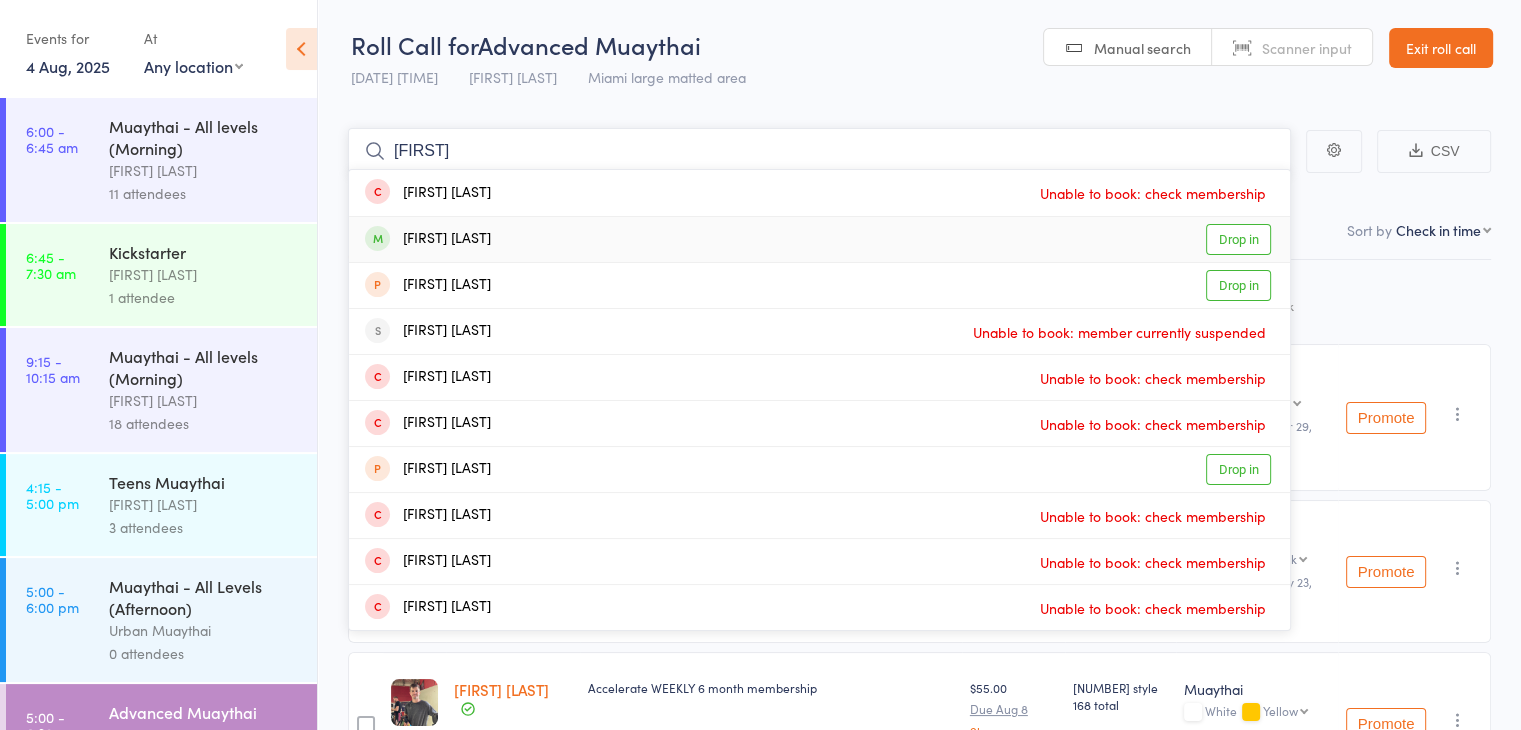 type on "[FIRST]" 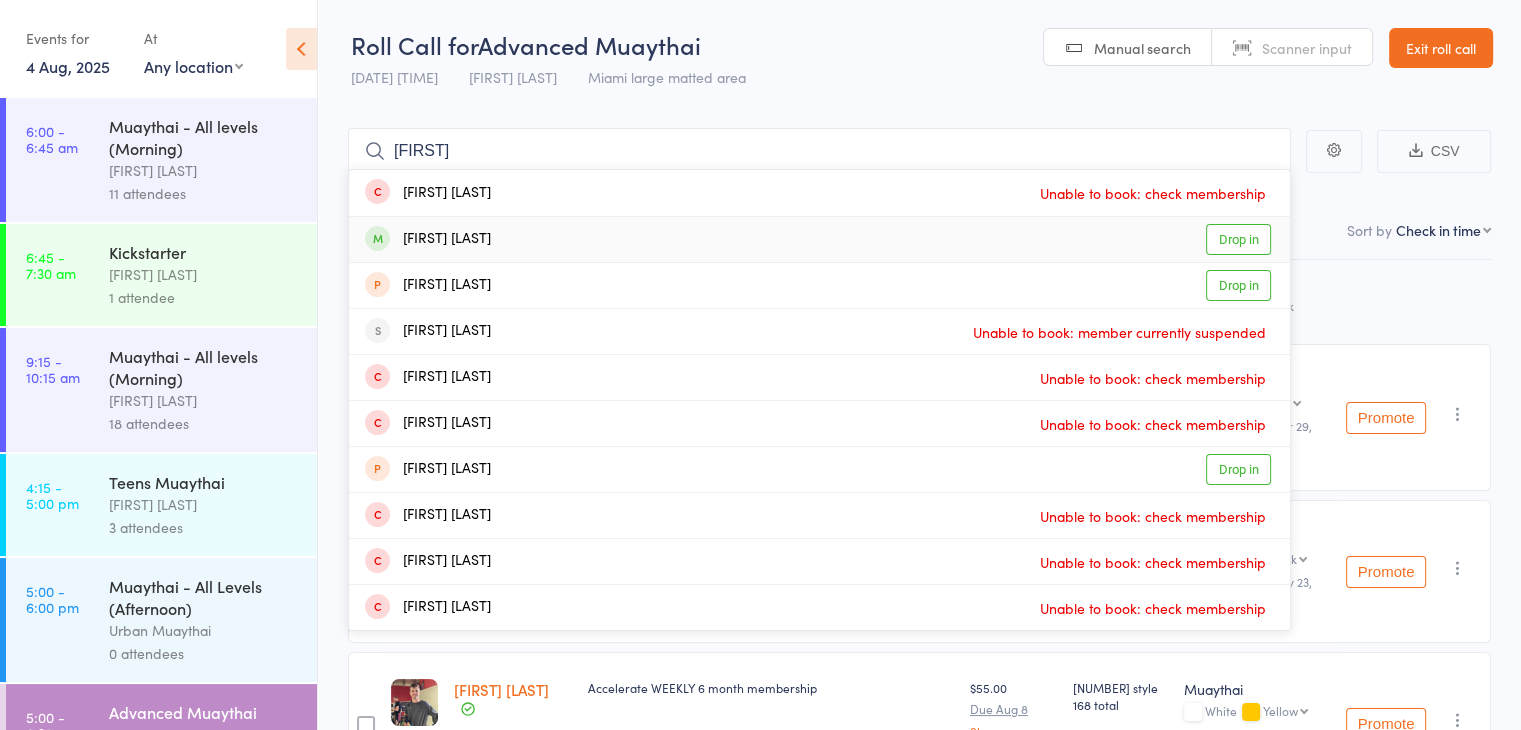 click on "[FIRST] [LAST] Drop in" at bounding box center (819, 239) 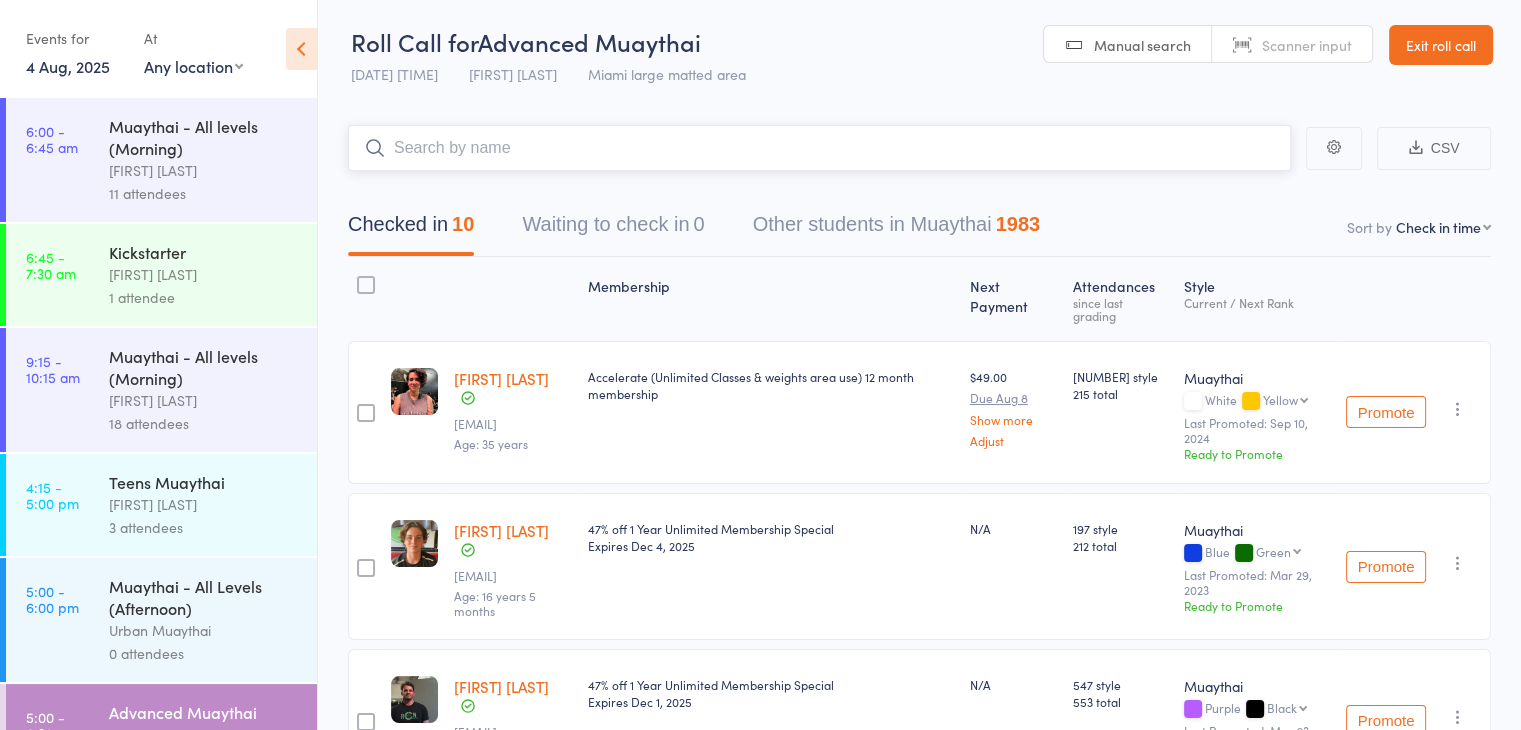 scroll, scrollTop: 0, scrollLeft: 0, axis: both 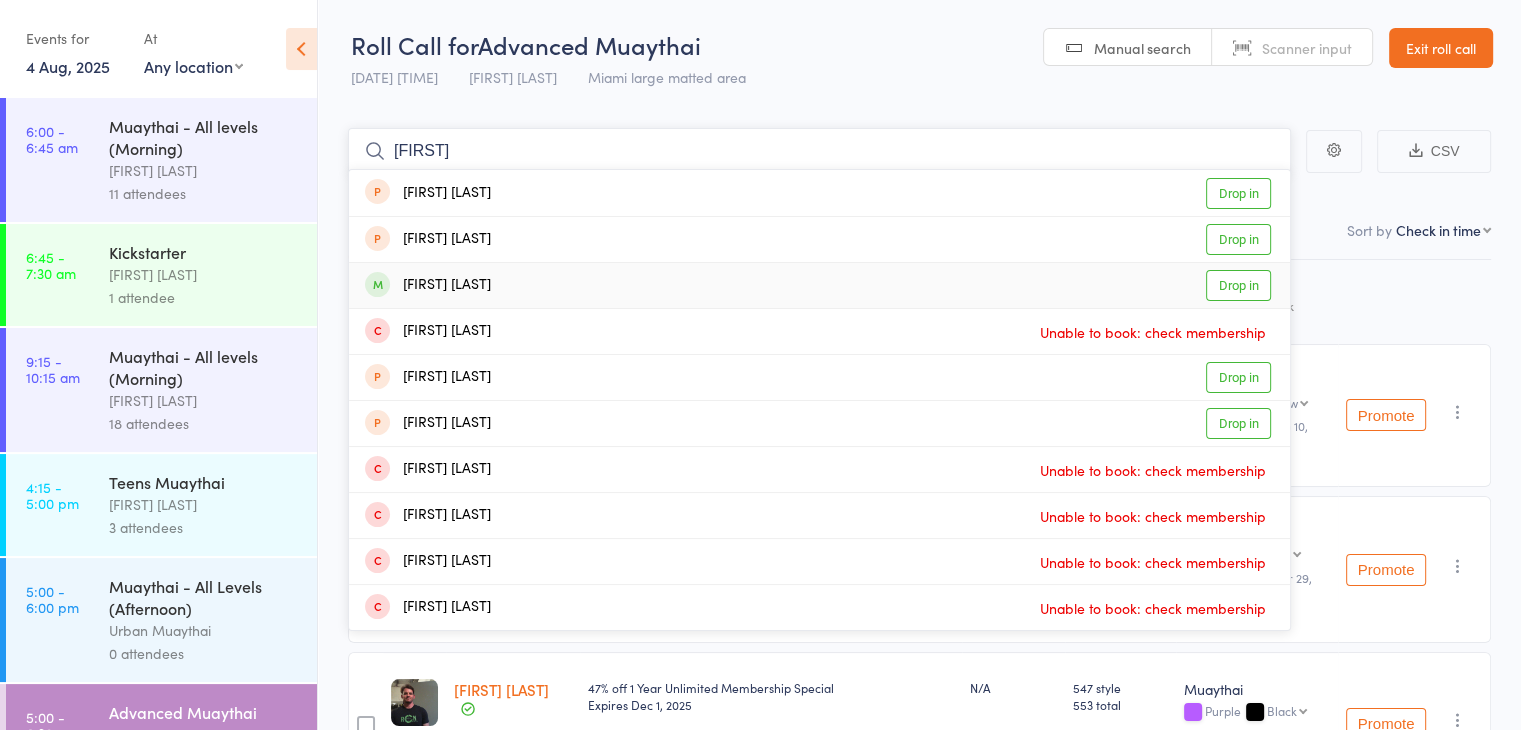 type on "[FIRST]" 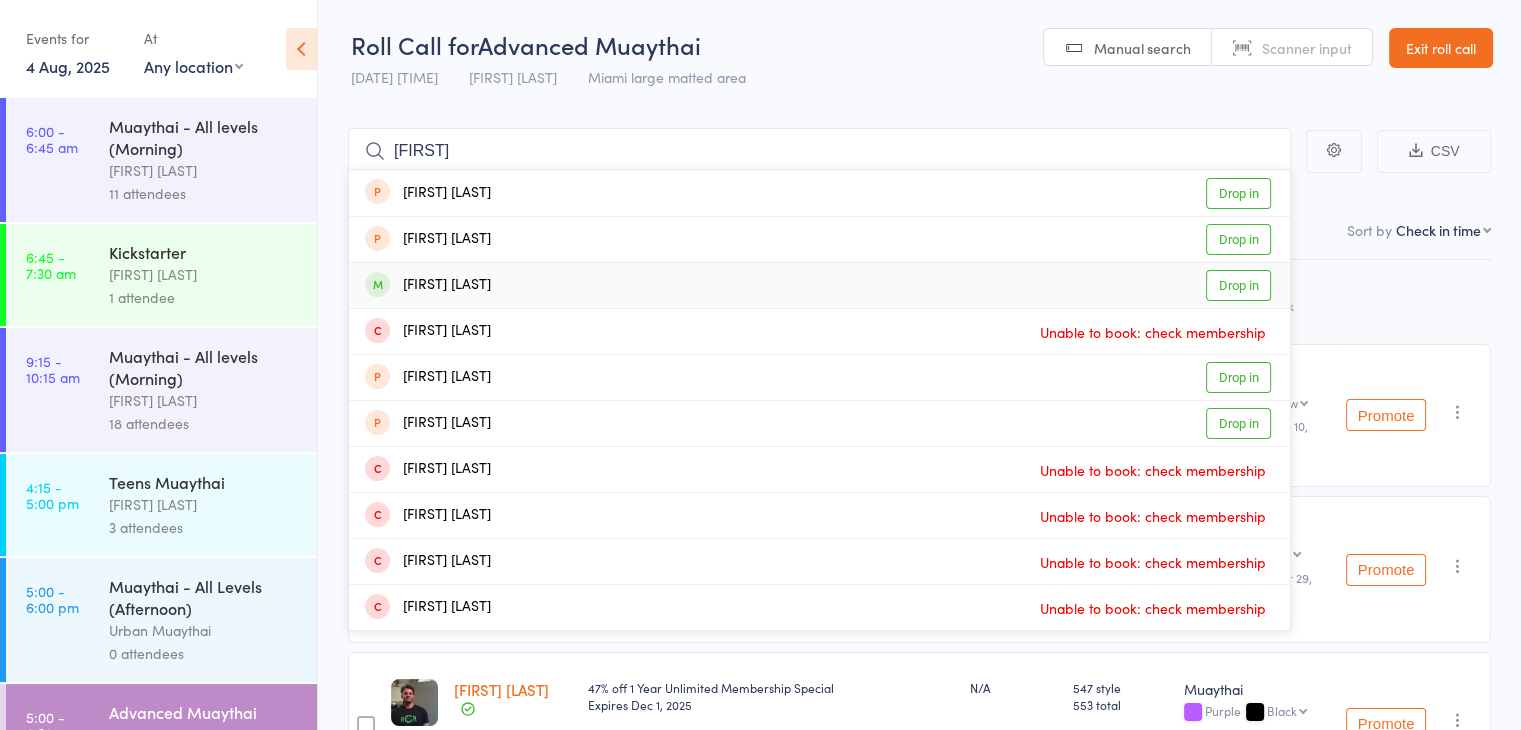 click on "[FIRST] [LAST] Drop in" at bounding box center (819, 285) 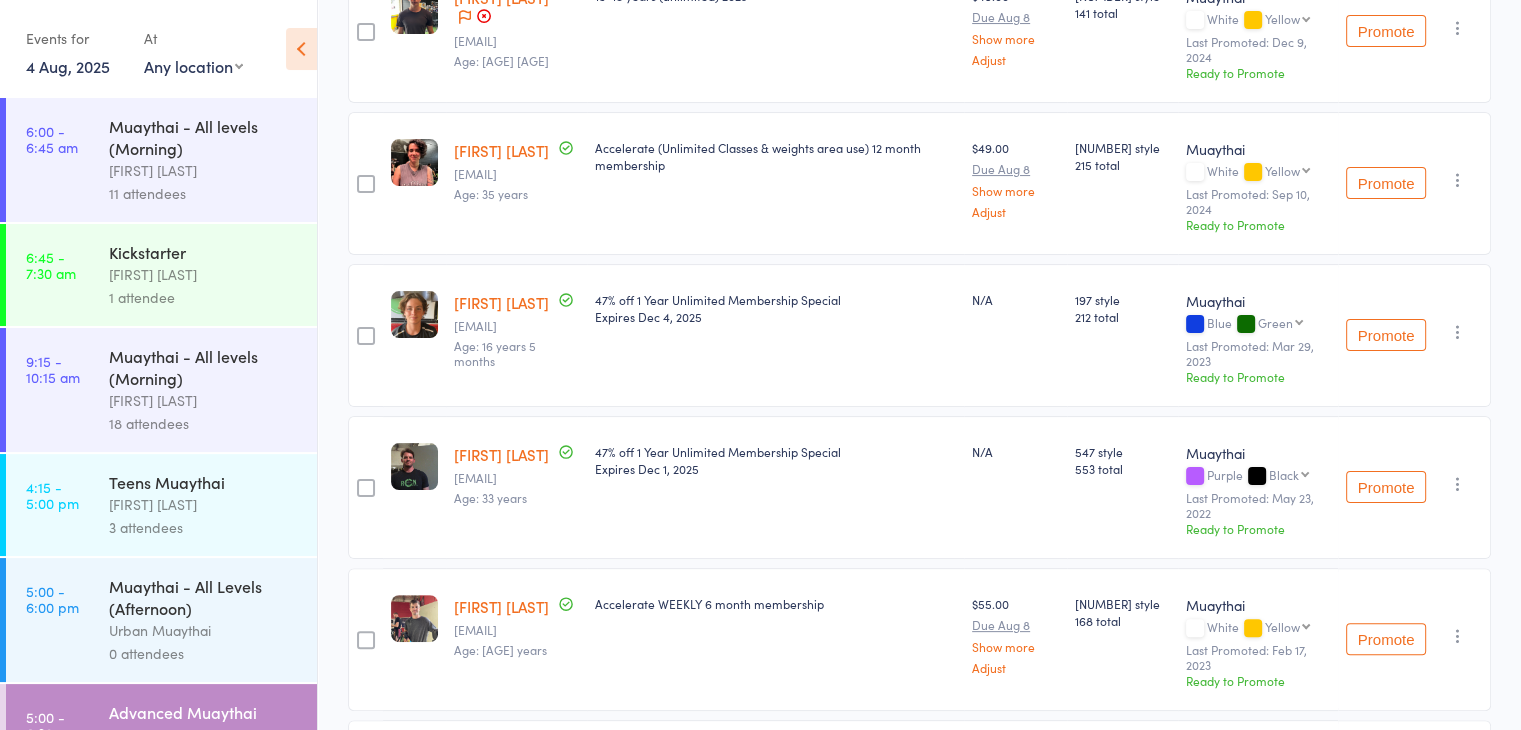 scroll, scrollTop: 0, scrollLeft: 0, axis: both 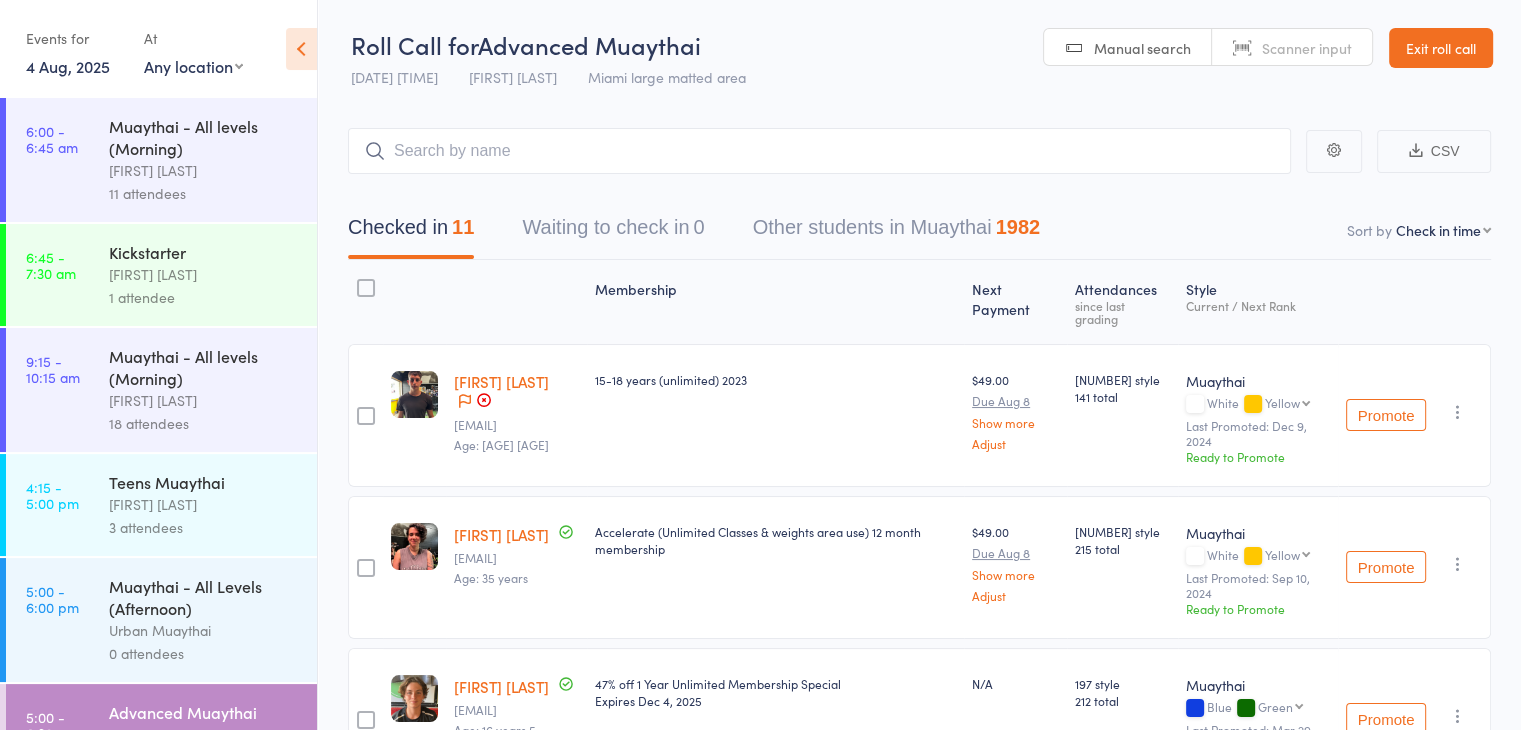 click on "Scanner input" at bounding box center [1307, 48] 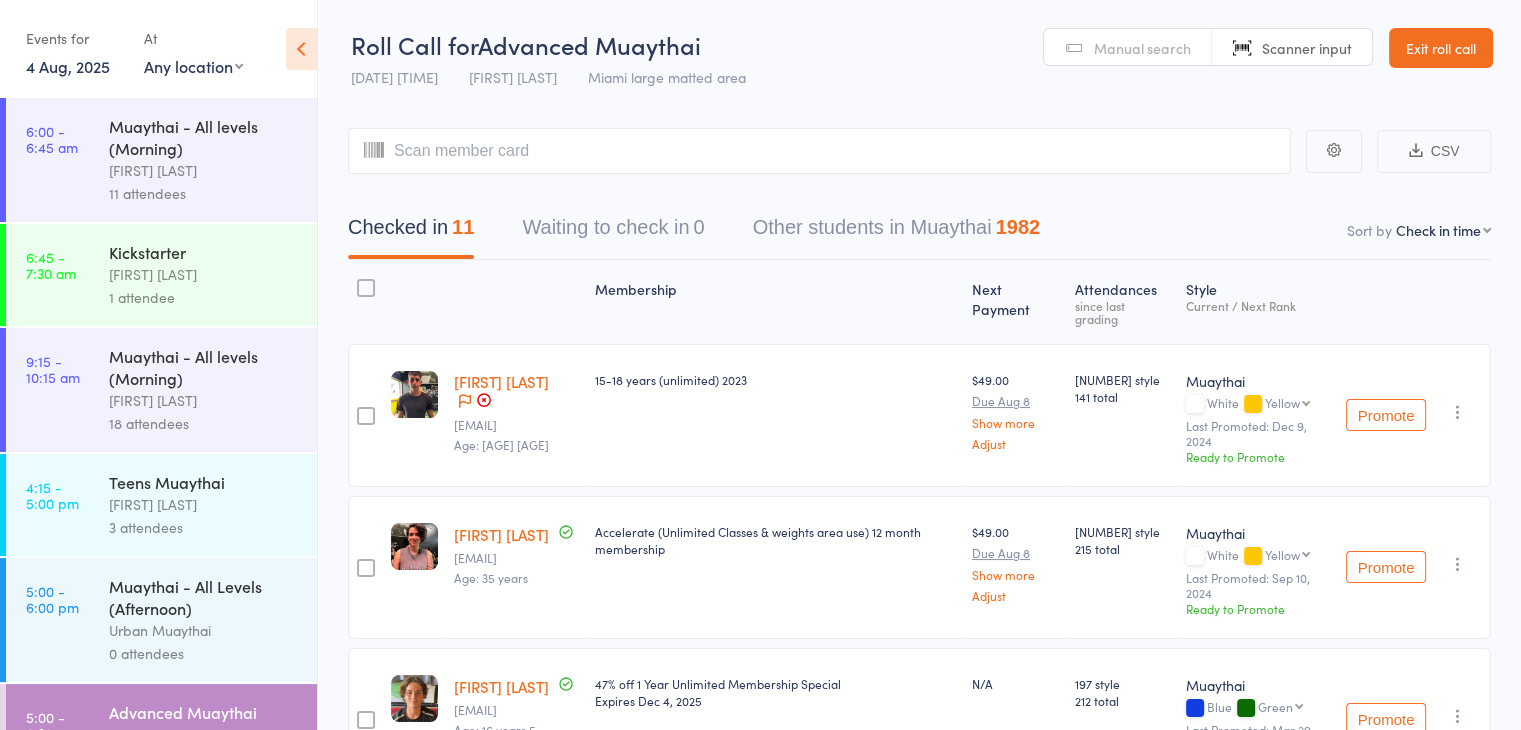 click on "Manual search" at bounding box center [1142, 48] 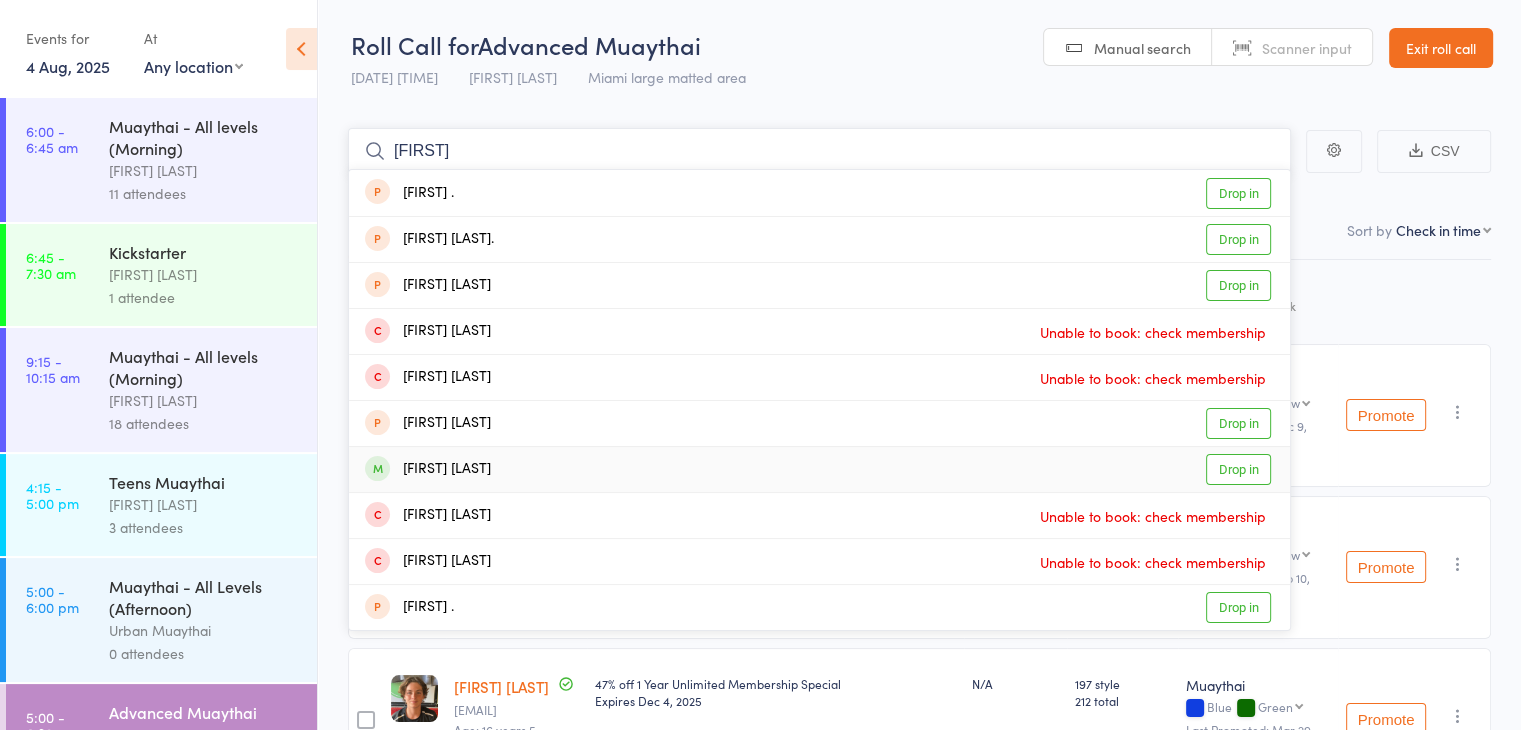 type on "[FIRST]" 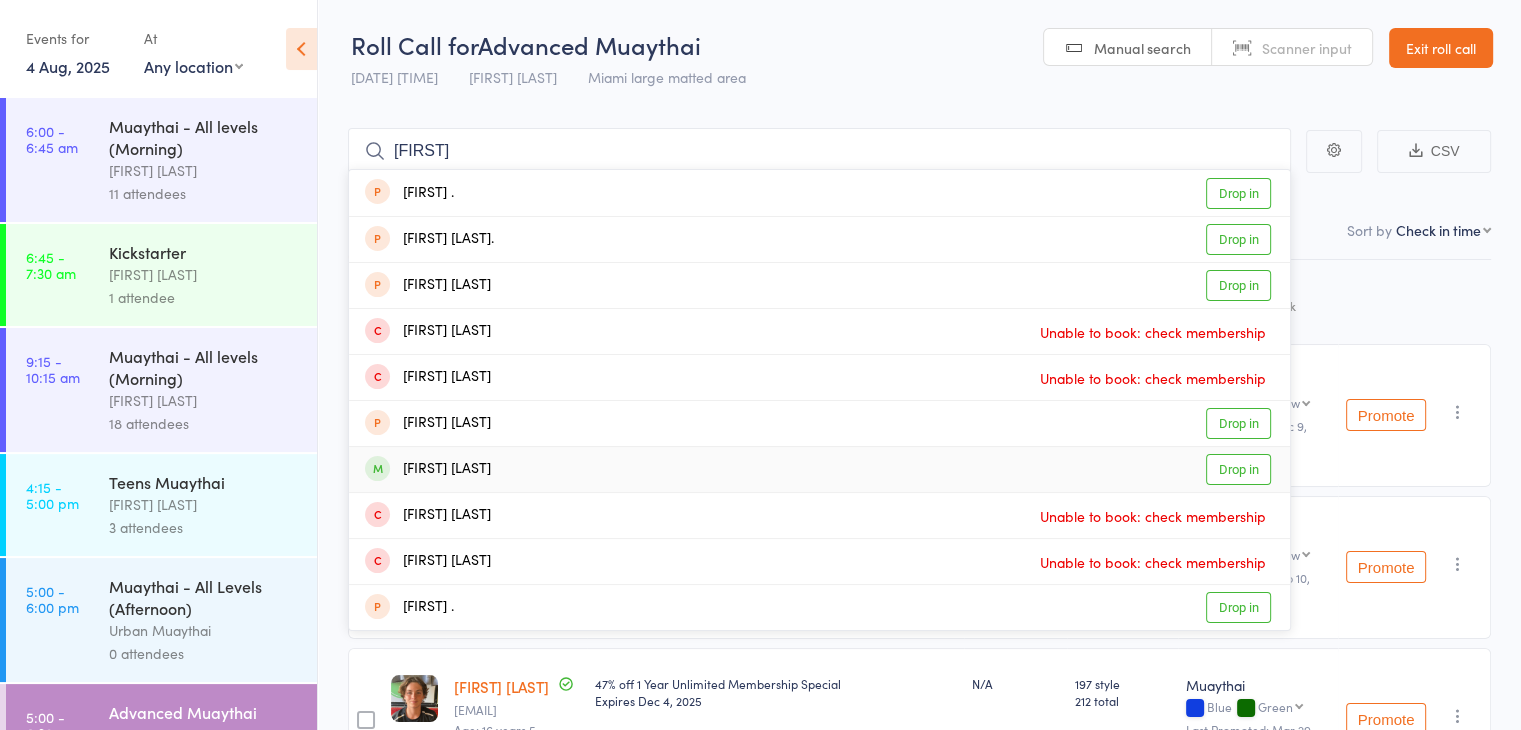 click on "Drop in" at bounding box center (1238, 469) 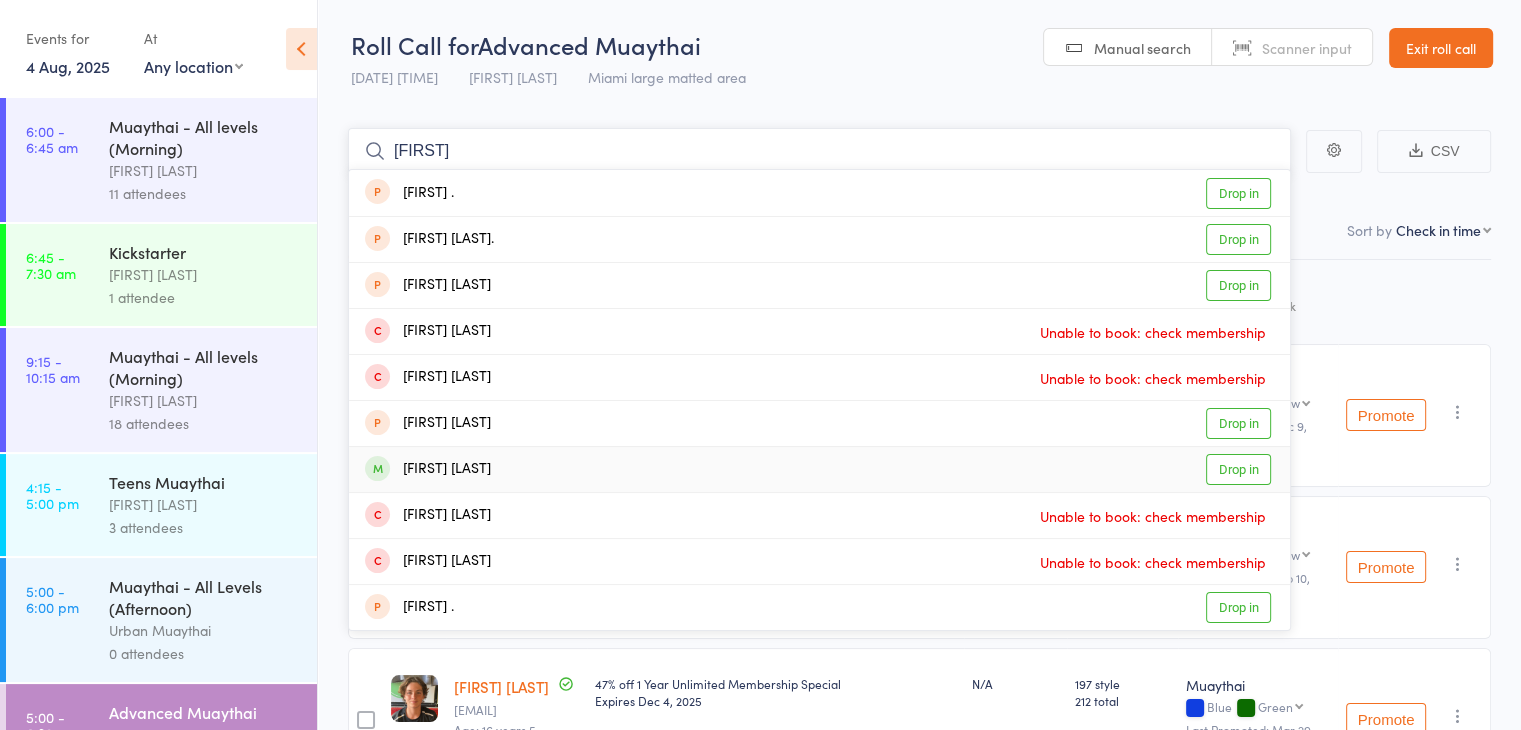 type 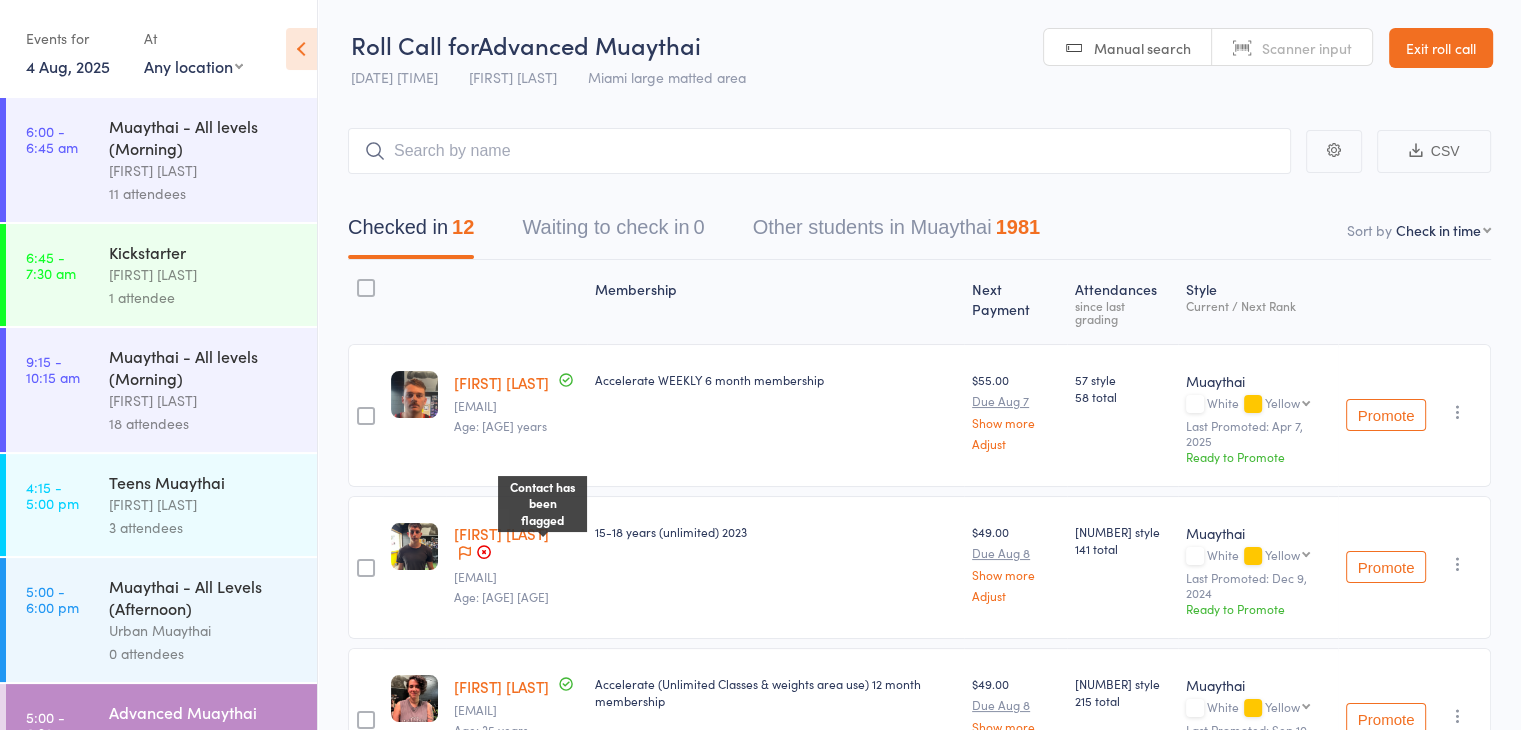 click 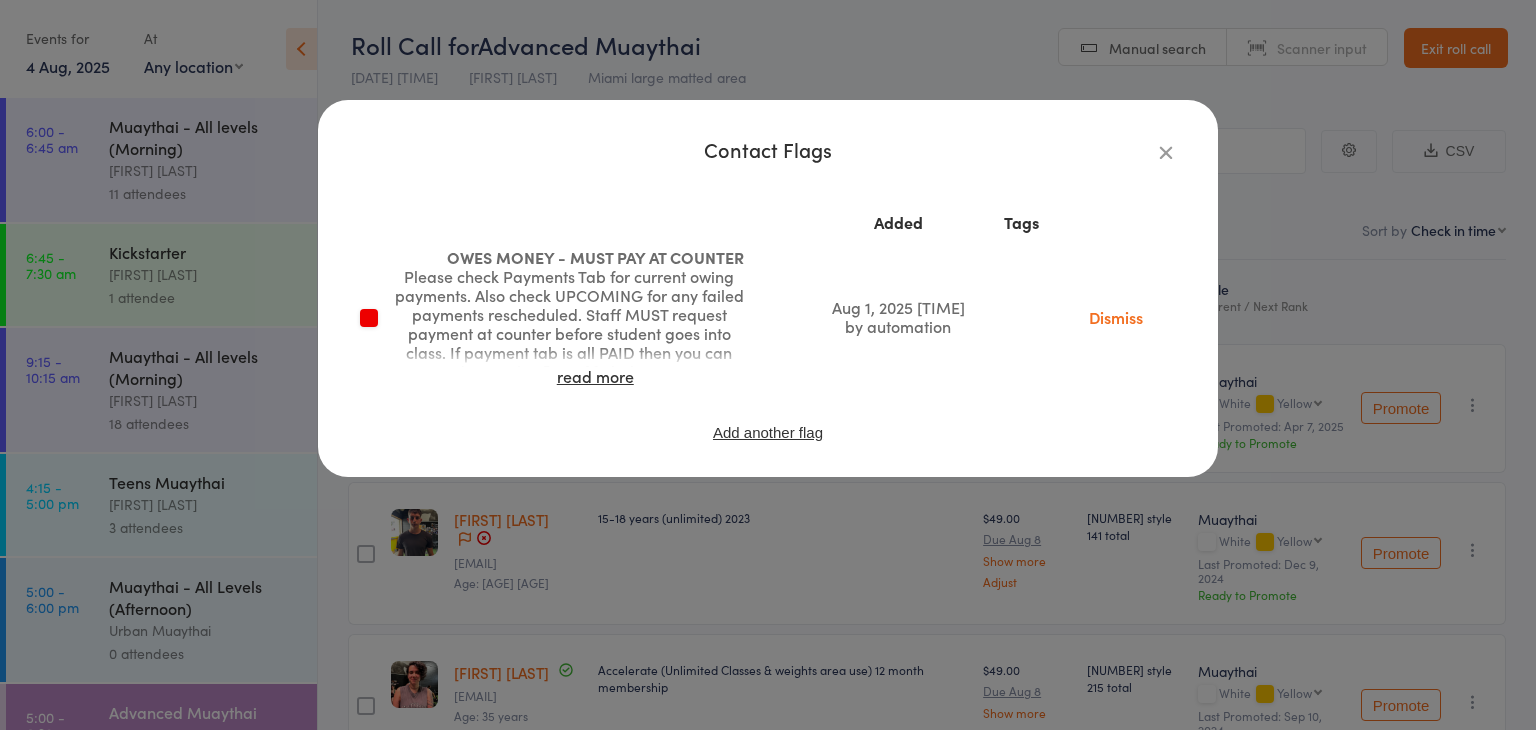 click at bounding box center (1166, 152) 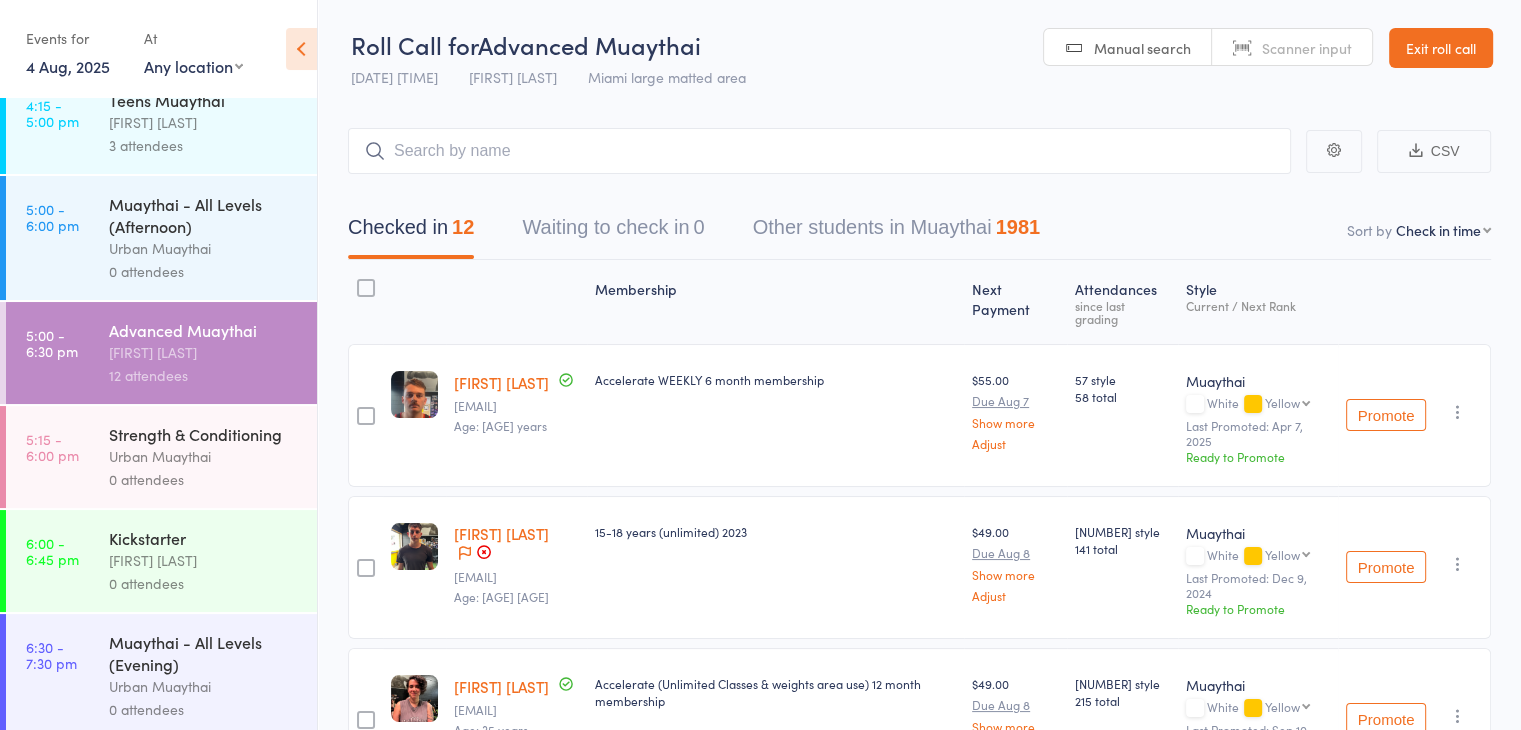 scroll, scrollTop: 397, scrollLeft: 0, axis: vertical 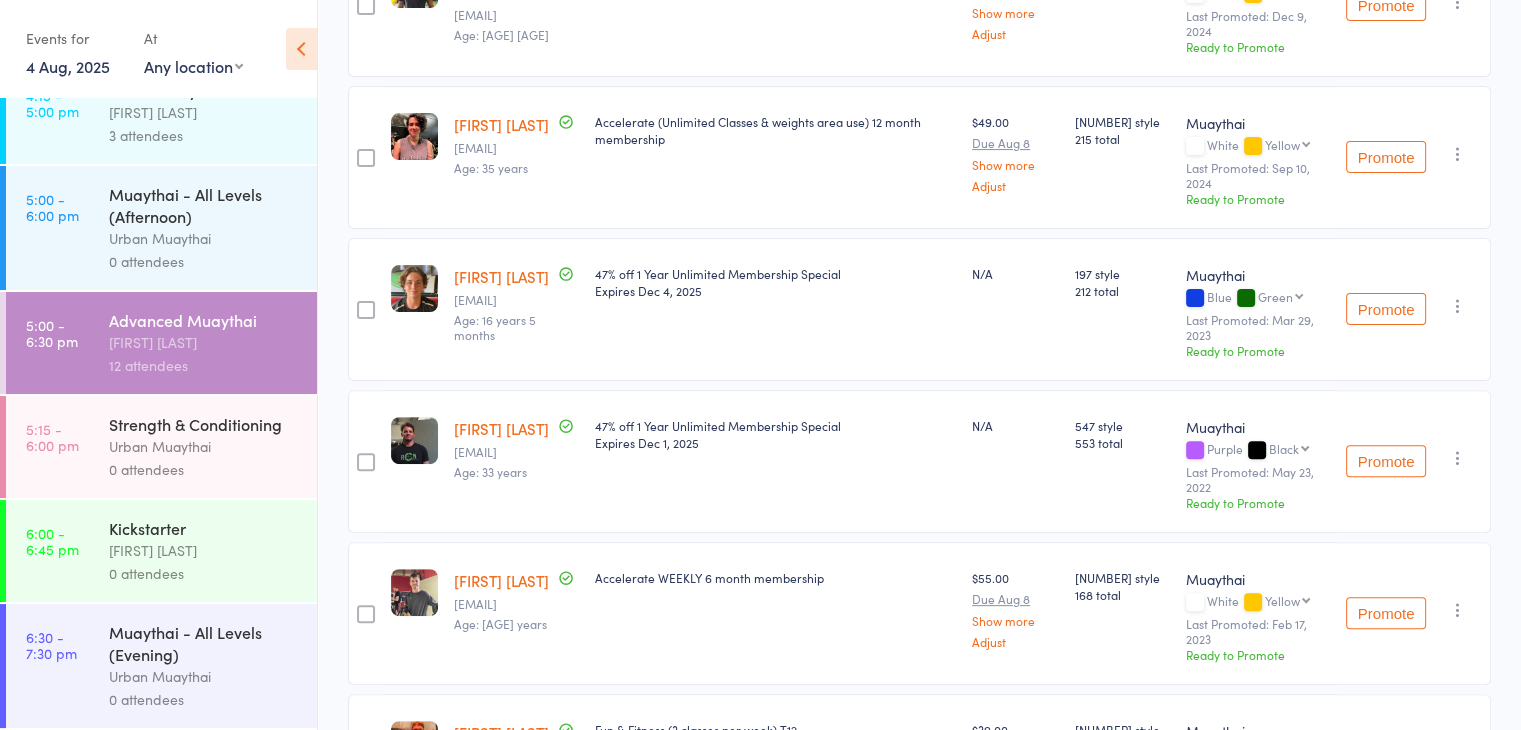 click on "0 attendees" at bounding box center (204, 261) 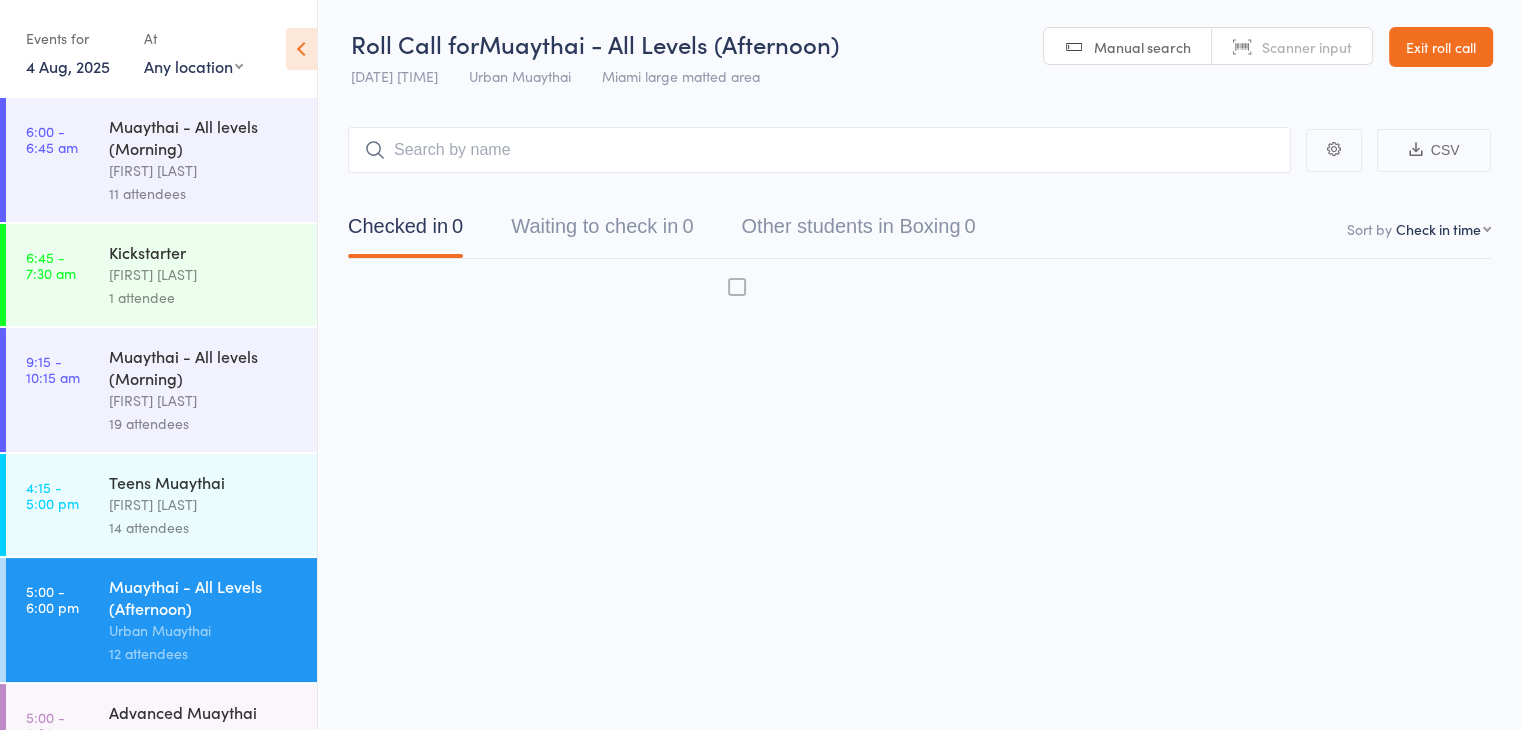 scroll, scrollTop: 0, scrollLeft: 0, axis: both 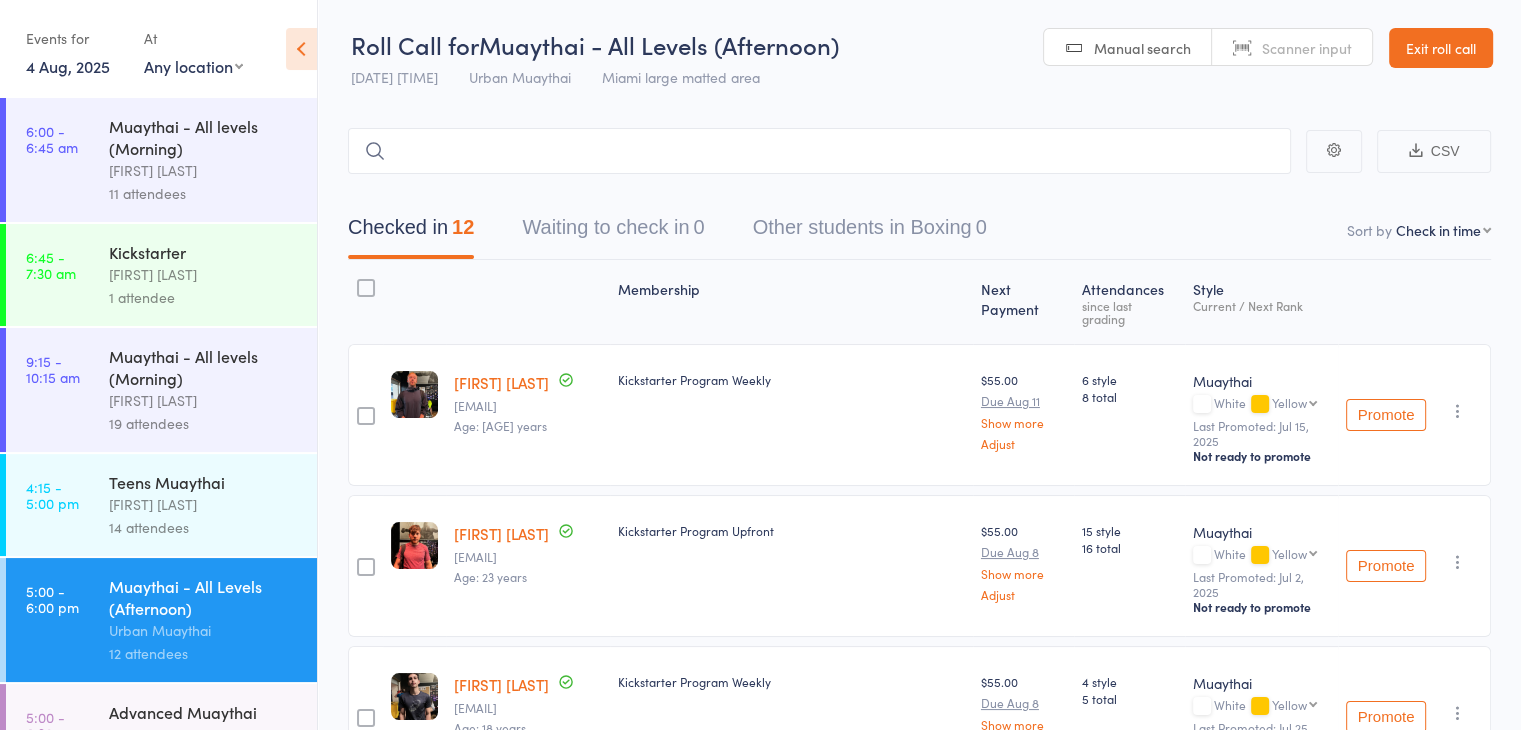 type 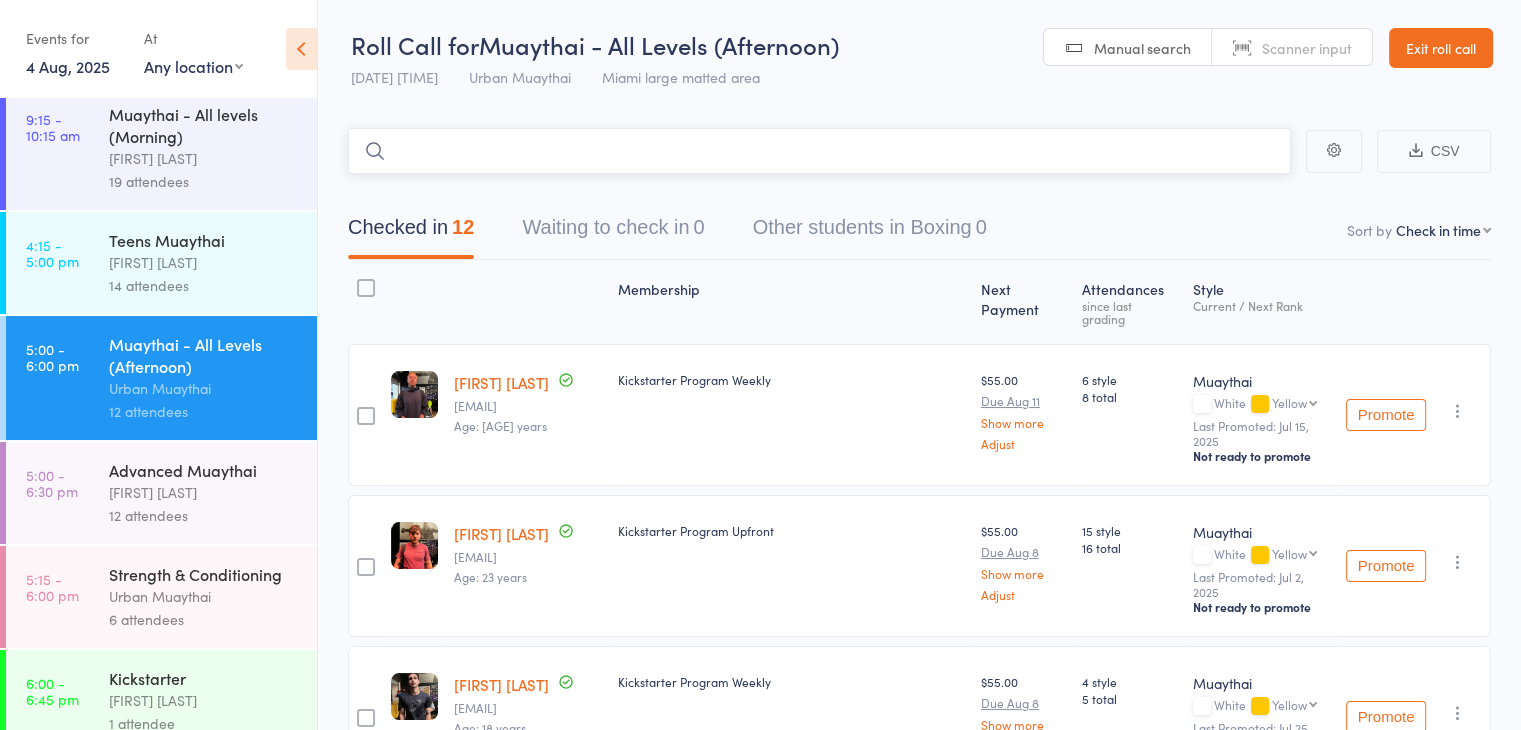 scroll, scrollTop: 397, scrollLeft: 0, axis: vertical 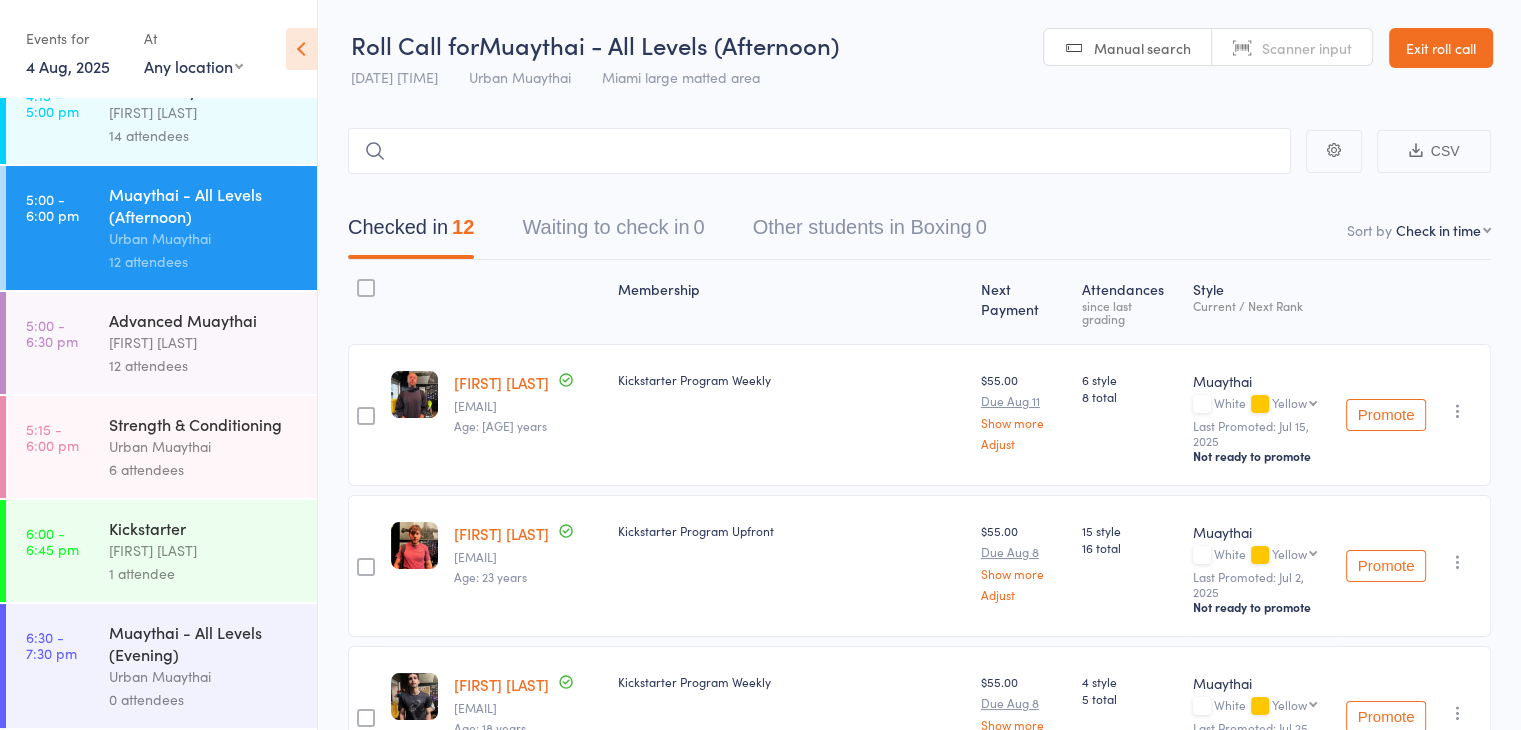 click on "Muaythai - All Levels (Evening)" at bounding box center [204, 643] 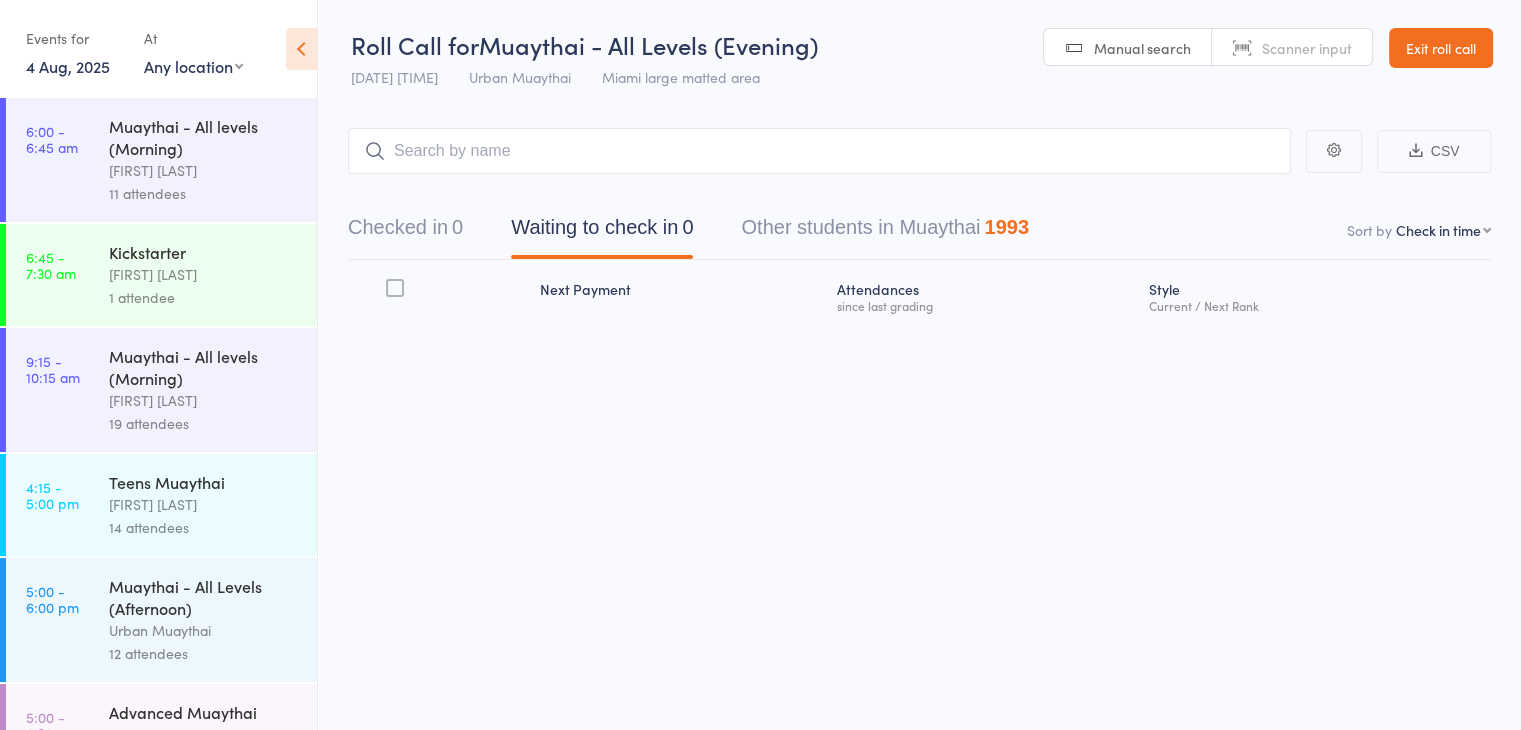 click on "Scanner input" at bounding box center [1307, 48] 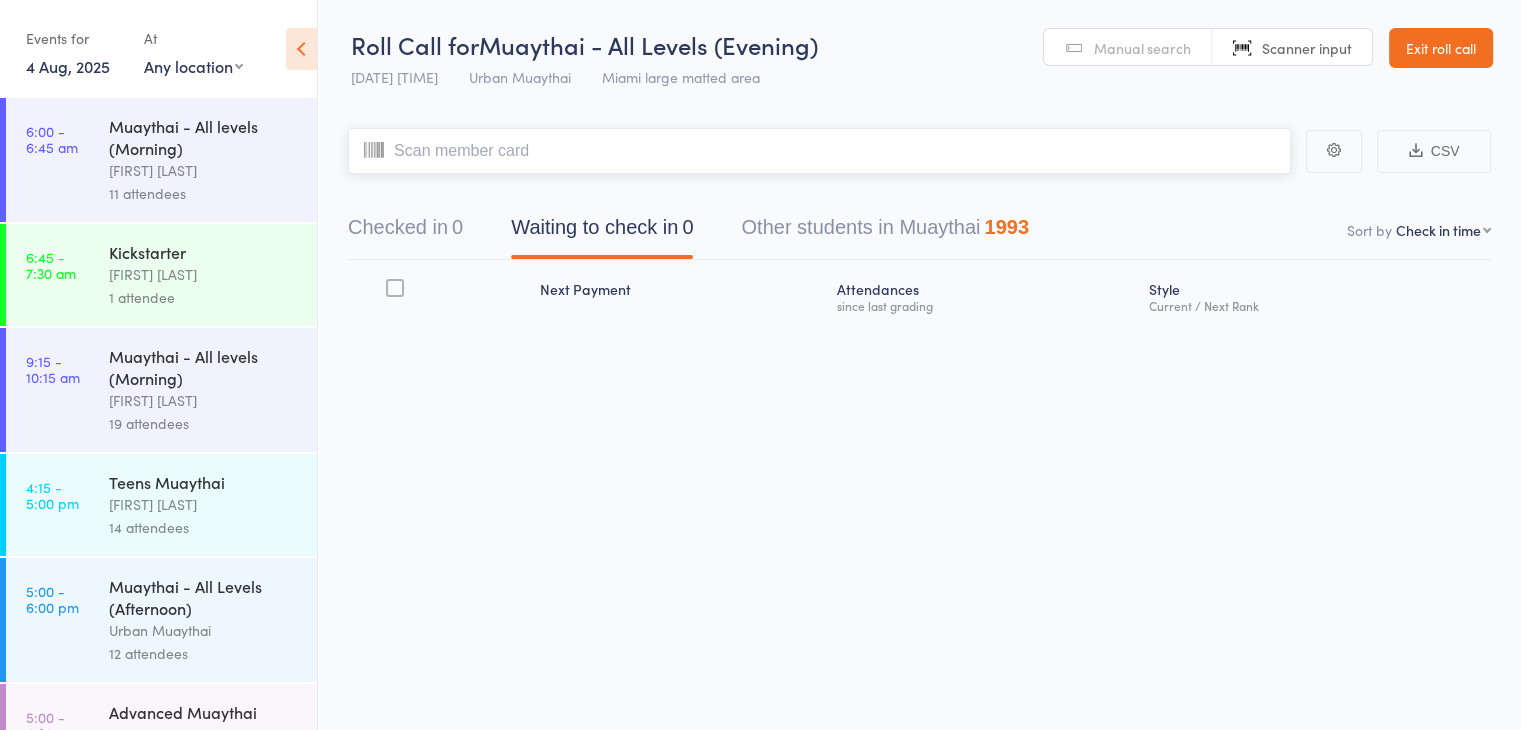 click at bounding box center (819, 151) 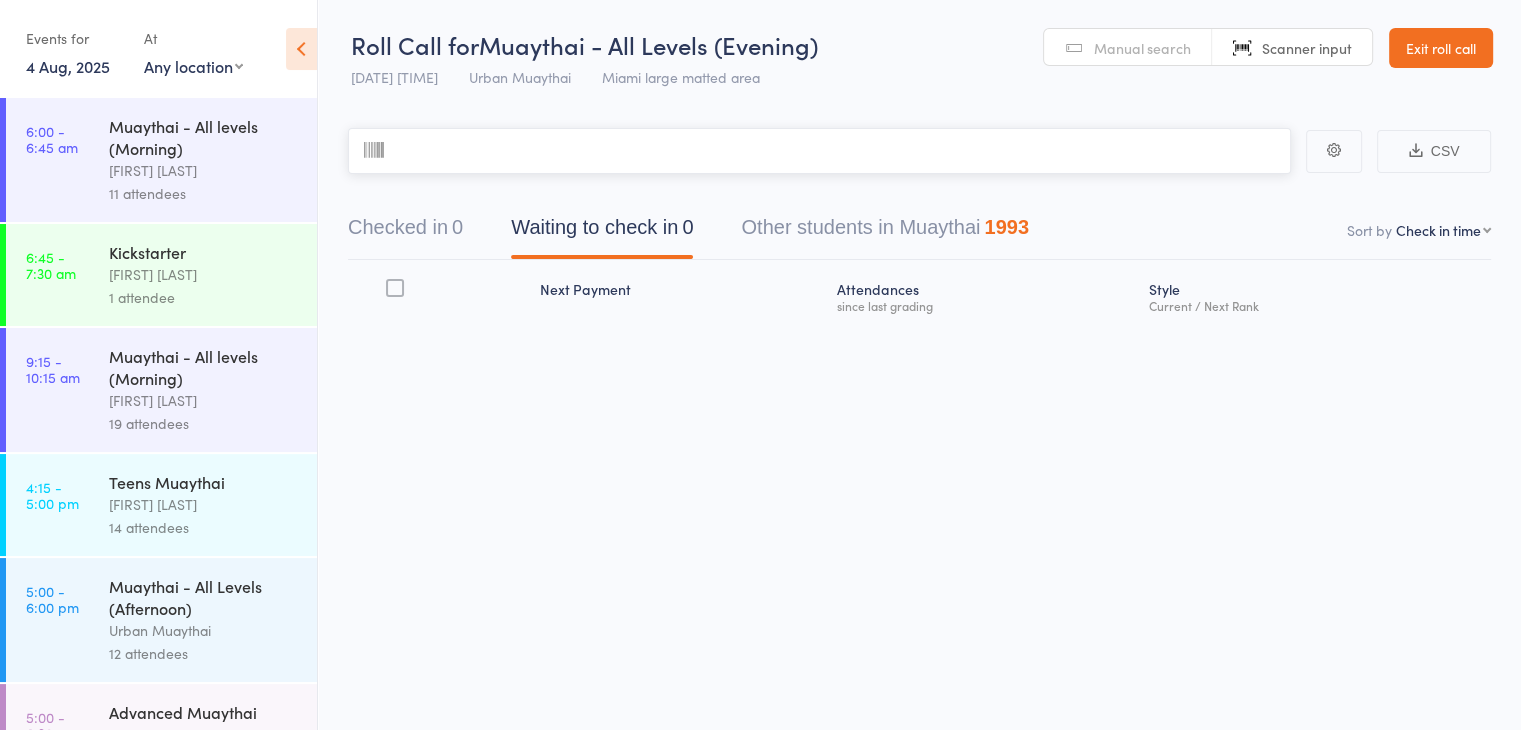 click on "Checked in  0" at bounding box center (405, 232) 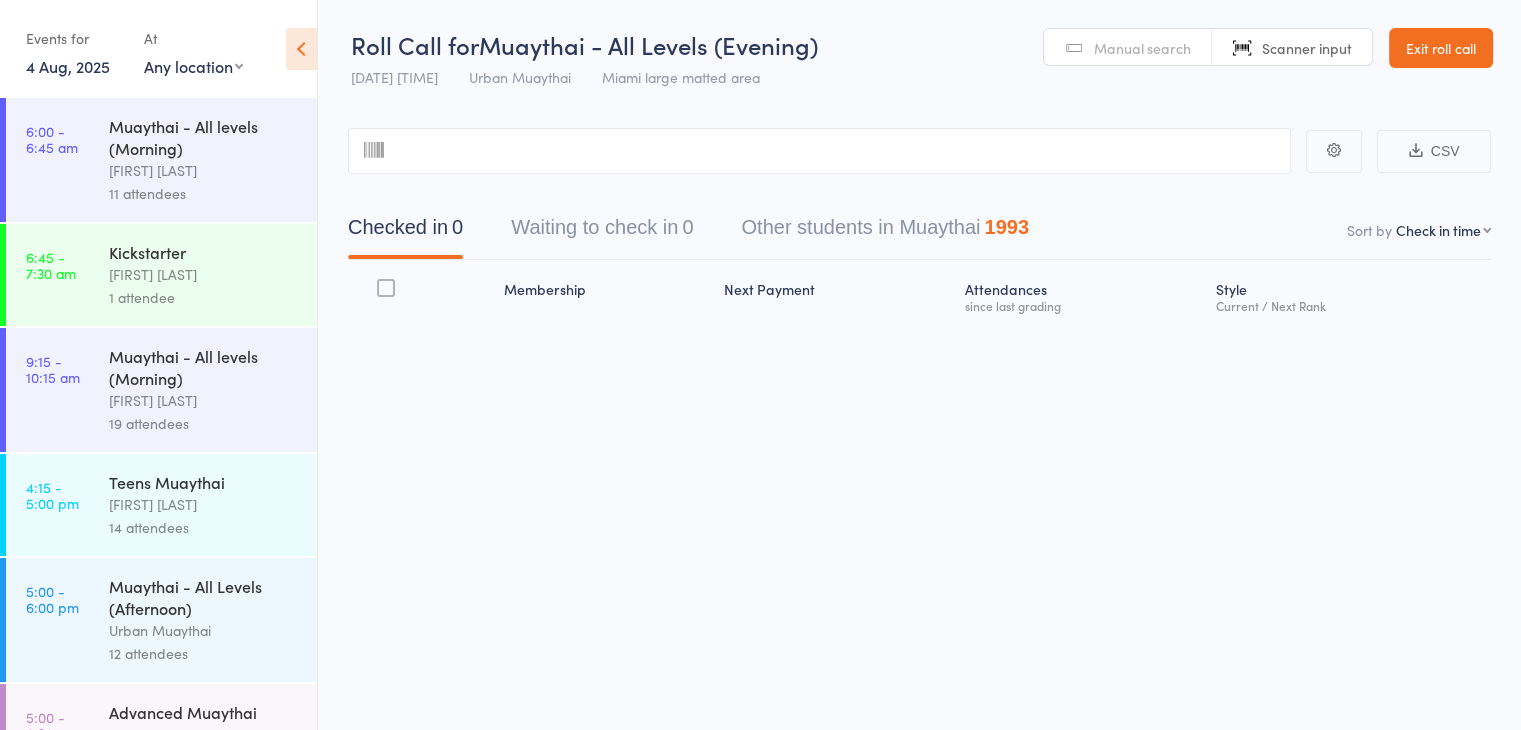 click on "Manual search" at bounding box center (1142, 48) 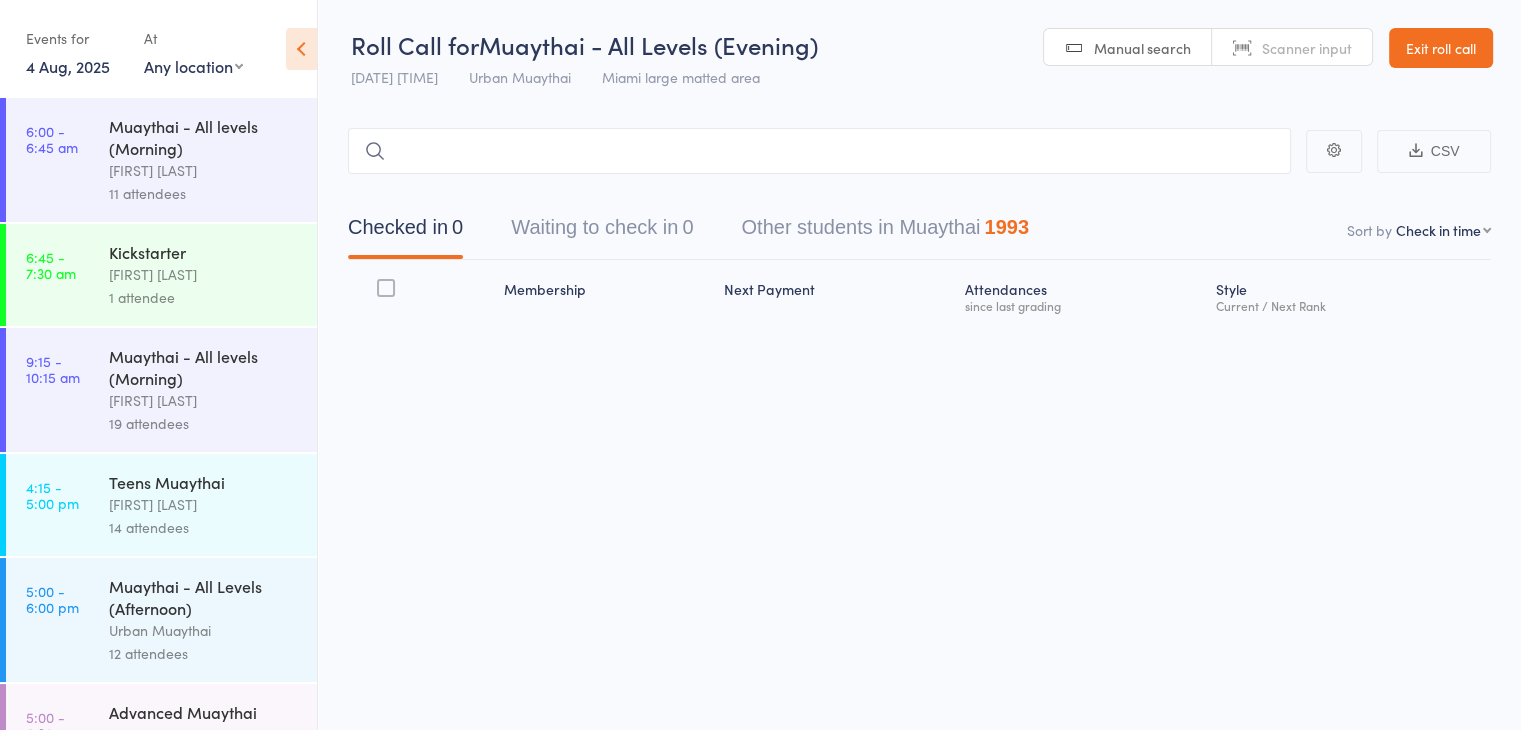 click on "Scanner input" at bounding box center [1292, 48] 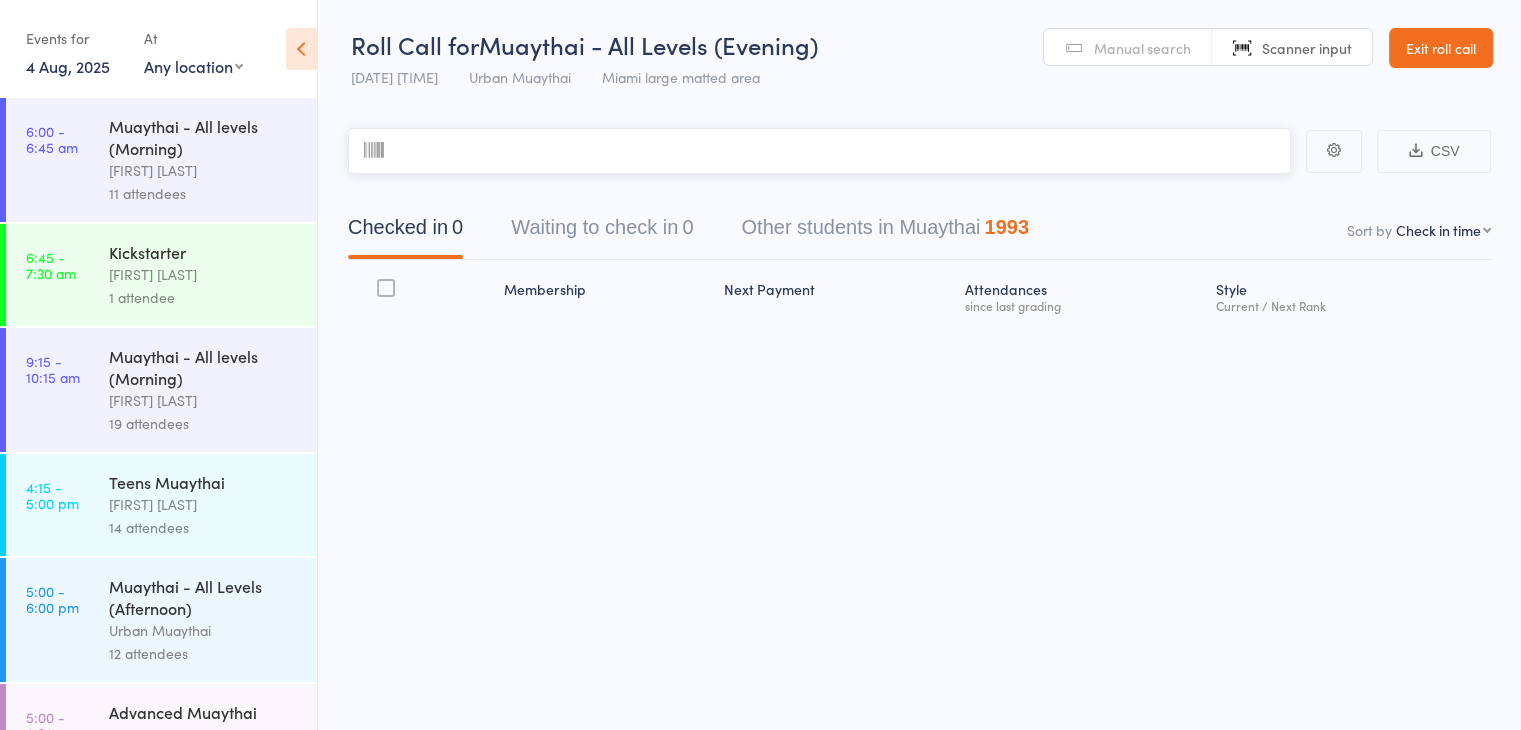 click at bounding box center (819, 151) 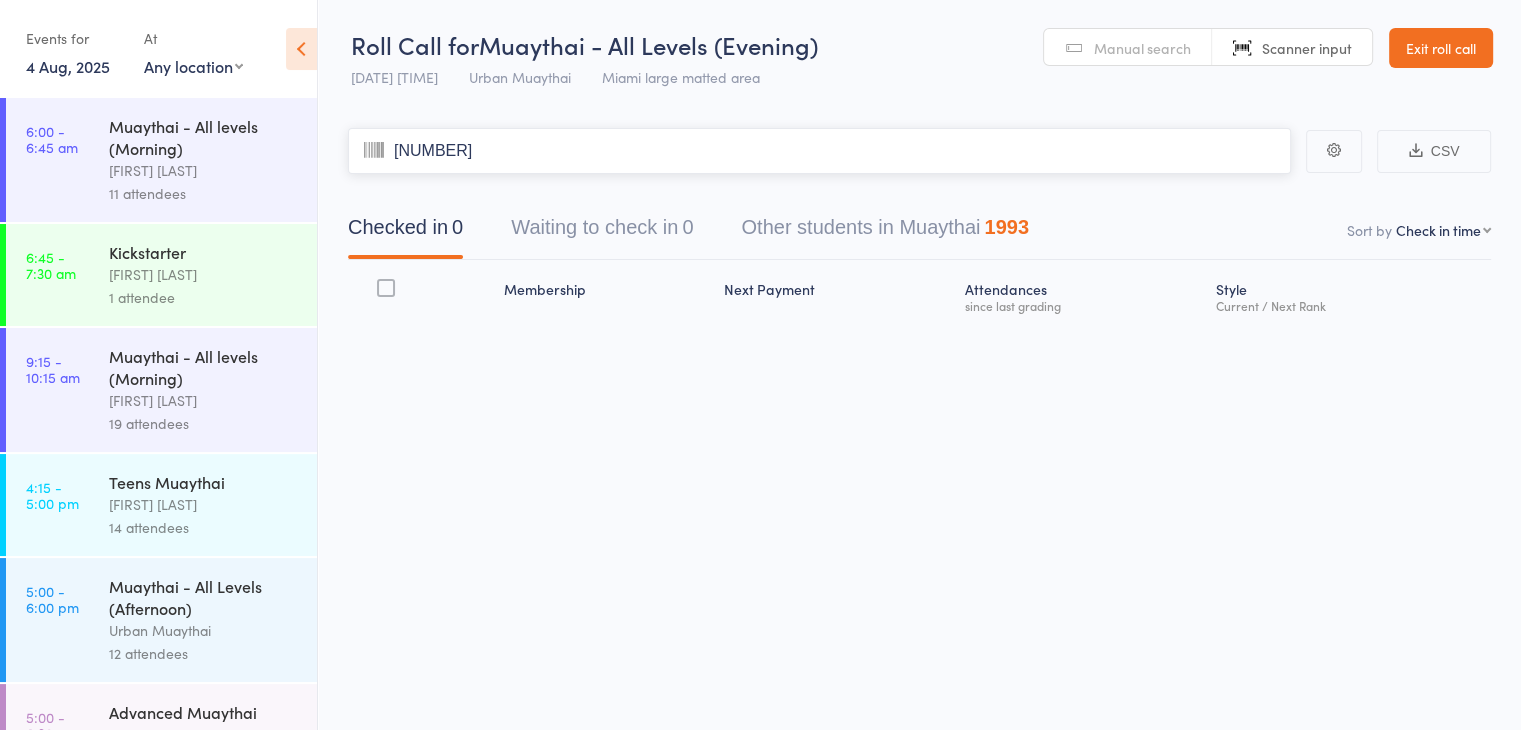 type on "[NUMBER]" 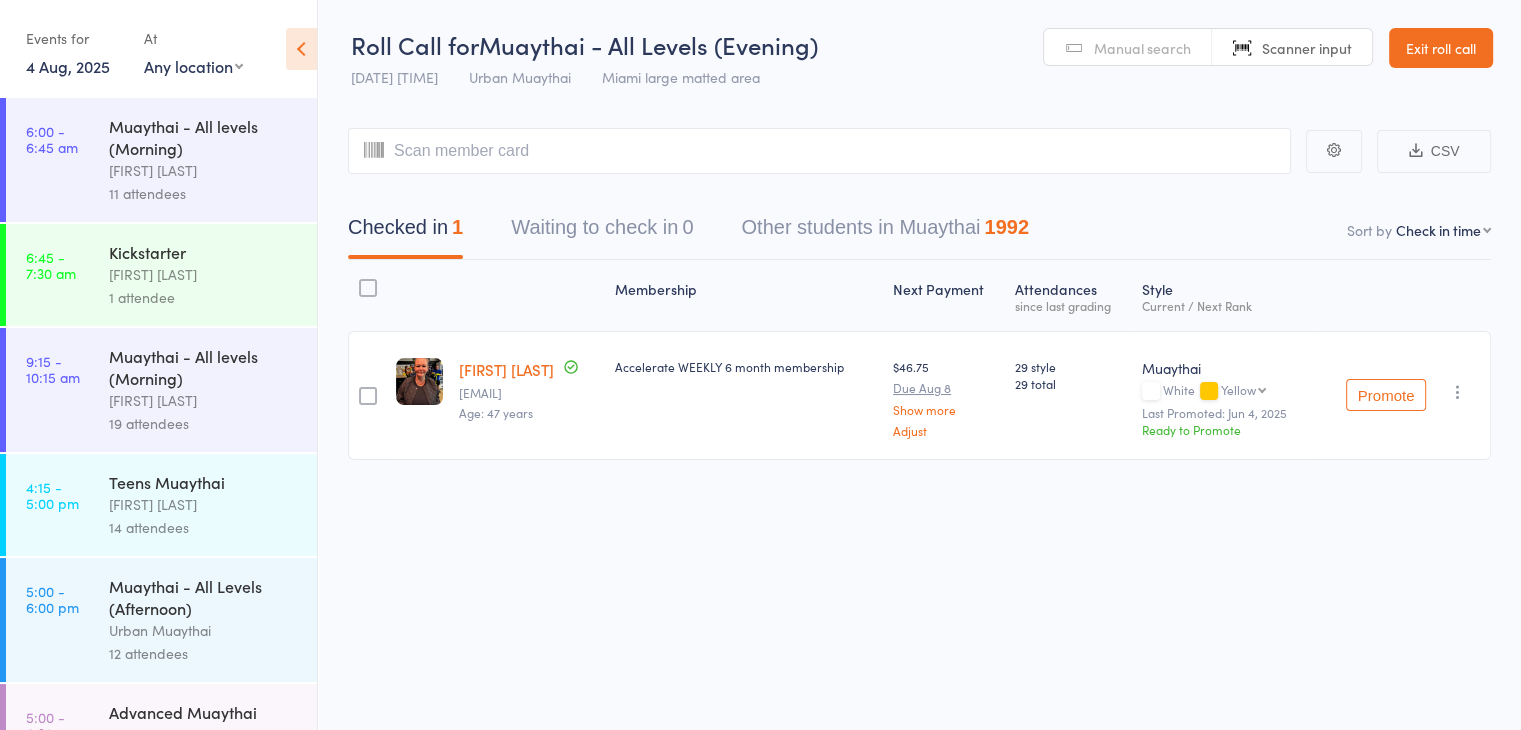 click at bounding box center [1458, 392] 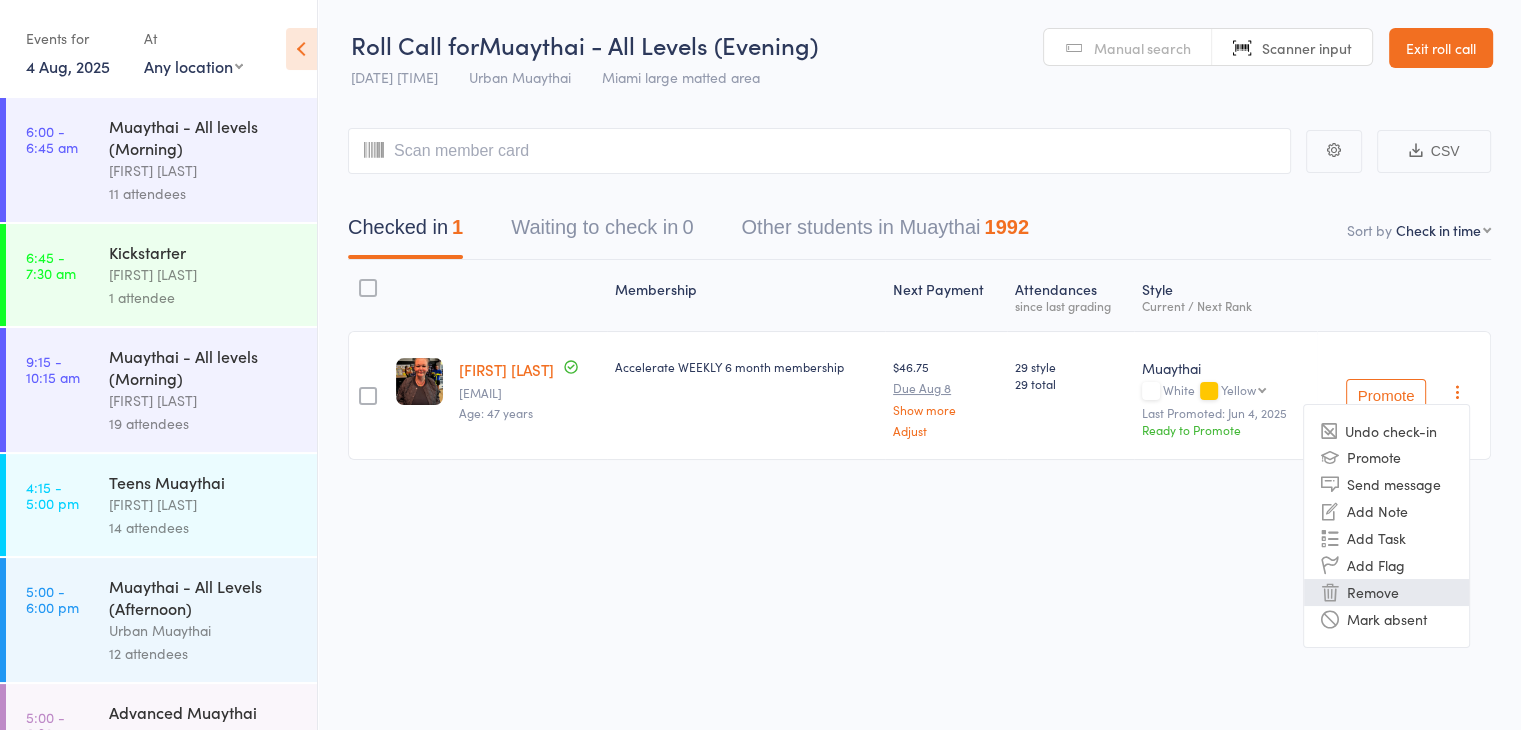 click on "Remove" at bounding box center [1386, 592] 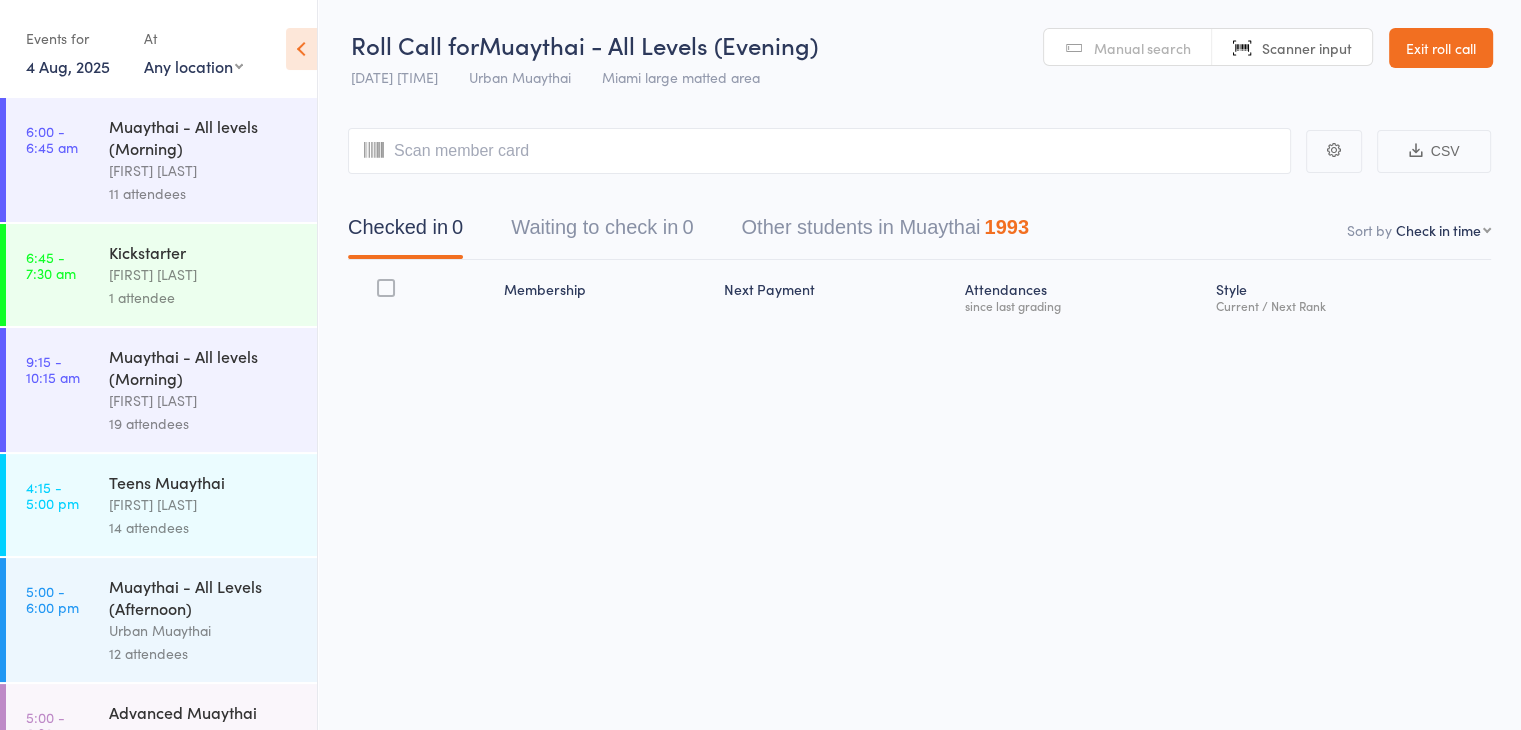 click on "Manual search" at bounding box center [1142, 48] 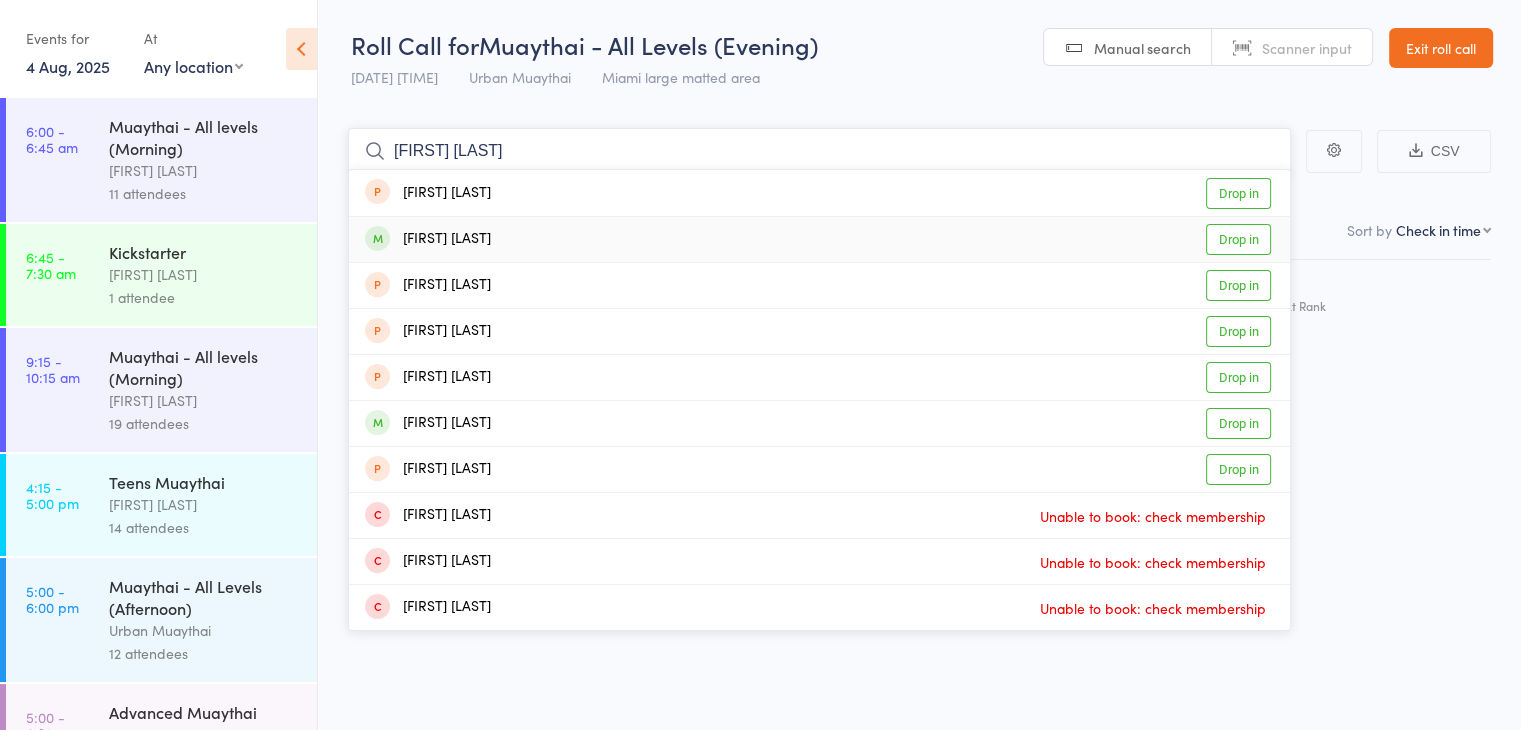 type on "[FIRST] [LAST]" 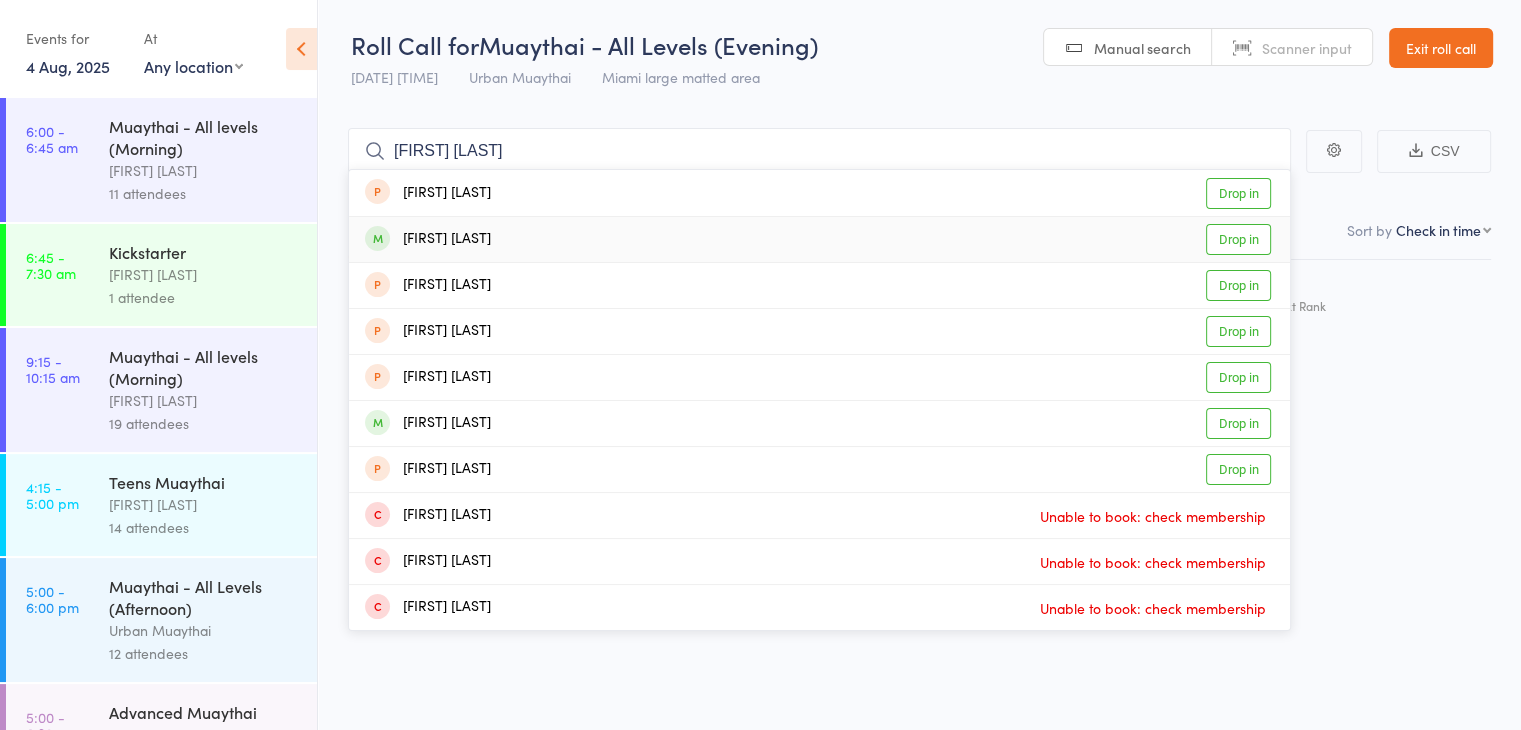 click on "Drop in" at bounding box center [1238, 239] 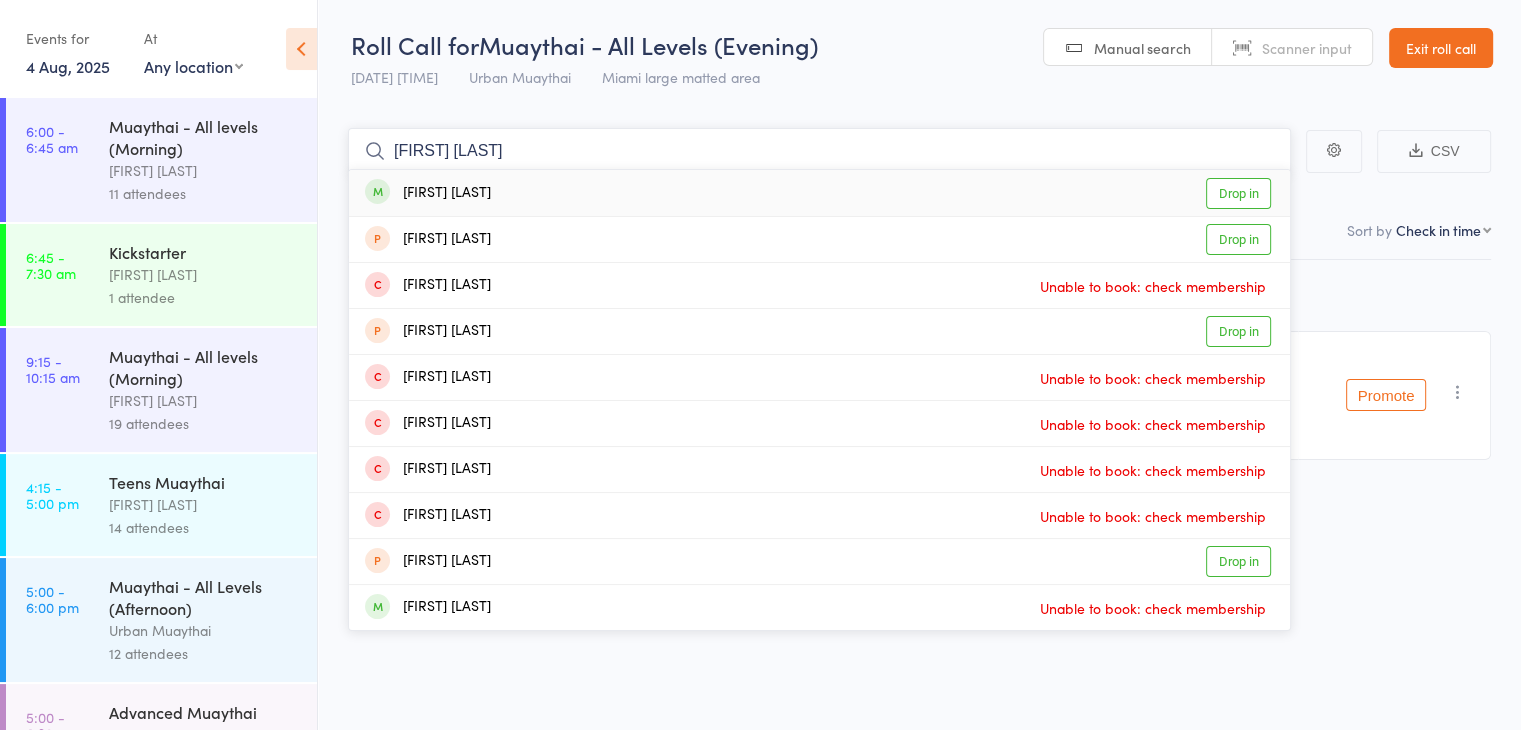type on "[FIRST] [LAST]" 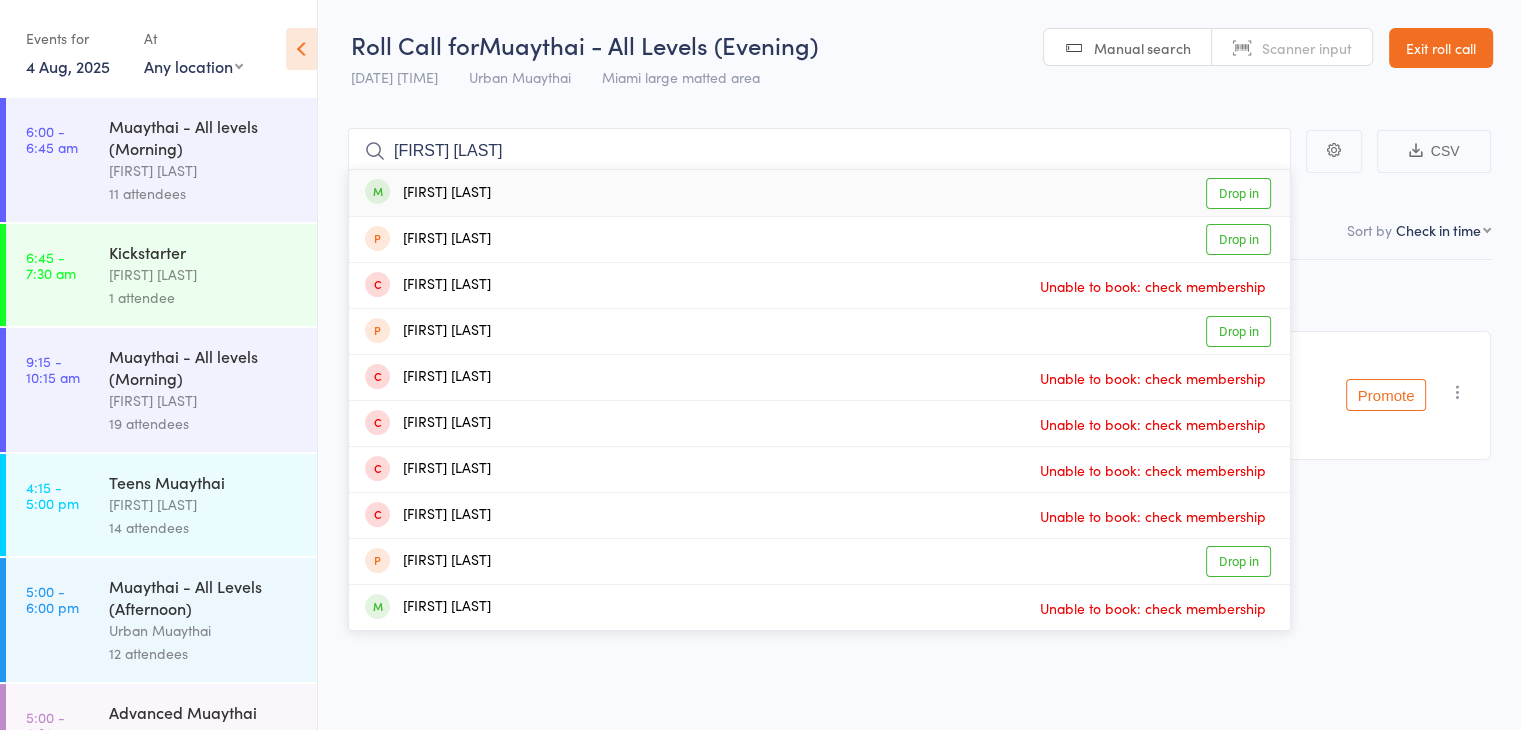 click on "Drop in" at bounding box center (1238, 193) 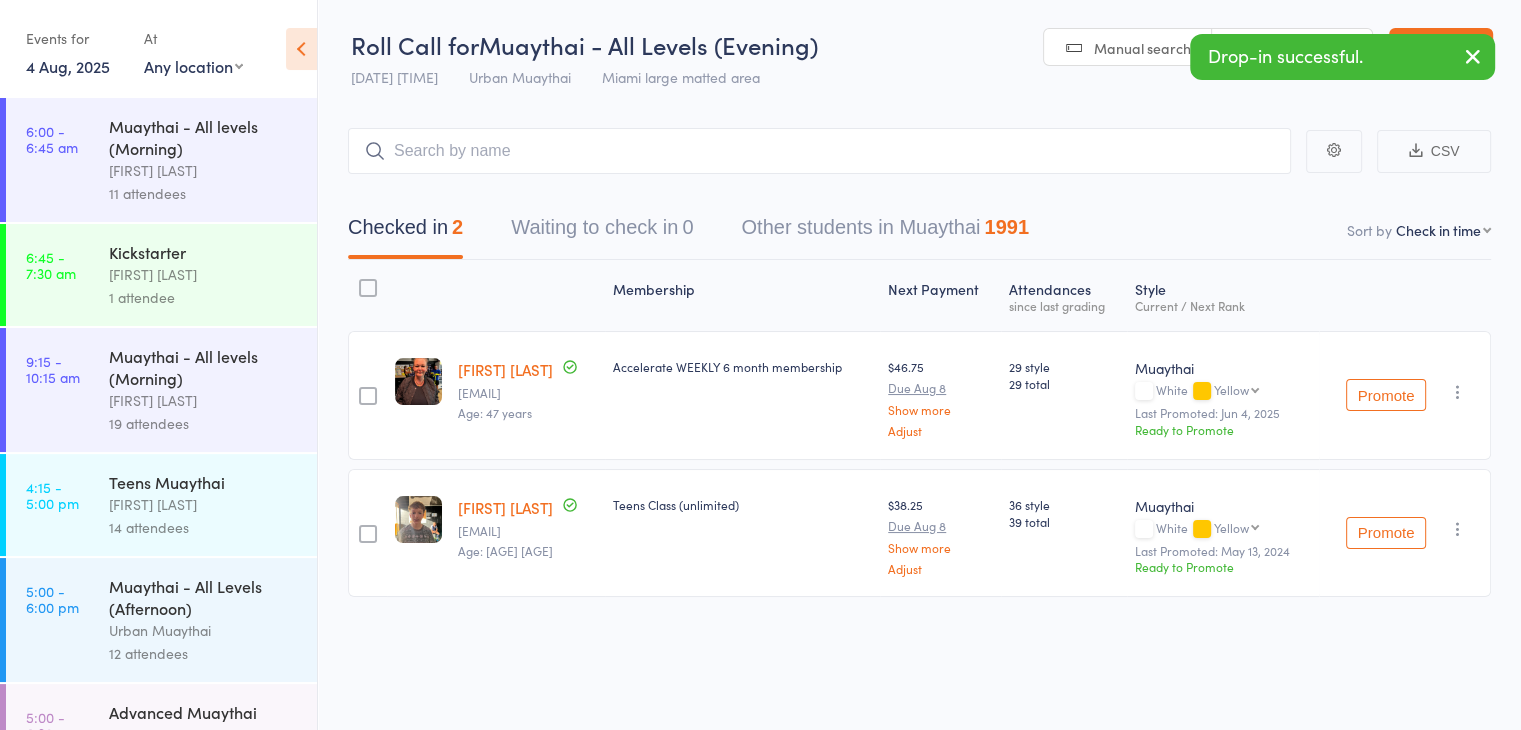 click on "Scanner input" at bounding box center [1292, 48] 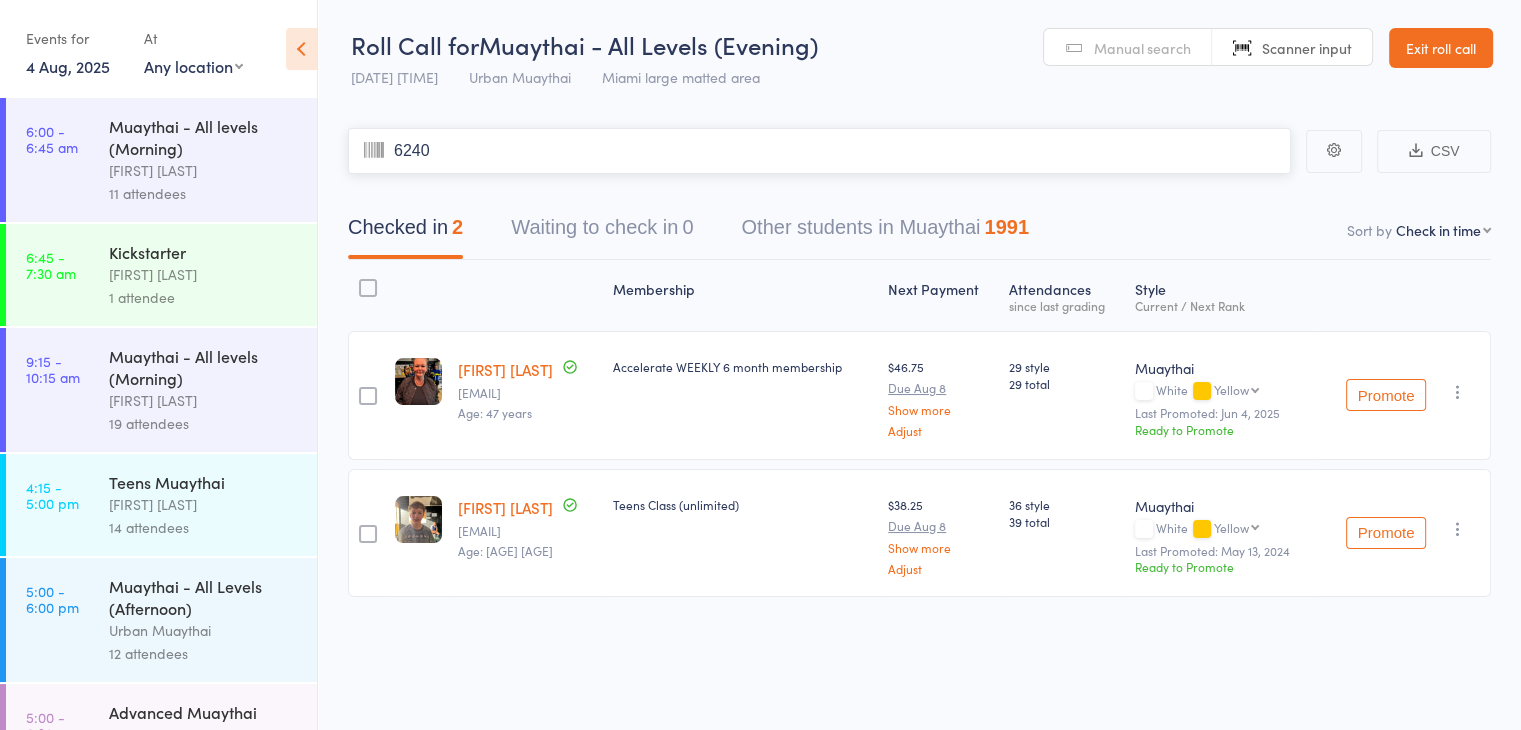 type on "6240" 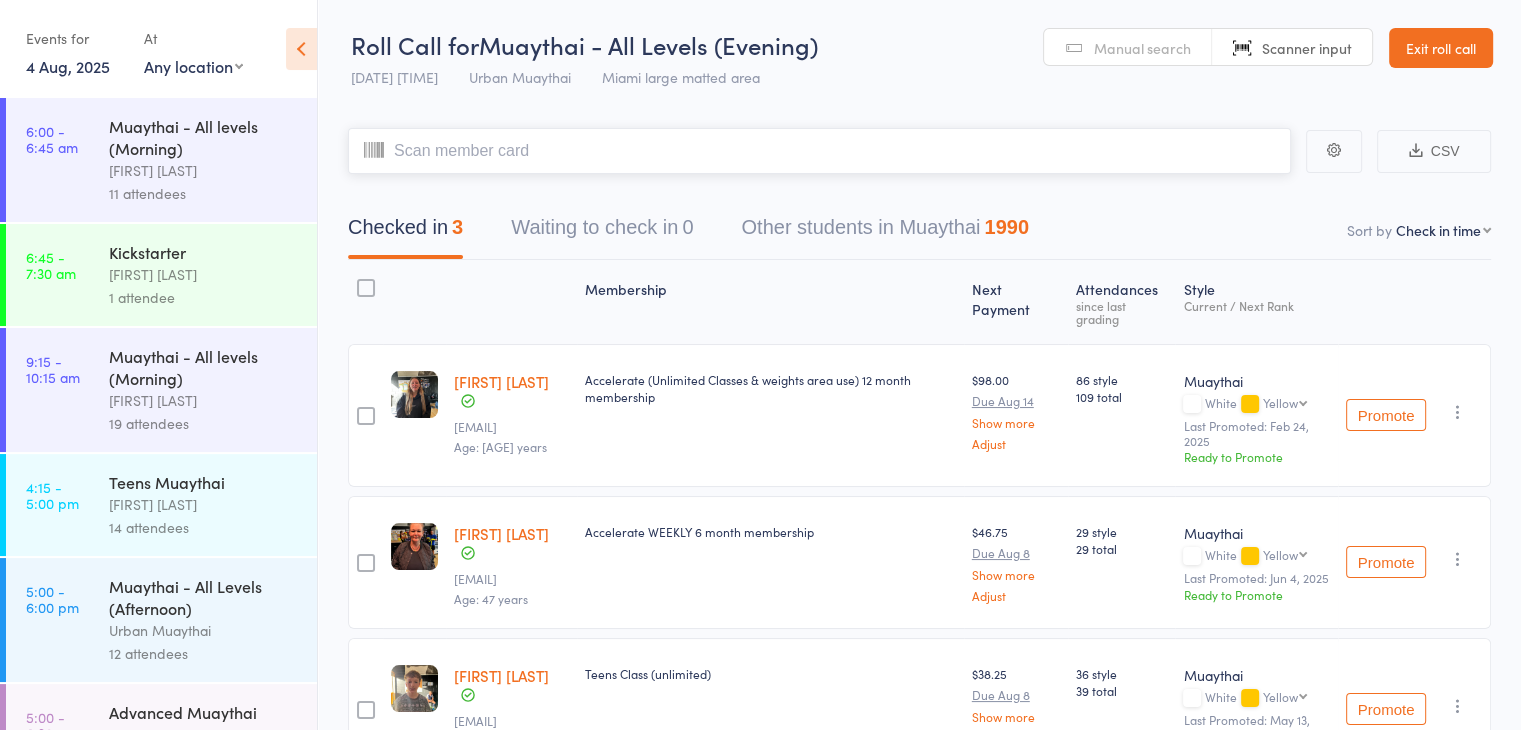 click at bounding box center (819, 151) 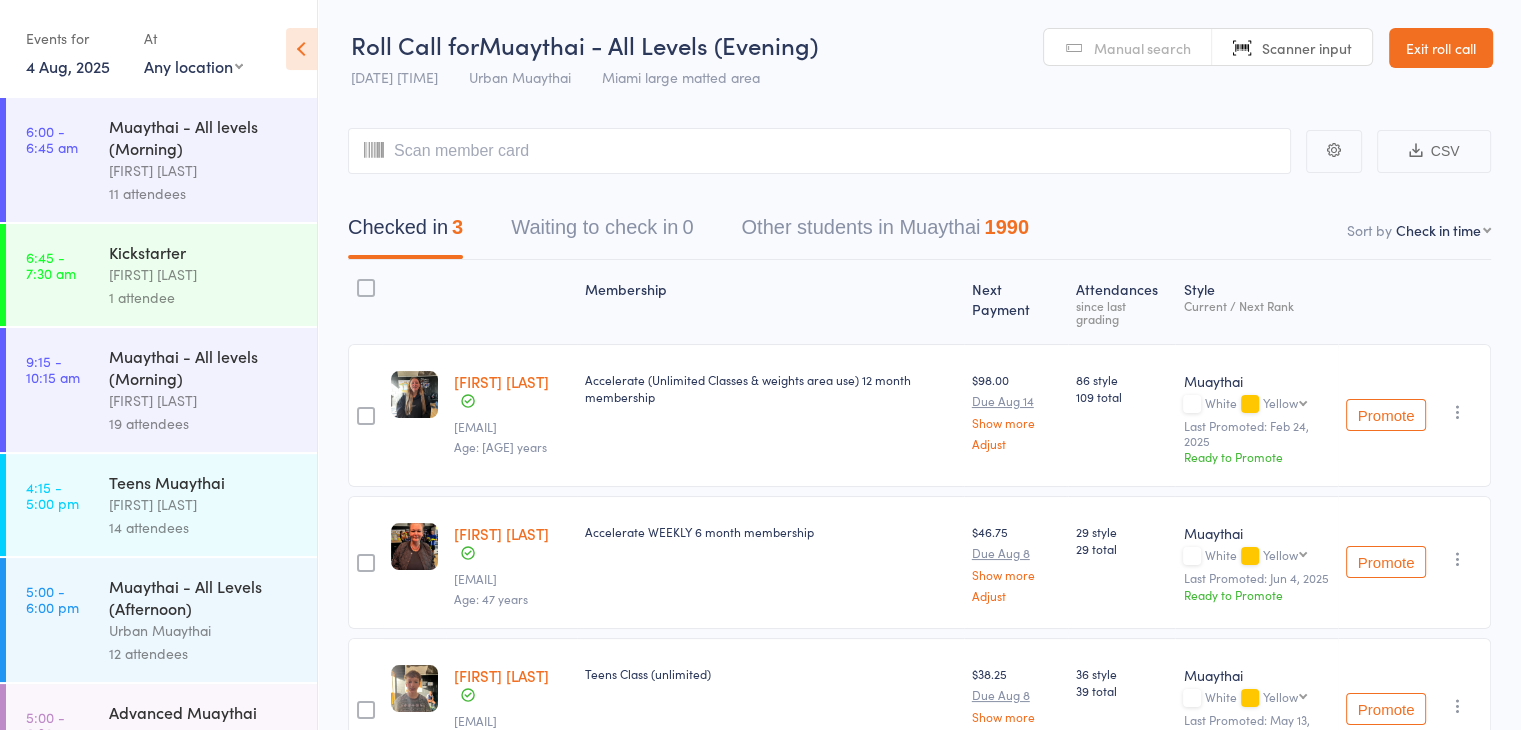click on "Manual search" at bounding box center [1142, 48] 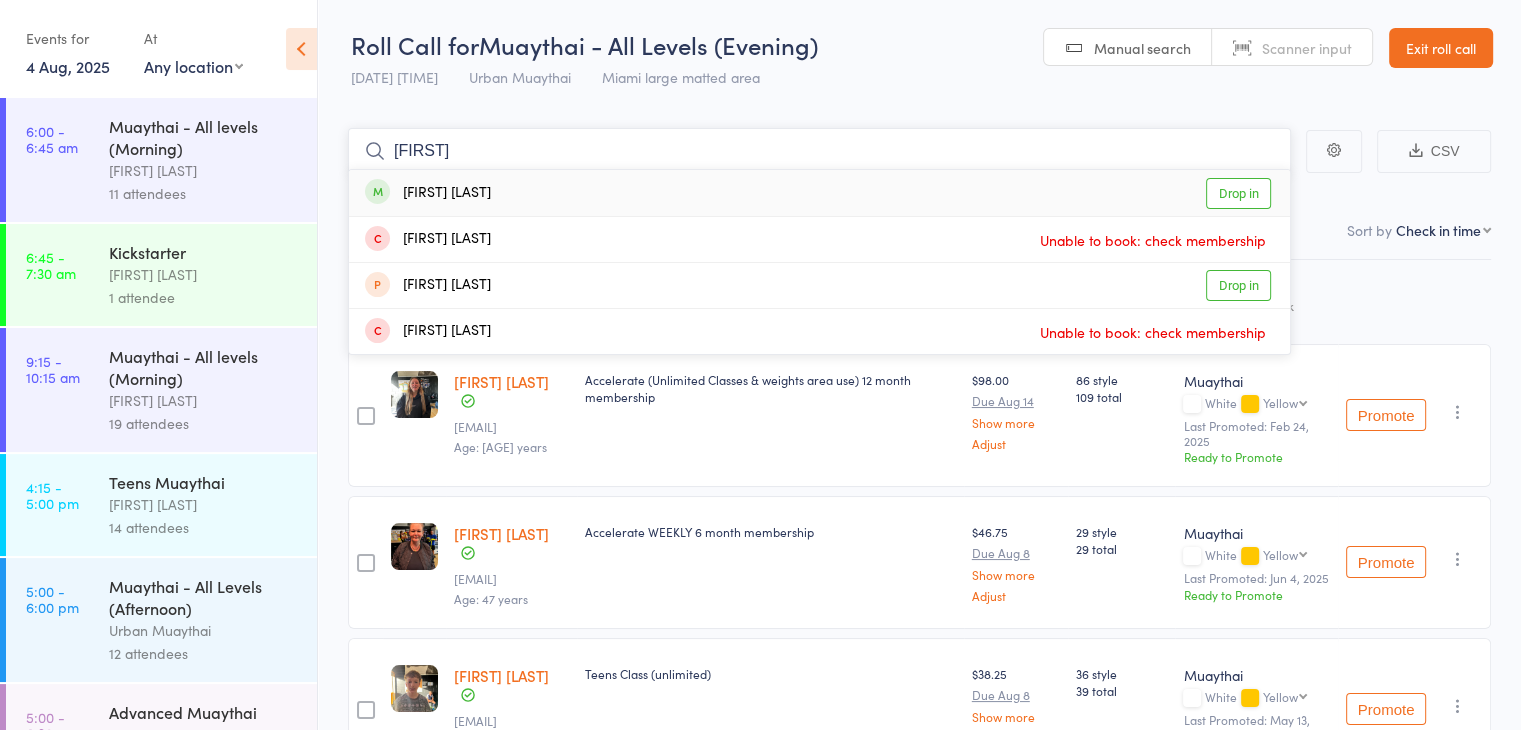 type on "[FIRST]" 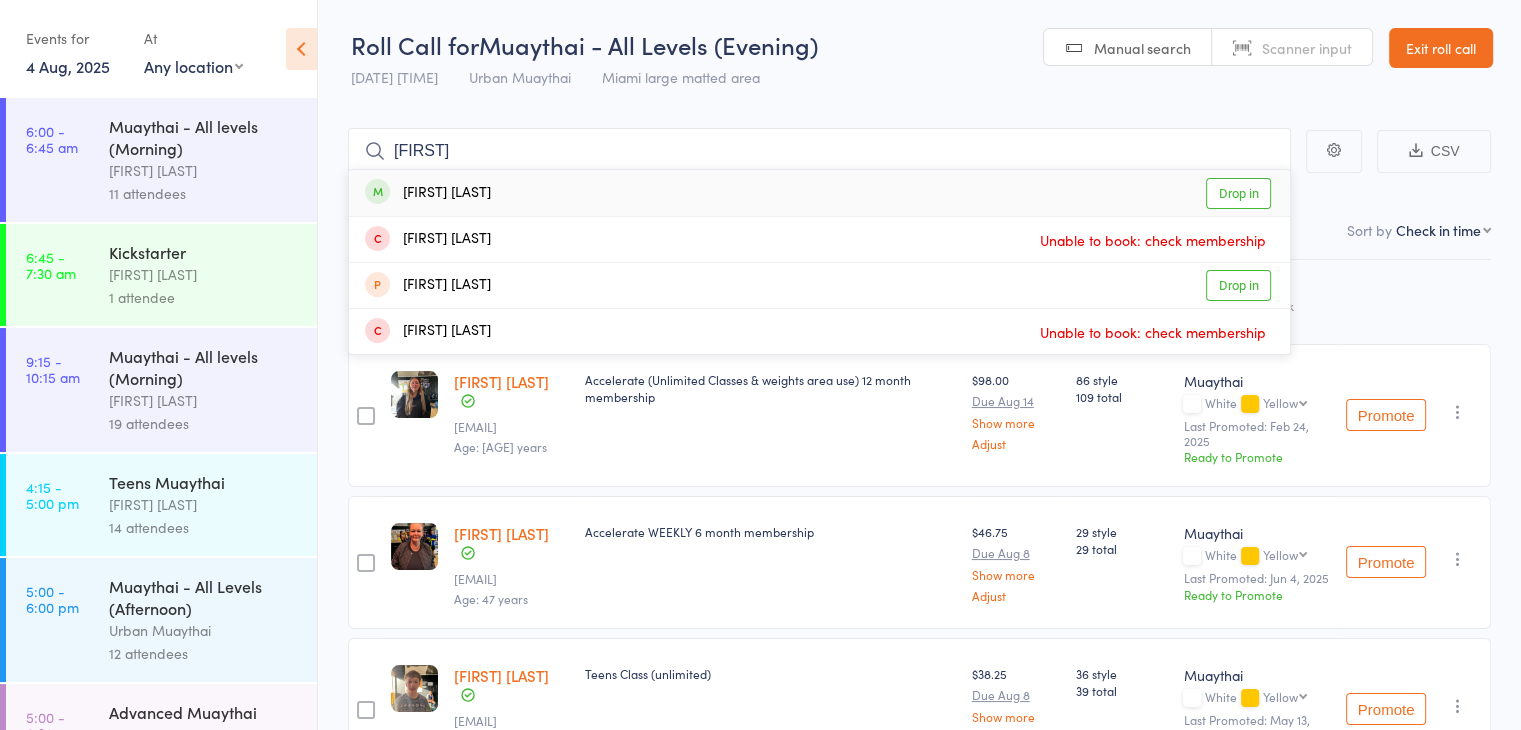 click on "Drop in" at bounding box center [1238, 193] 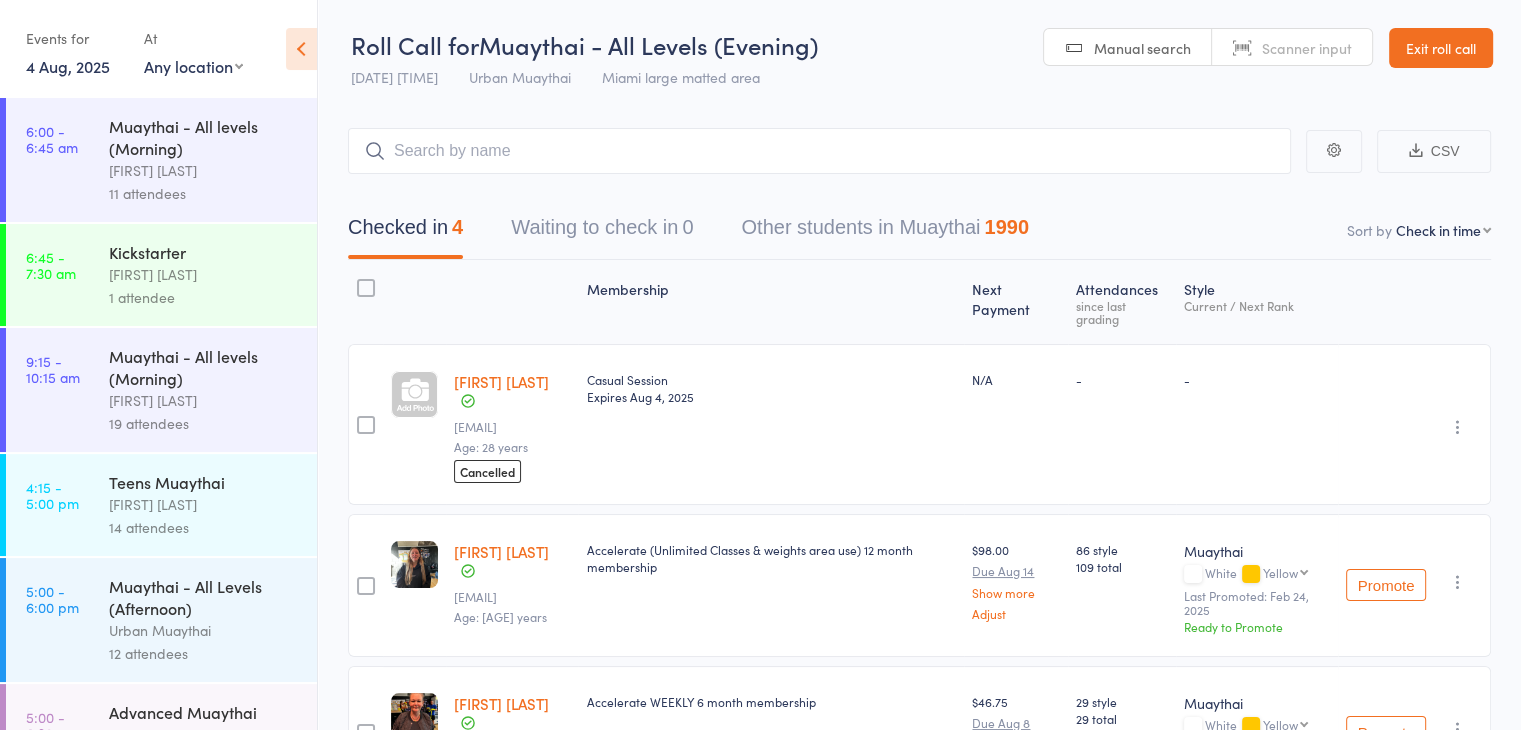click on "Accelerate (Unlimited Classes & weights area use) 12 month membership" at bounding box center (771, 558) 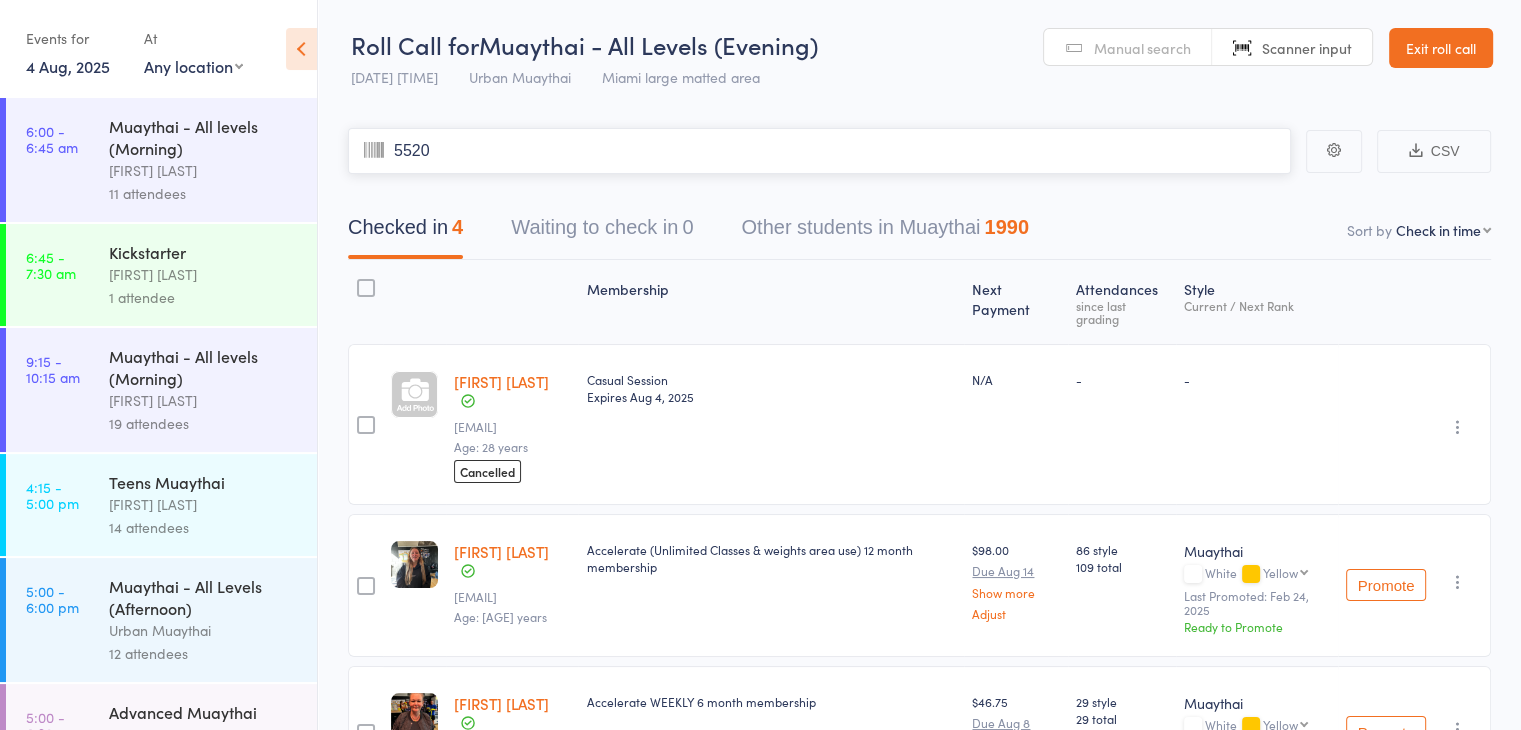type on "5520" 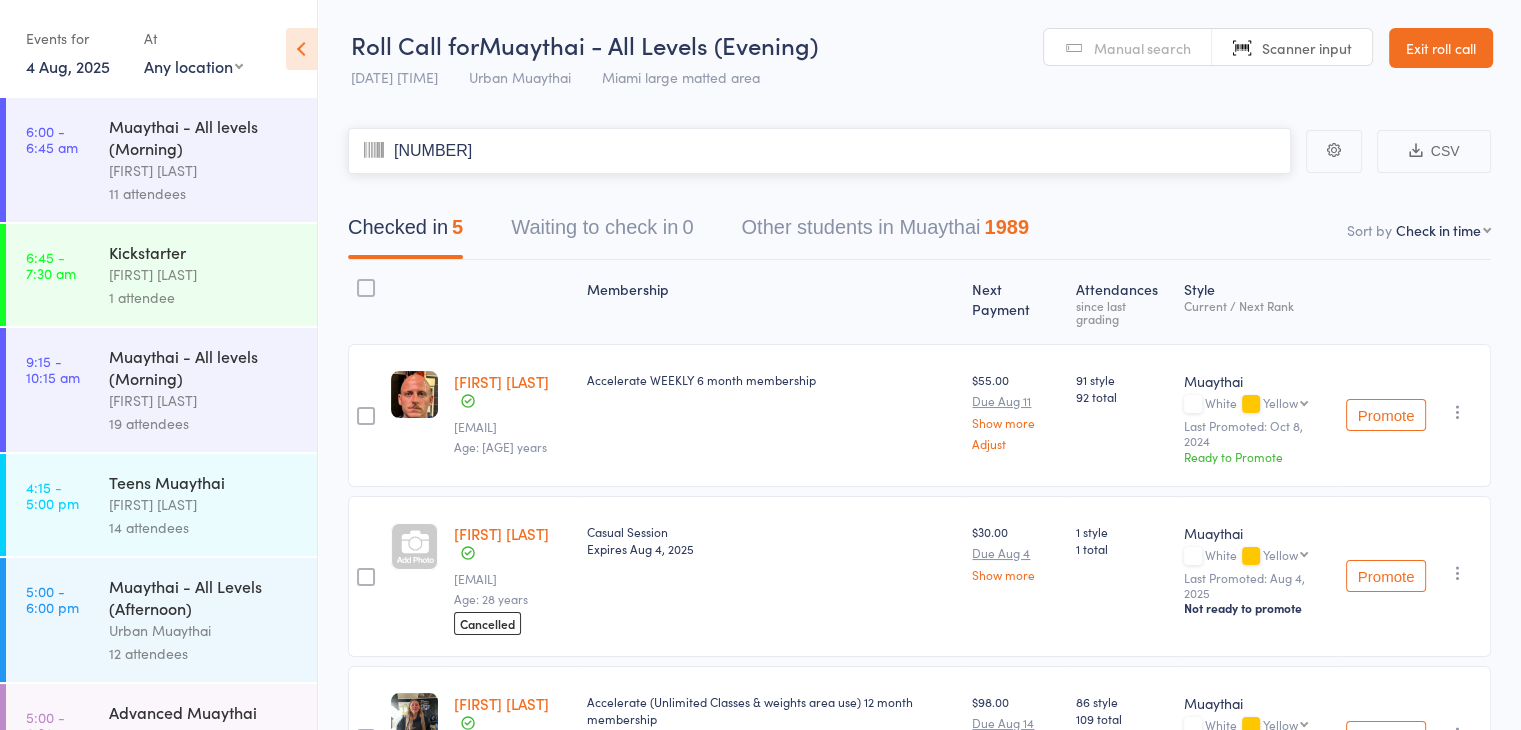 type on "[NUMBER]" 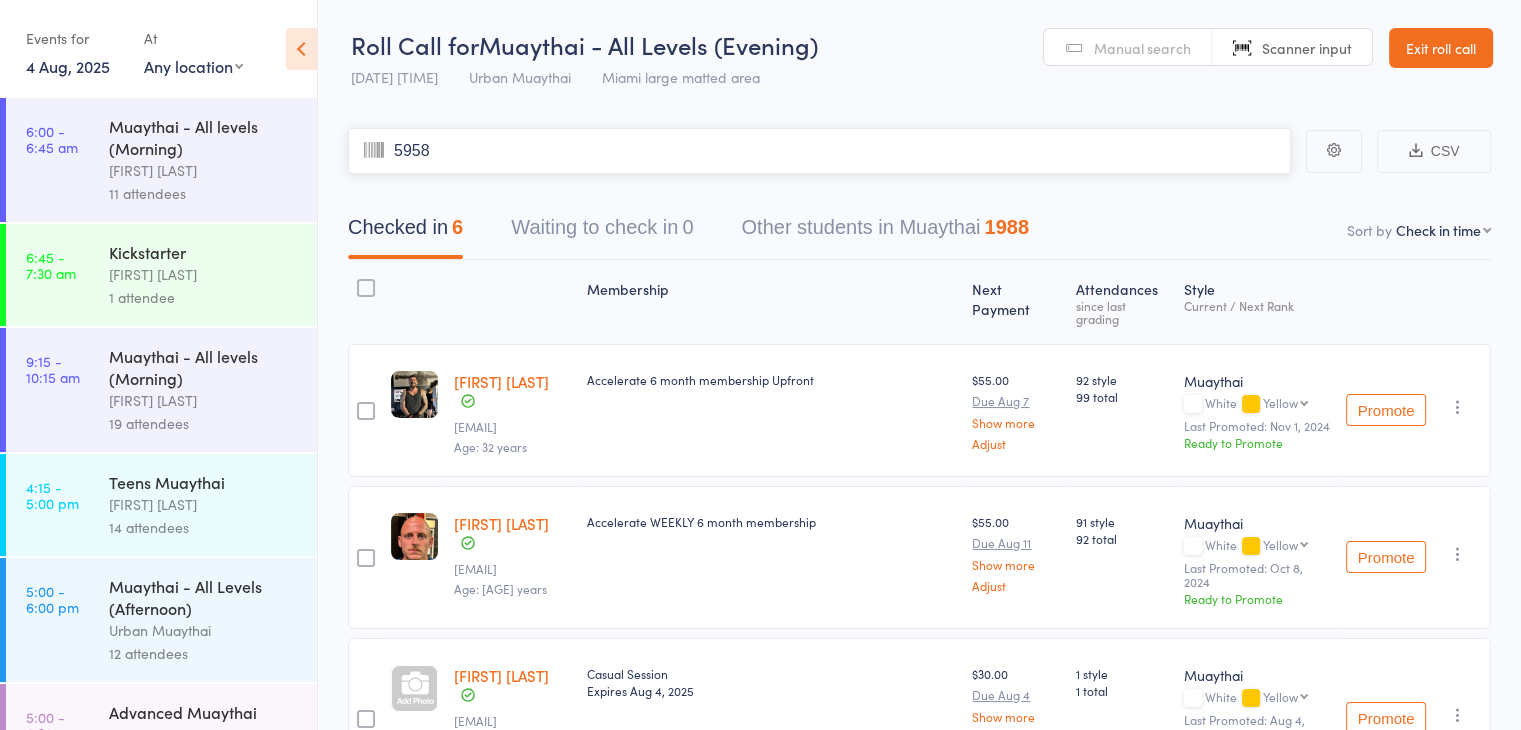 type on "5958" 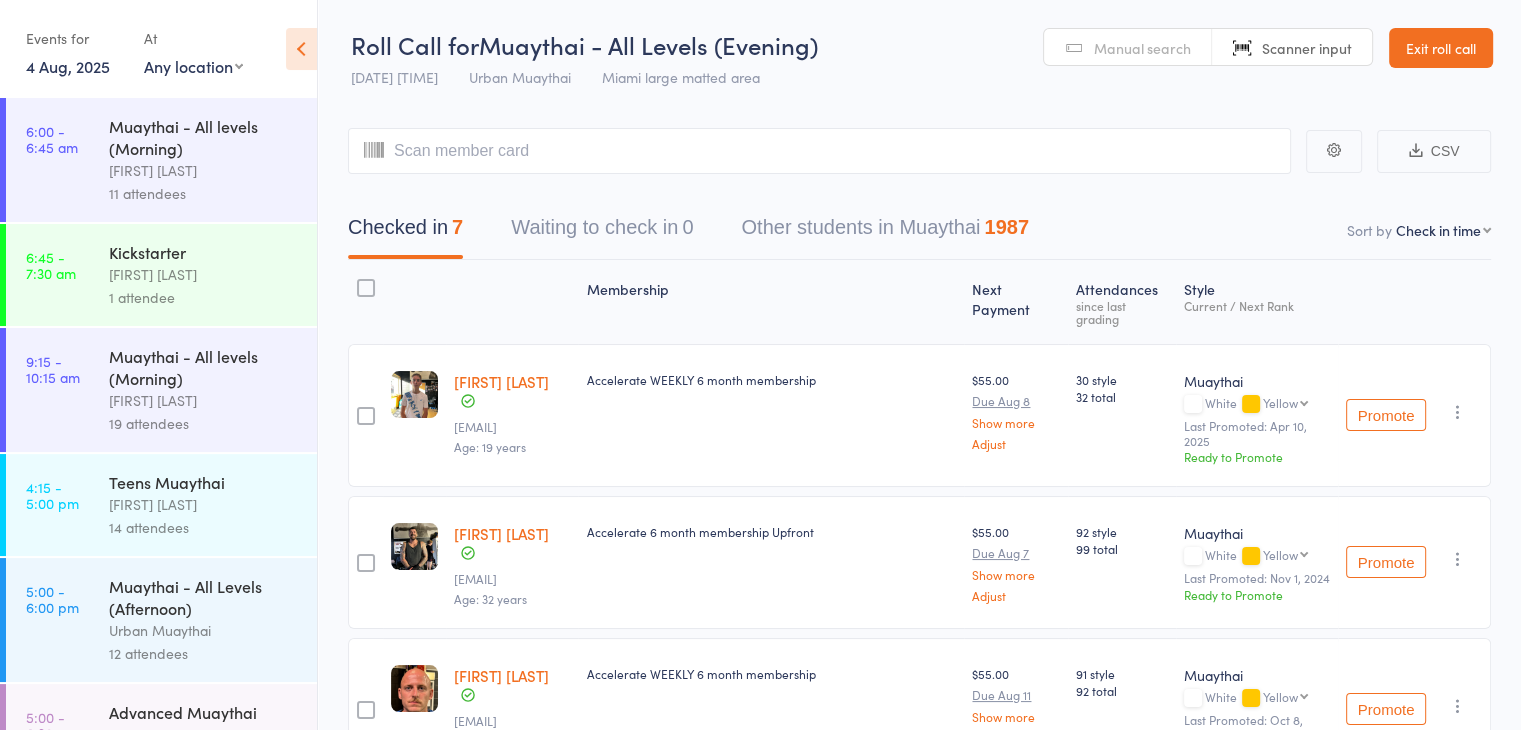 click on "Manual search" at bounding box center (1142, 48) 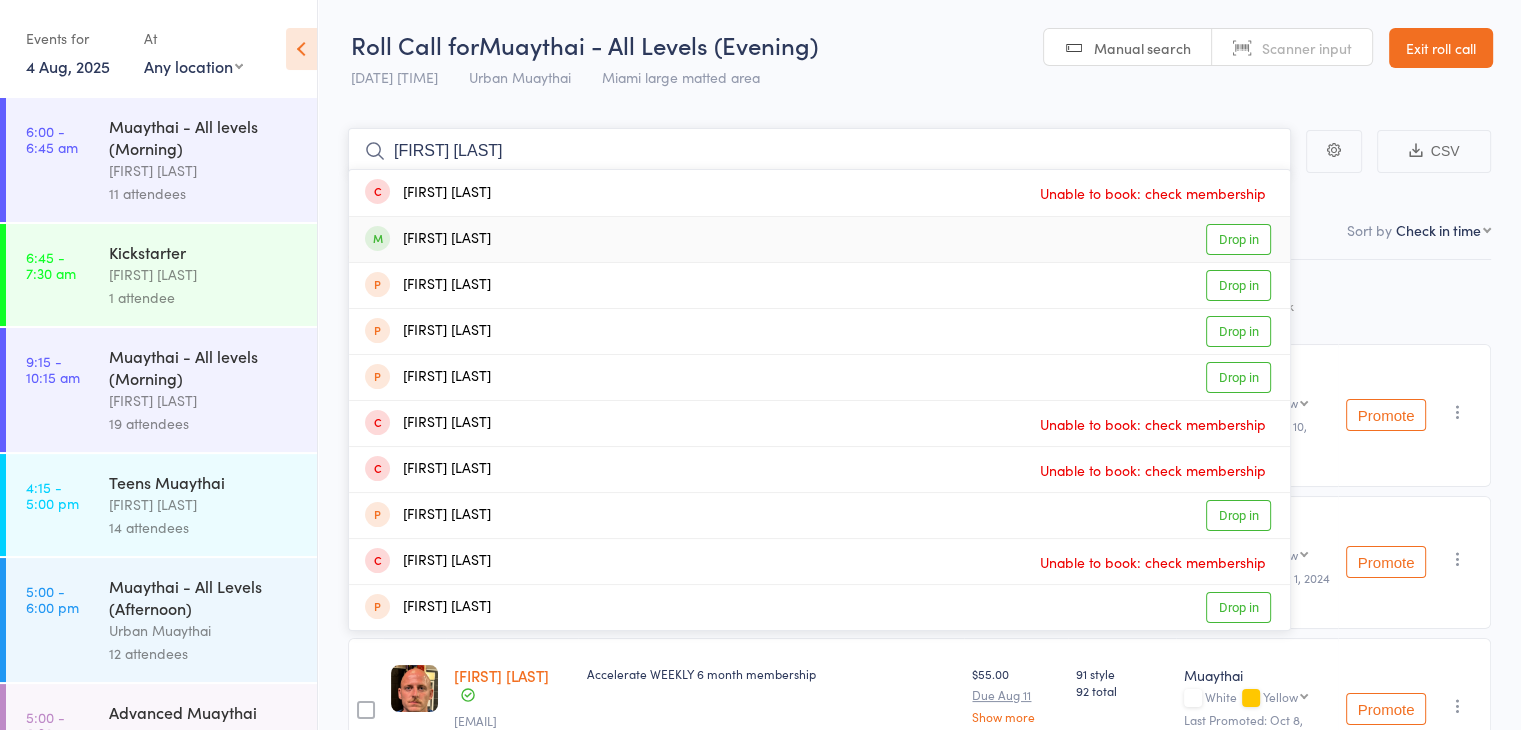 type on "[FIRST] [LAST]" 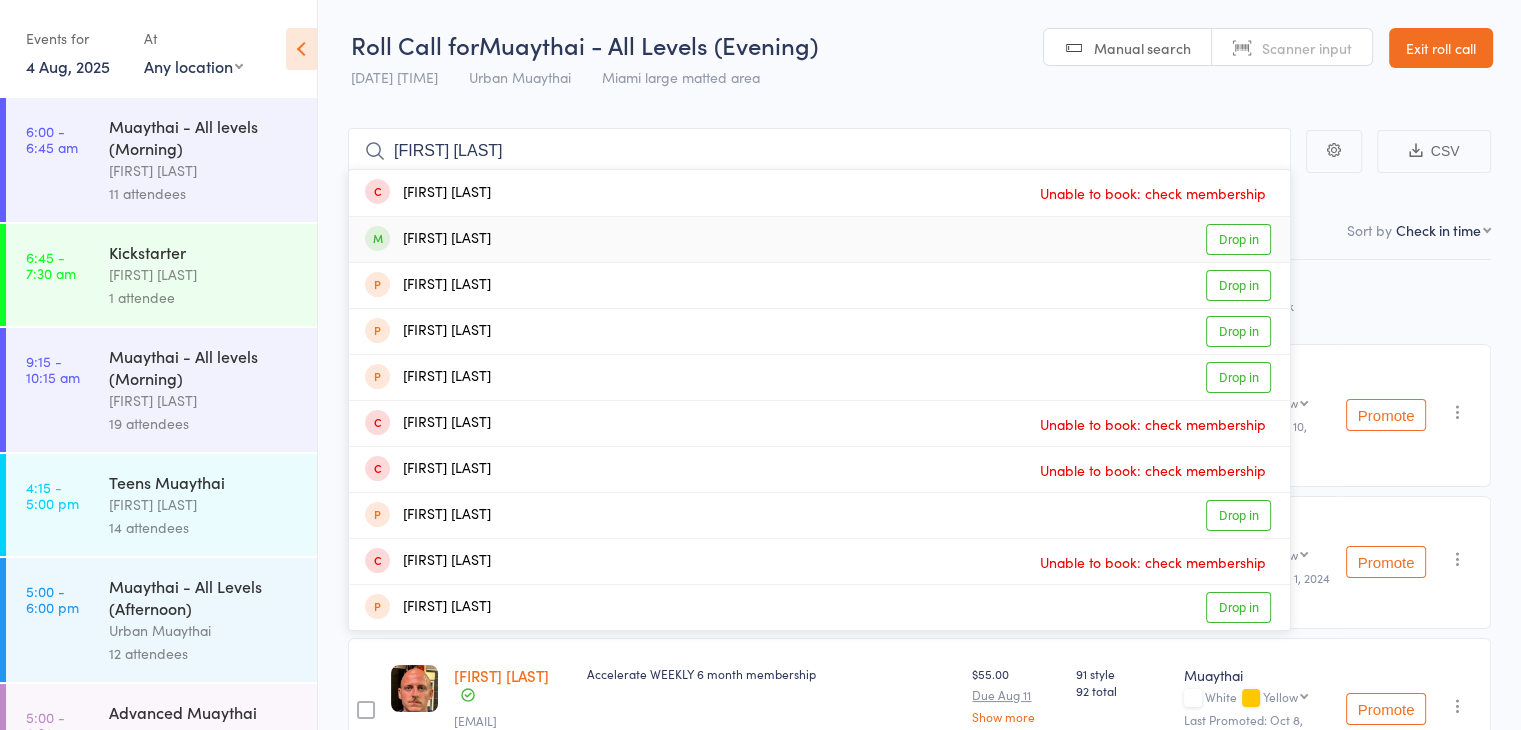 click on "Drop in" at bounding box center [1238, 239] 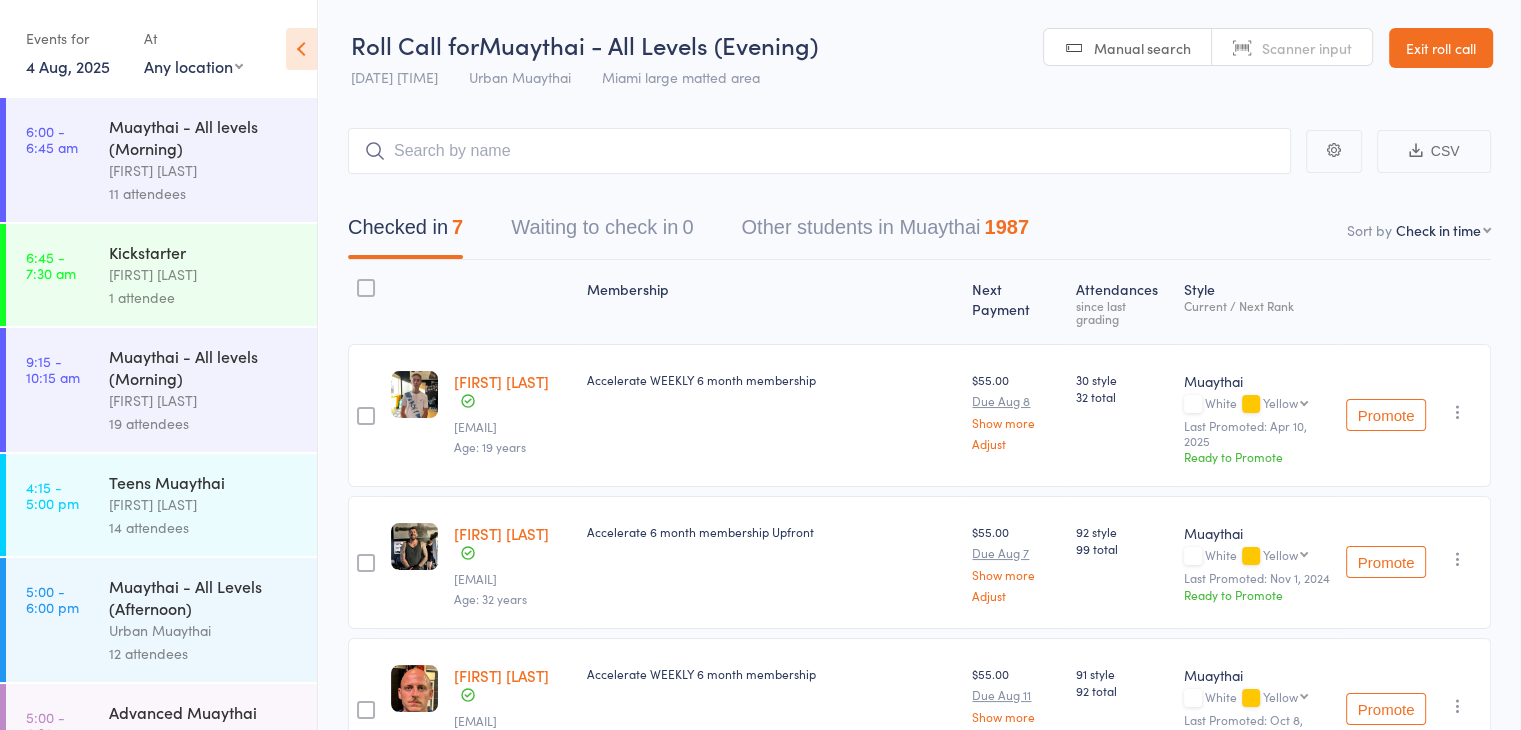 click on "Scanner input" at bounding box center (1307, 48) 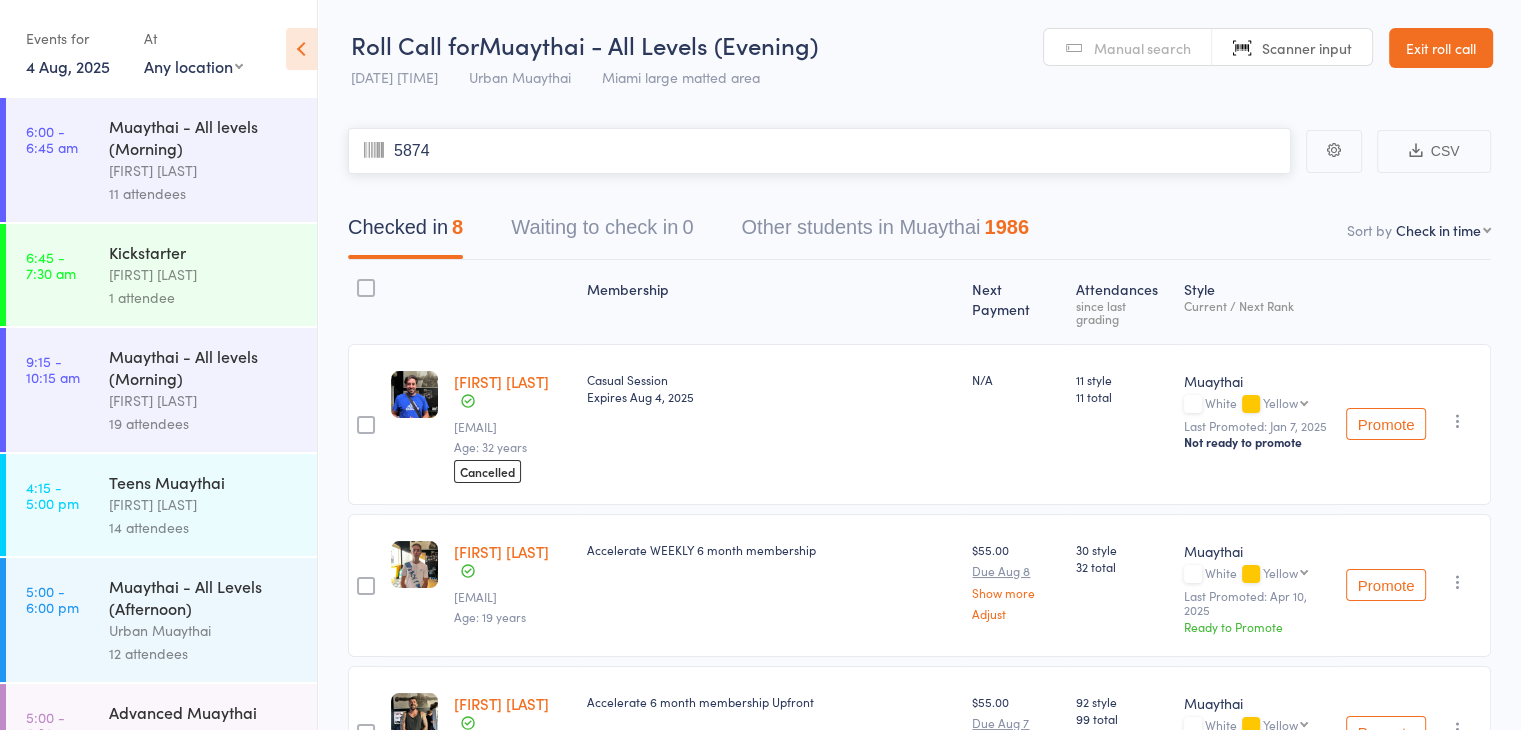 type on "5874" 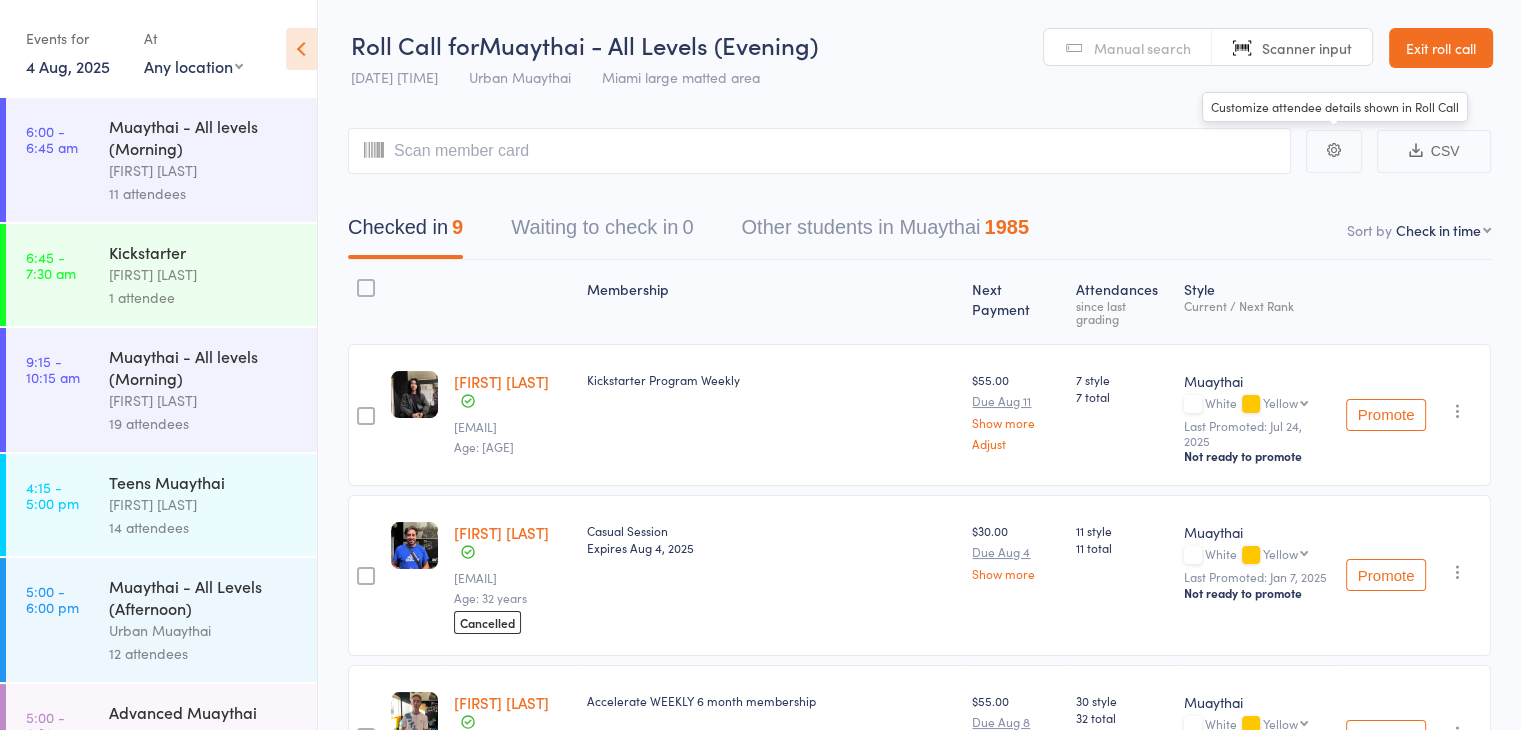 click on "Manual search" at bounding box center (1142, 48) 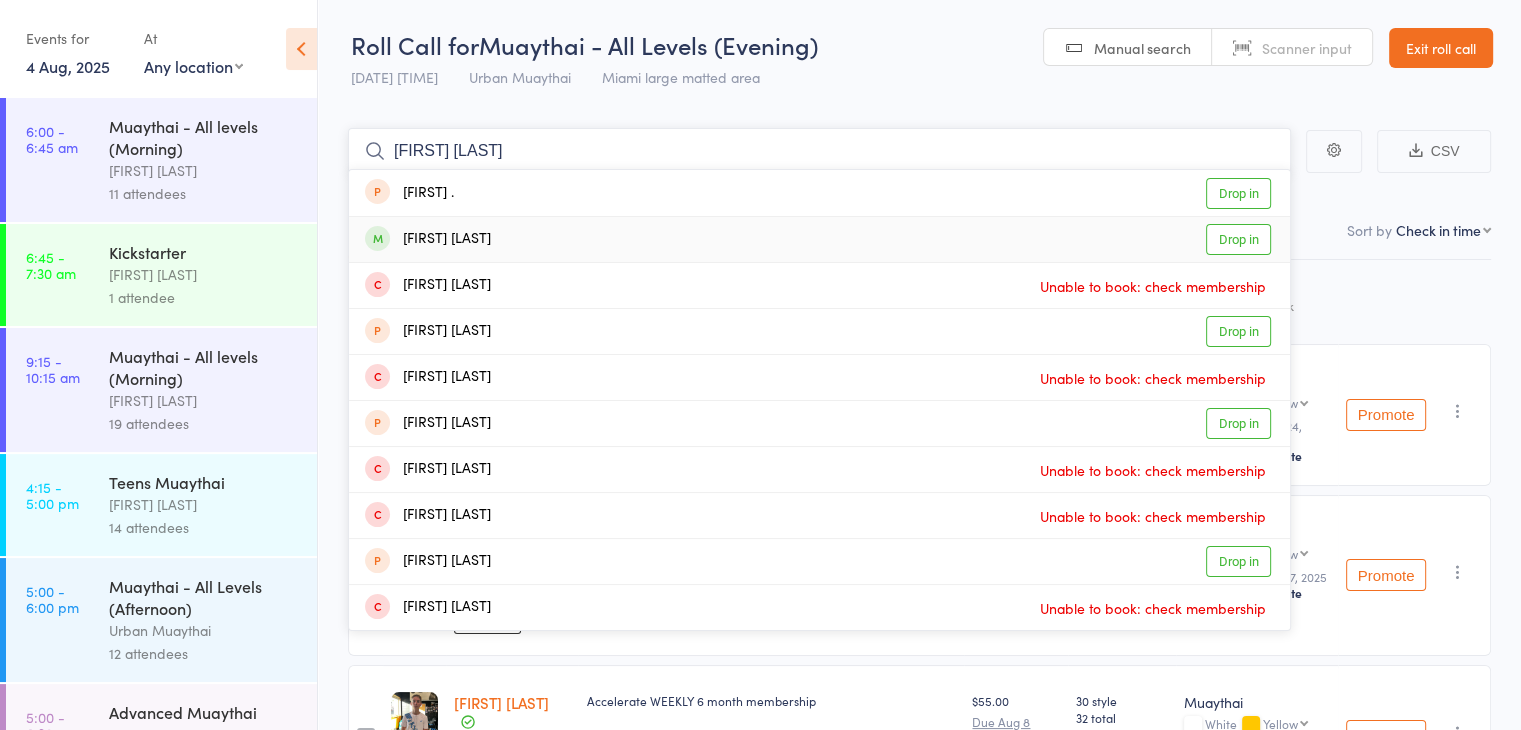 type on "[FIRST] [LAST]" 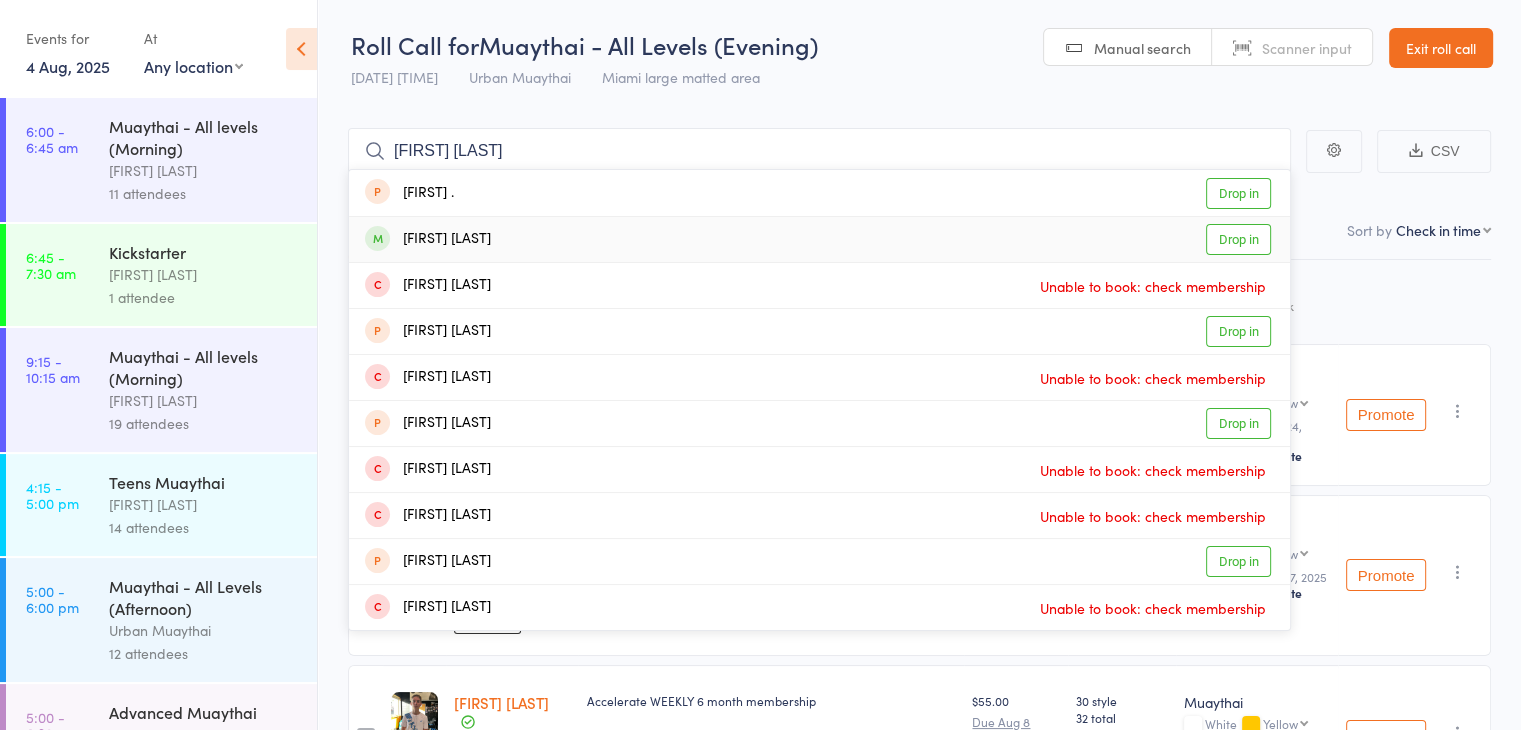 click on "Drop in" at bounding box center [1238, 239] 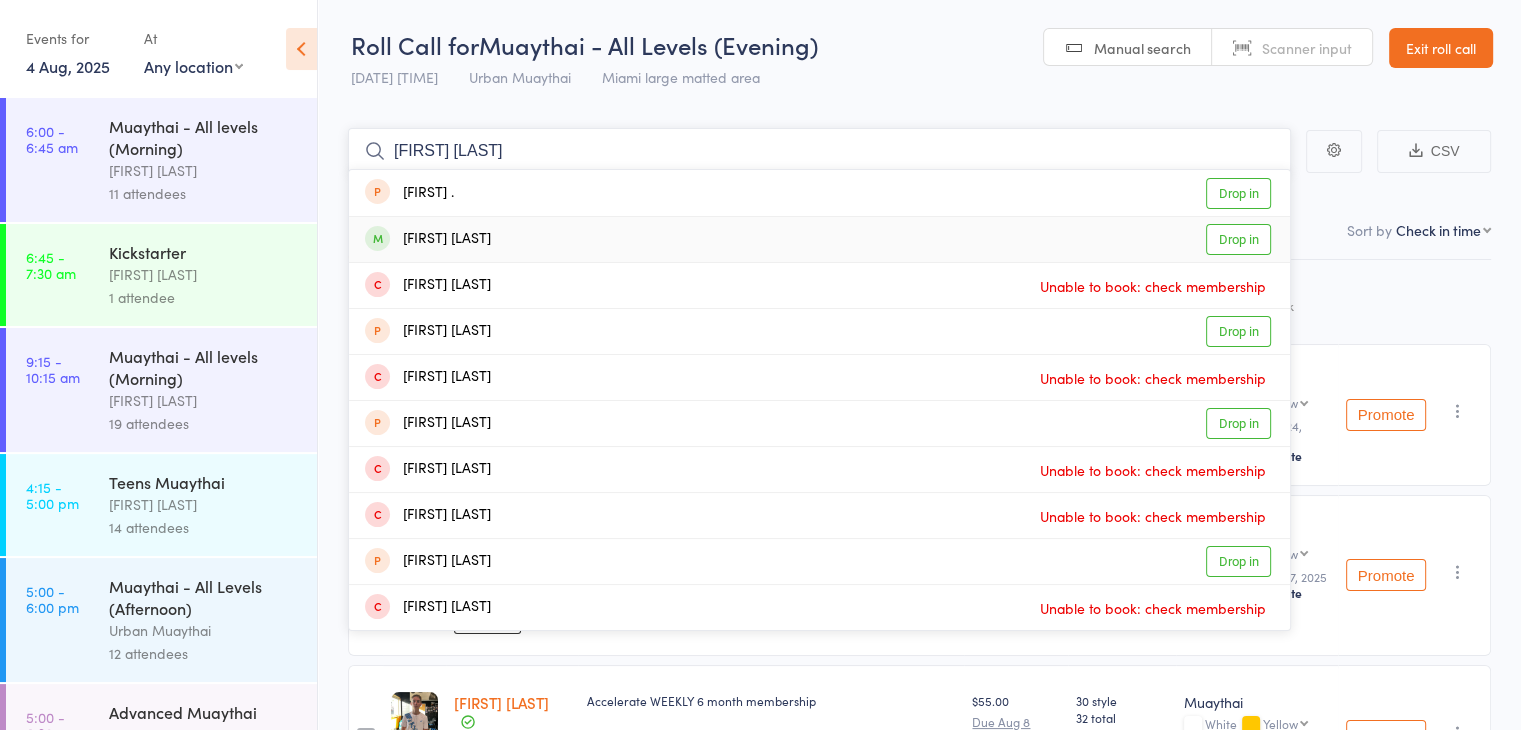 type 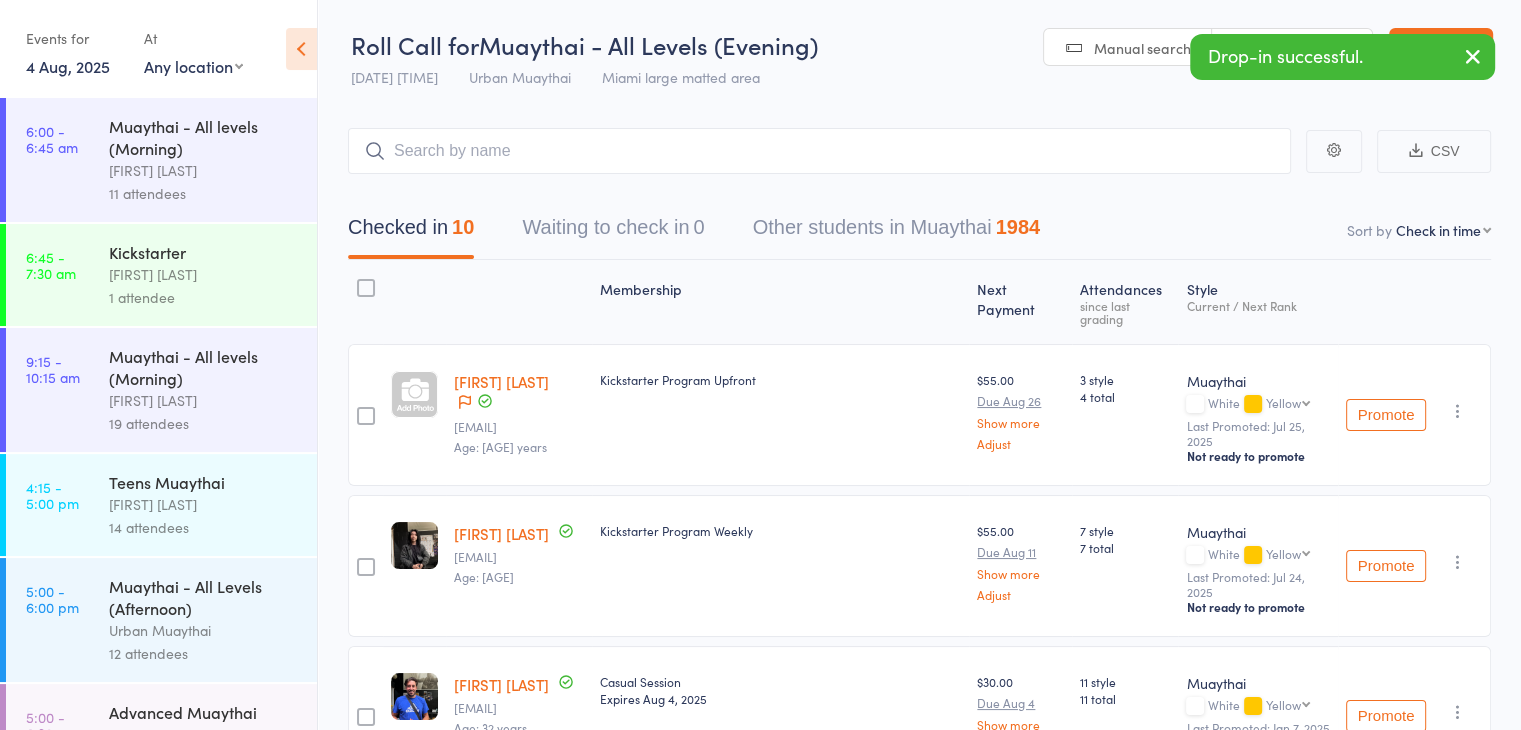 click on "Scanner input" at bounding box center (1292, 48) 